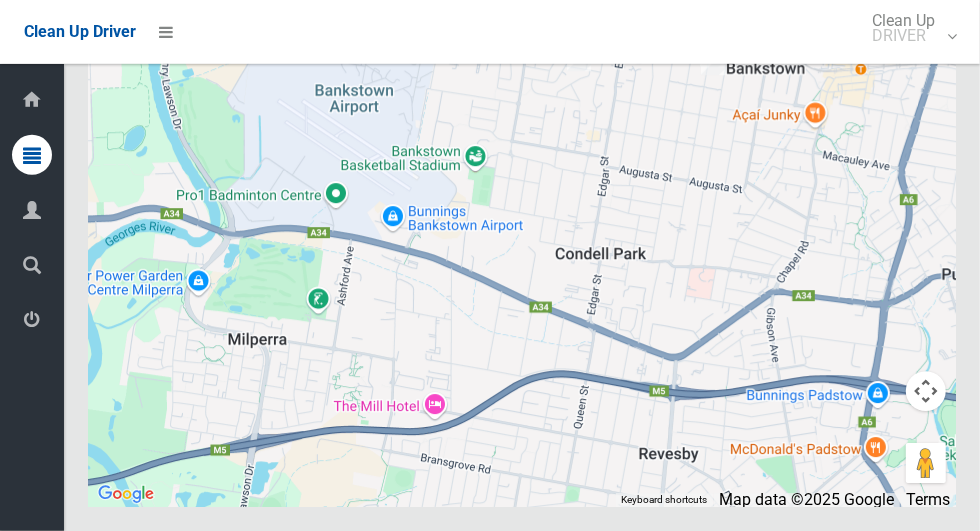 scroll, scrollTop: 11912, scrollLeft: 0, axis: vertical 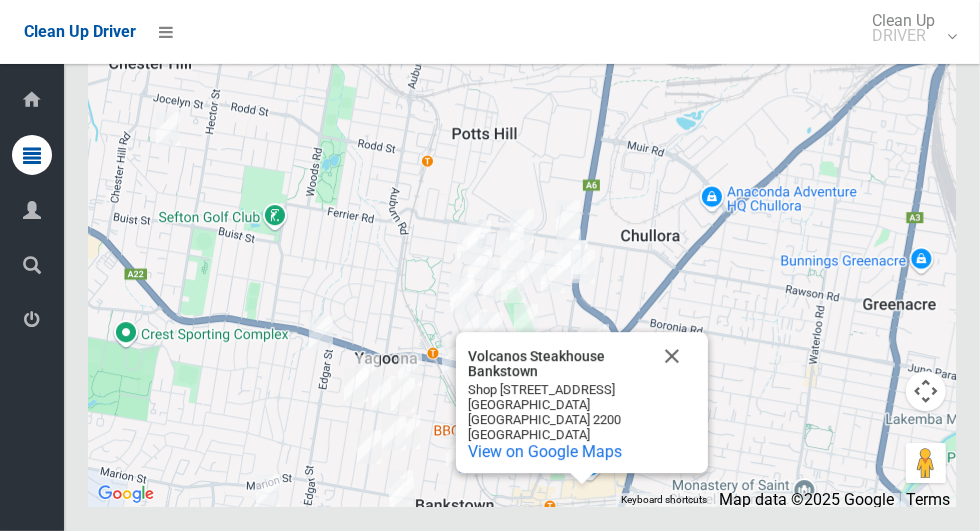 click at bounding box center [672, 356] 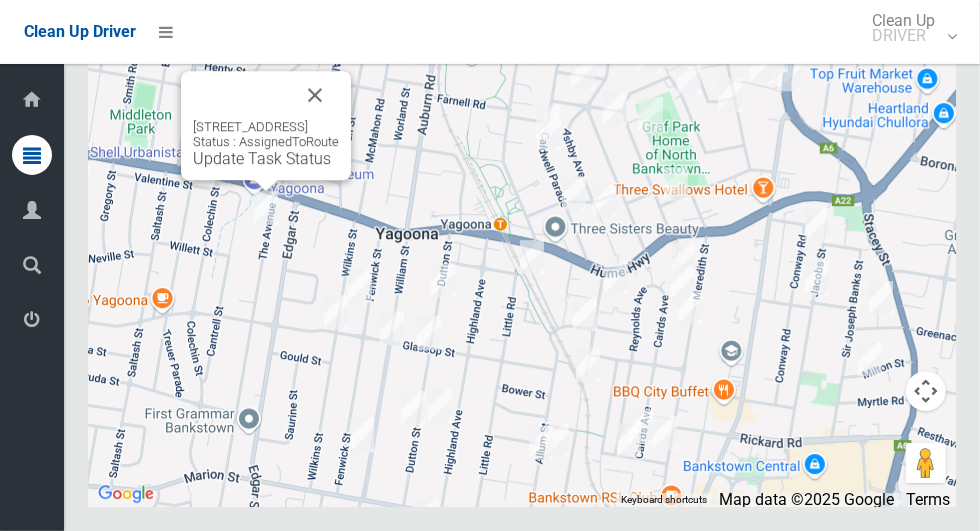click at bounding box center [315, 95] 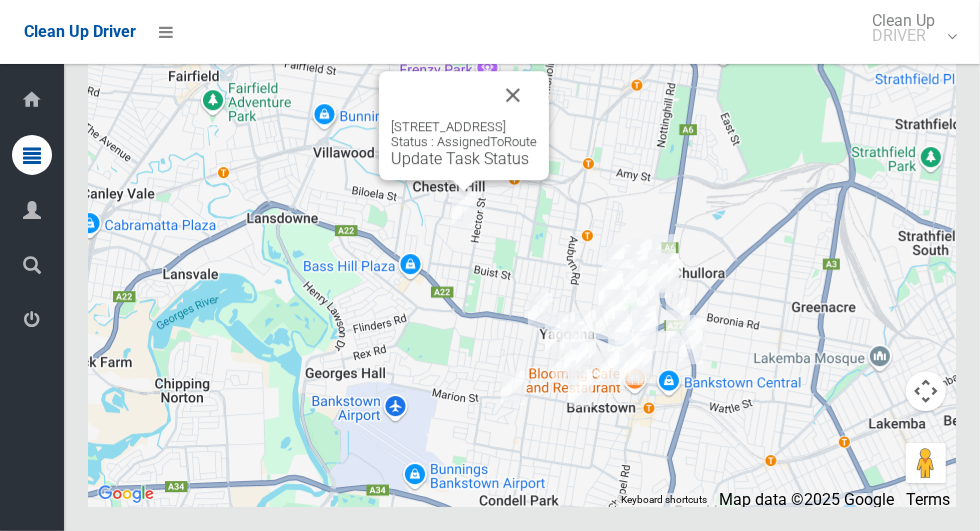 click at bounding box center [513, 95] 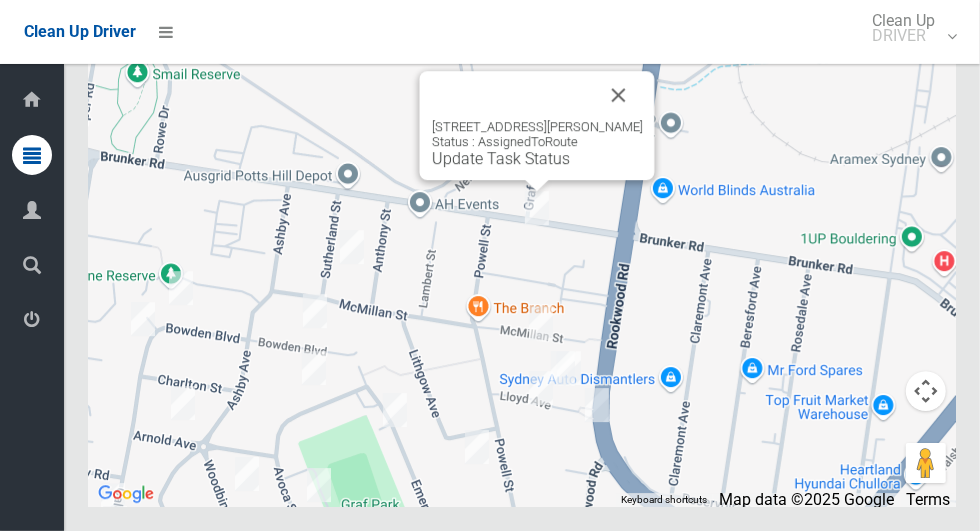 click at bounding box center [619, 95] 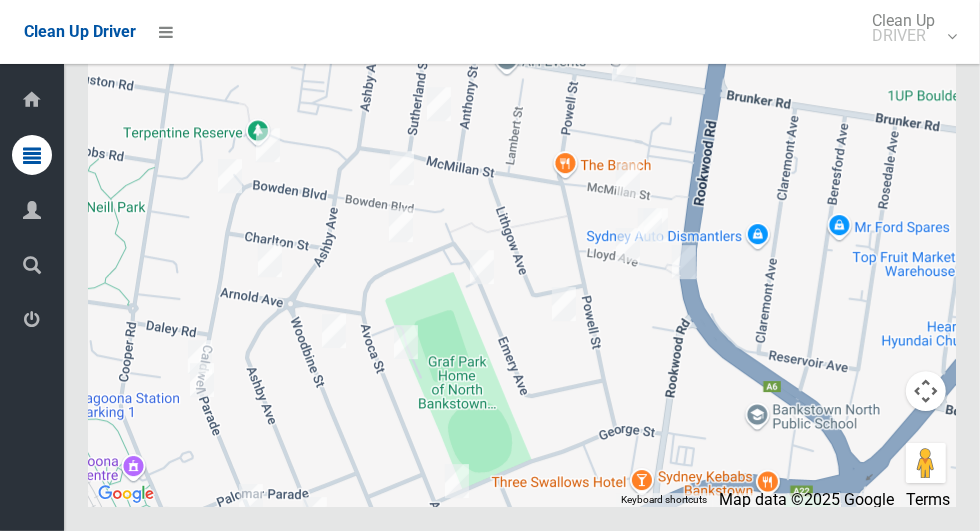 scroll, scrollTop: 11063, scrollLeft: 0, axis: vertical 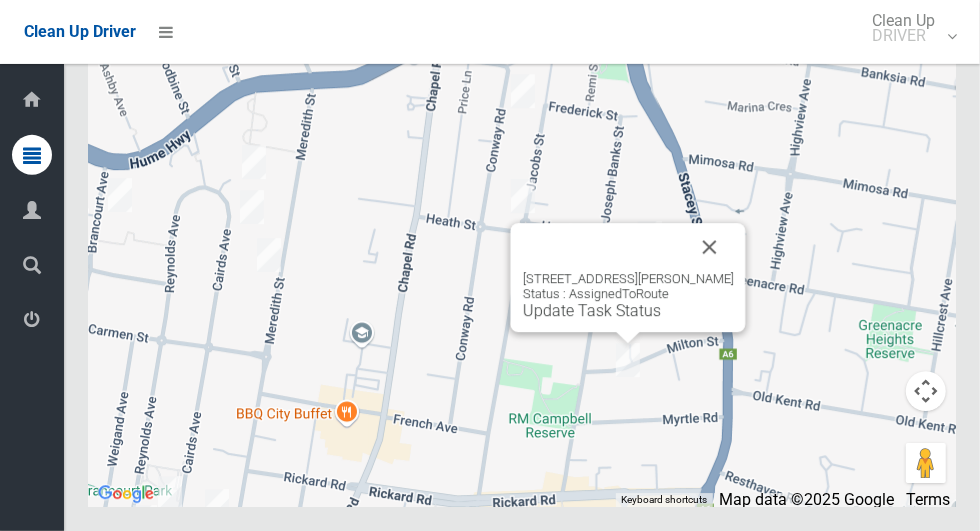 click at bounding box center (710, 247) 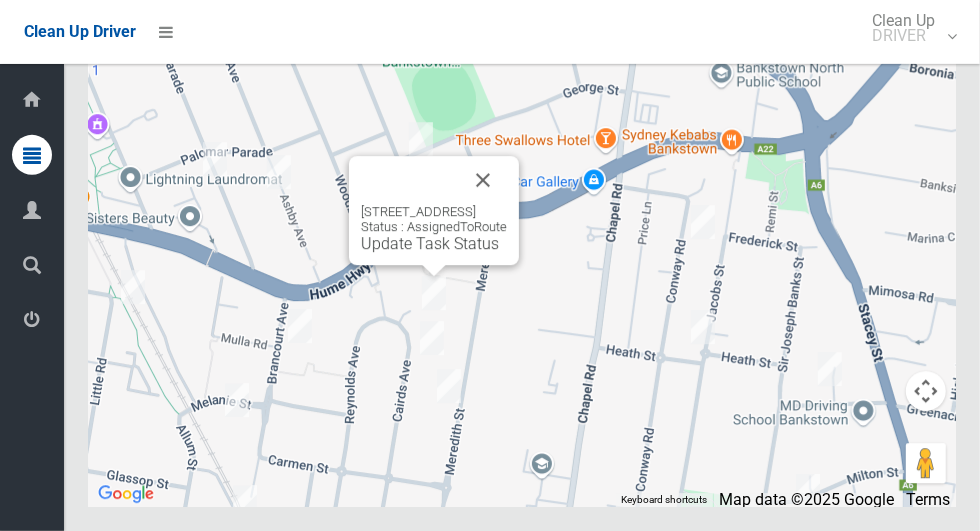 click at bounding box center (483, 180) 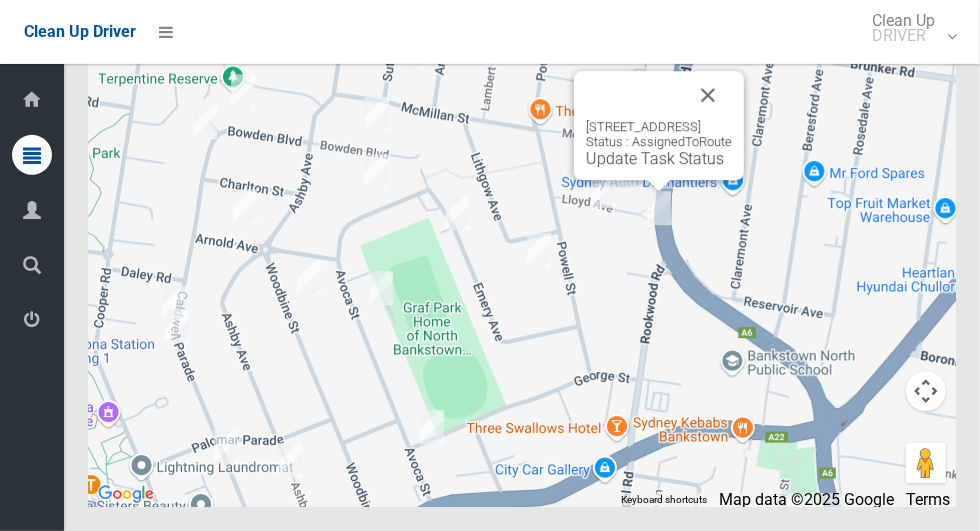 click at bounding box center (708, 95) 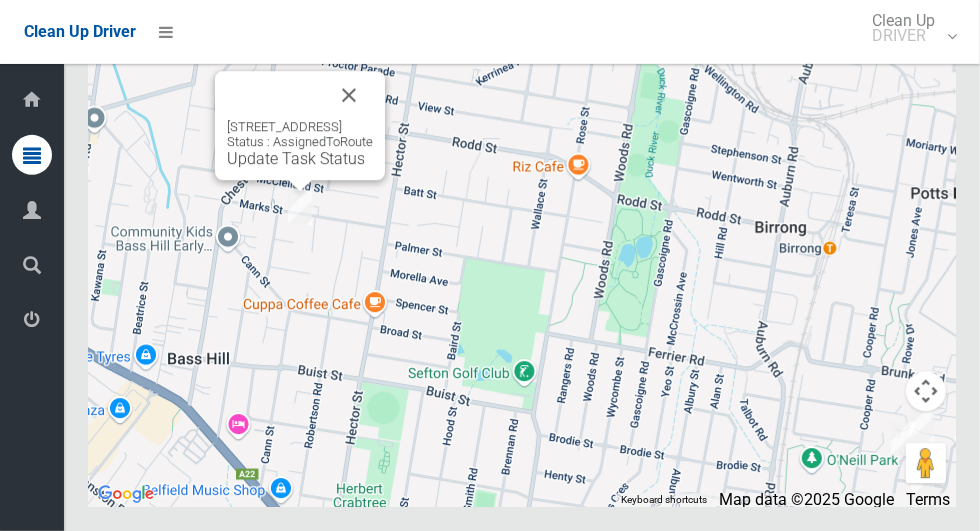 click at bounding box center [349, 95] 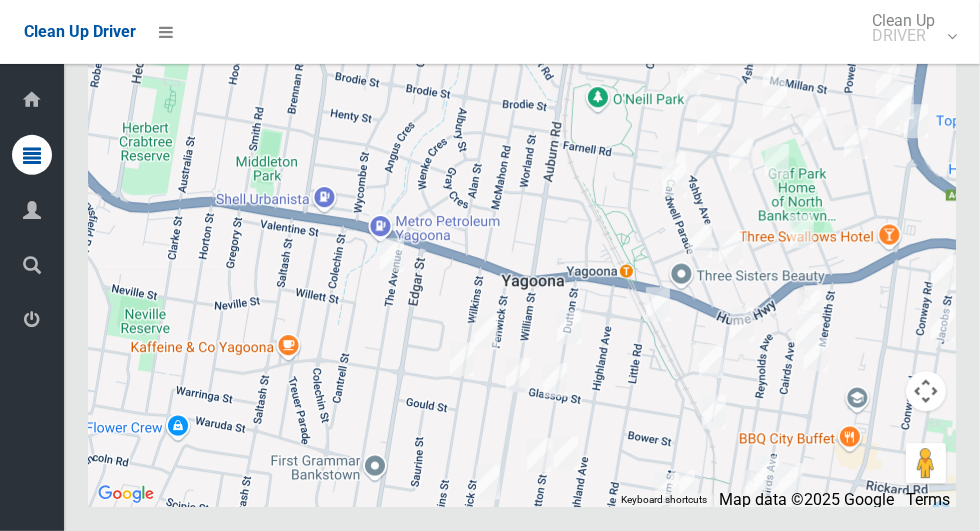click on "To navigate, press the arrow keys." at bounding box center (522, 257) 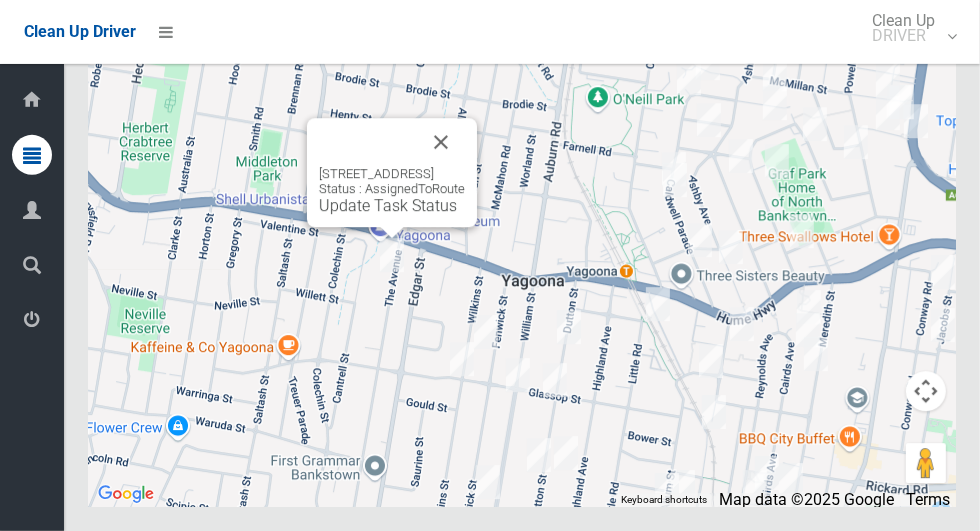click at bounding box center (441, 142) 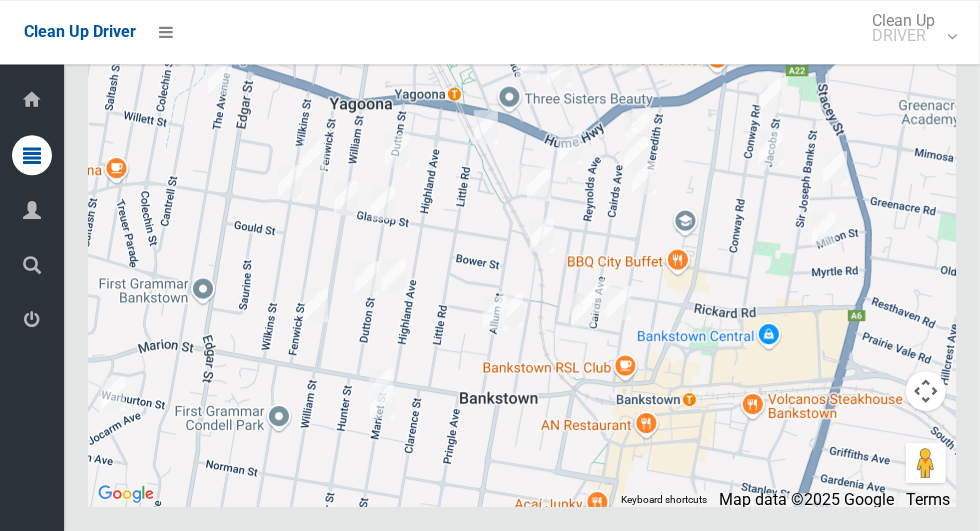 scroll, scrollTop: 11267, scrollLeft: 0, axis: vertical 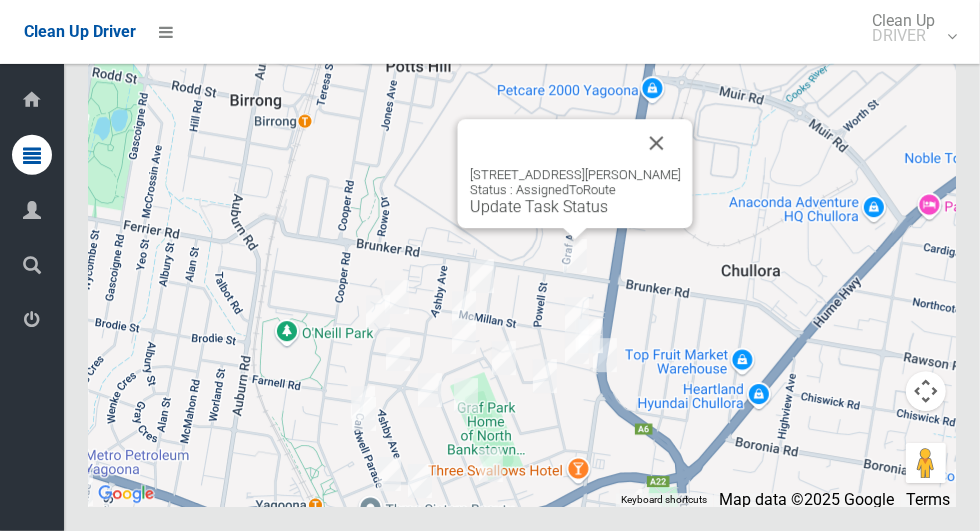 click on "Update Task Status" at bounding box center (539, 206) 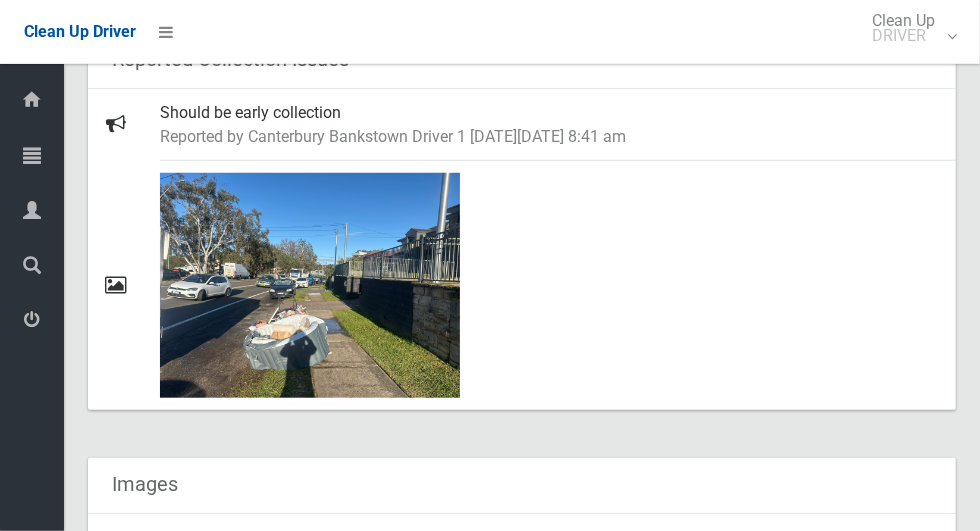 scroll, scrollTop: 807, scrollLeft: 0, axis: vertical 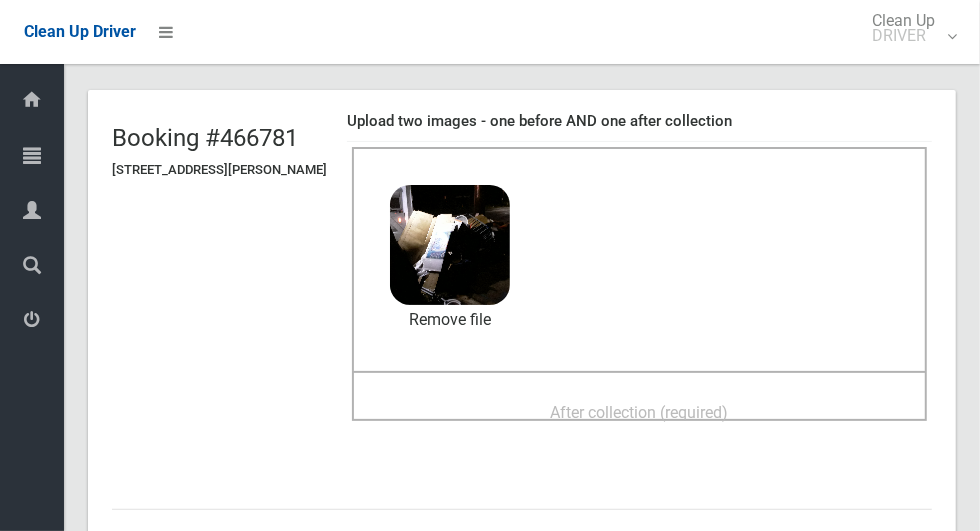 click on "After collection (required)" at bounding box center [640, 412] 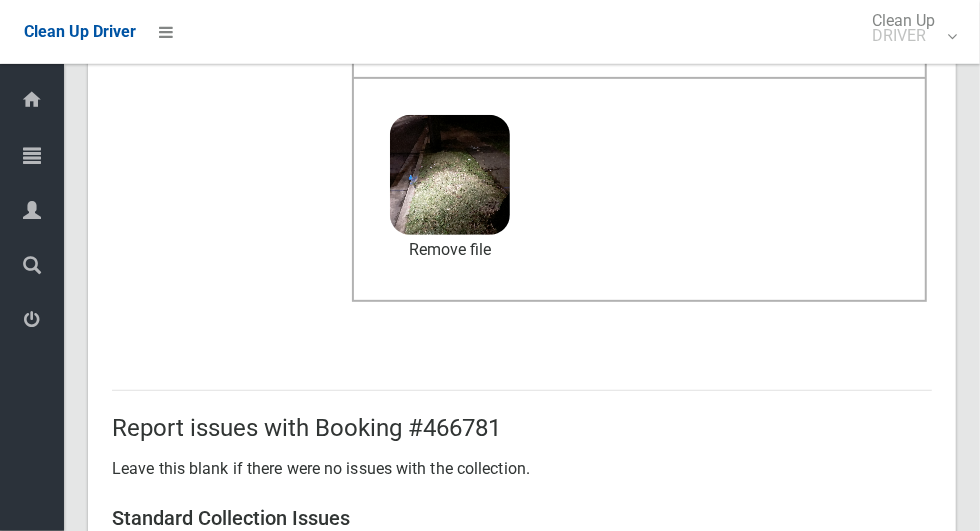 scroll, scrollTop: 1636, scrollLeft: 0, axis: vertical 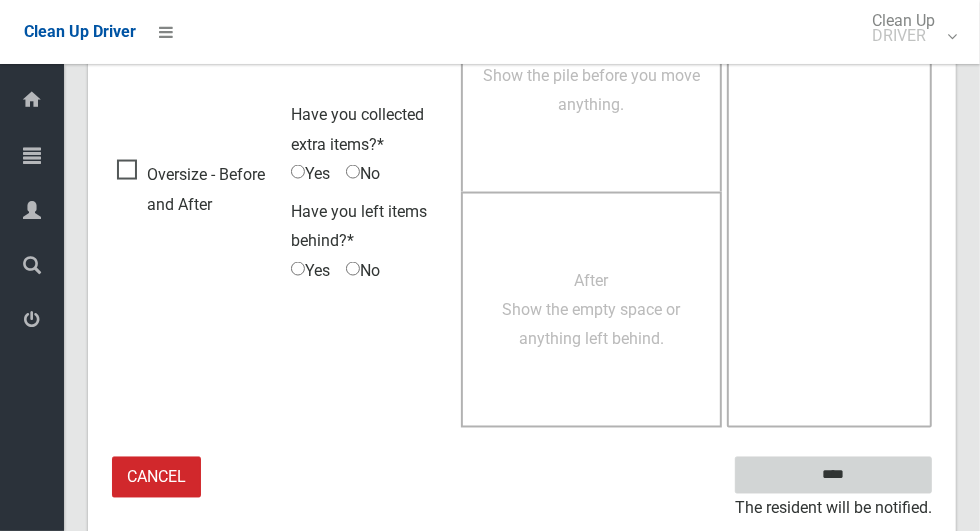 click on "****" at bounding box center (833, 475) 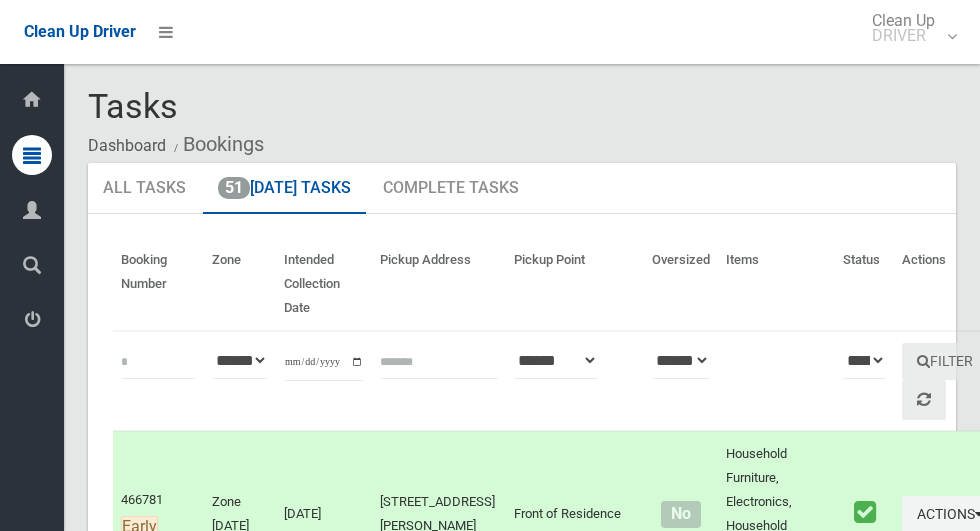 scroll, scrollTop: 0, scrollLeft: 0, axis: both 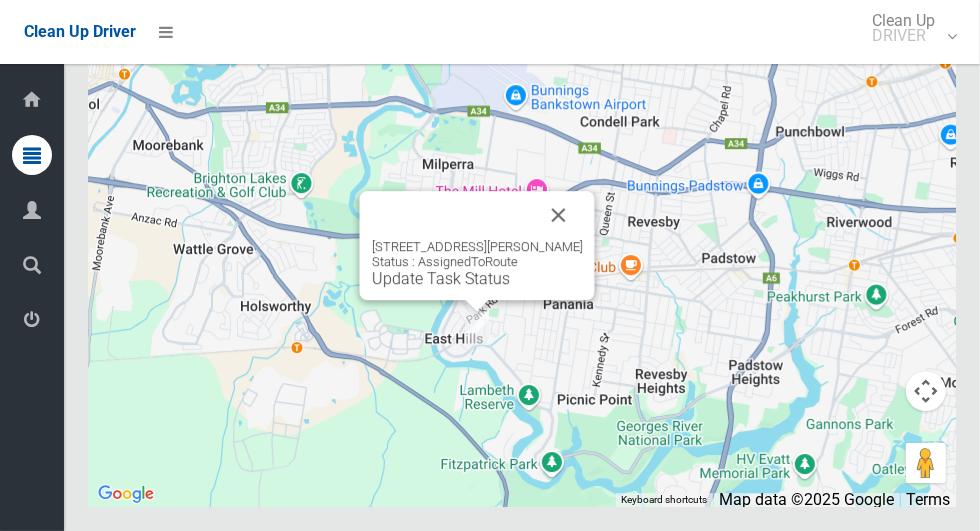 click at bounding box center [559, 215] 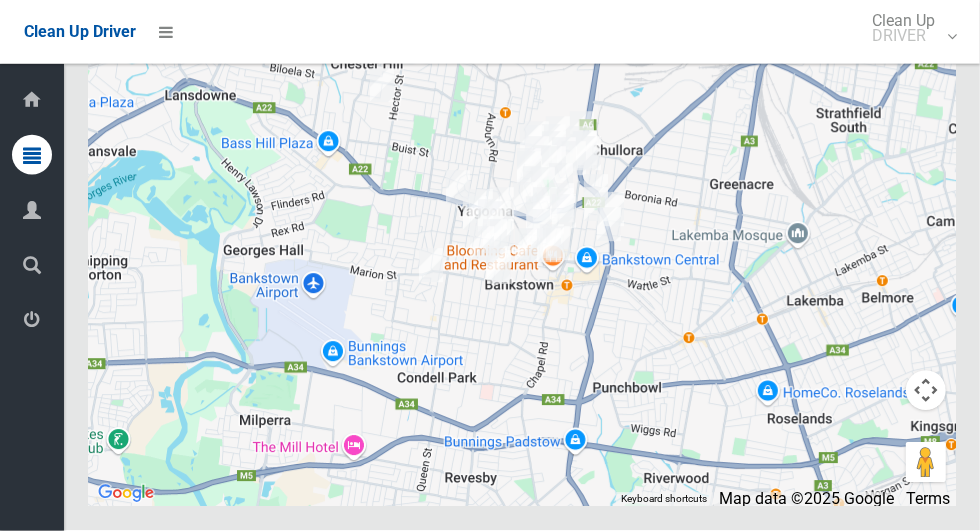 scroll, scrollTop: 11912, scrollLeft: 0, axis: vertical 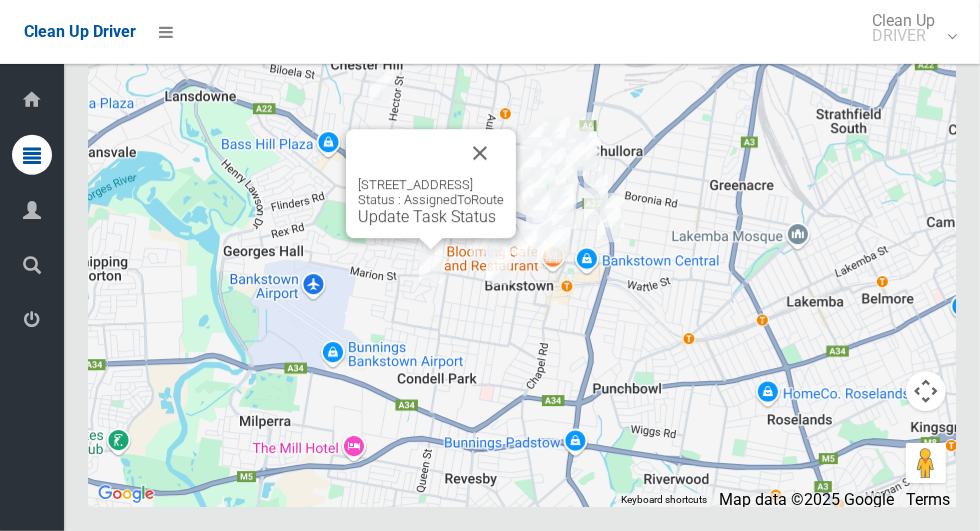 click at bounding box center (480, 153) 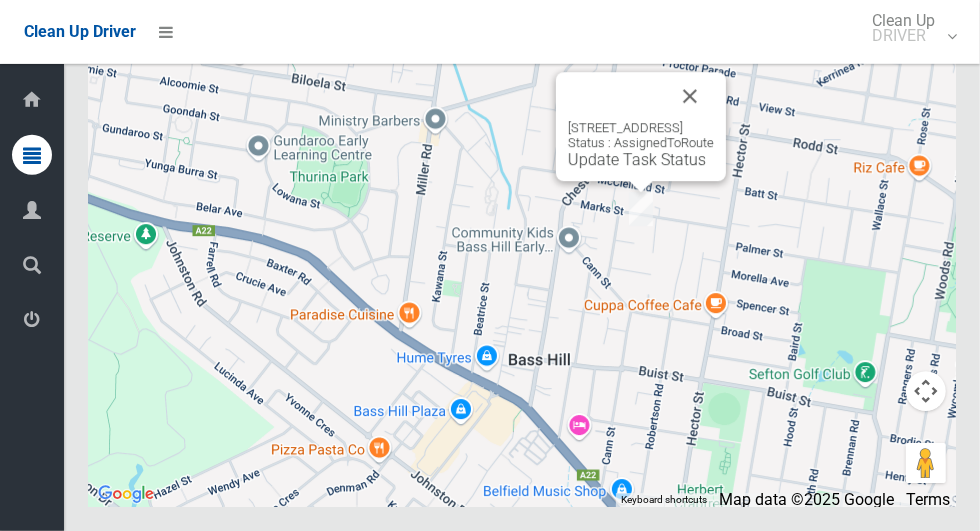 click on "Update Task Status" at bounding box center (637, 159) 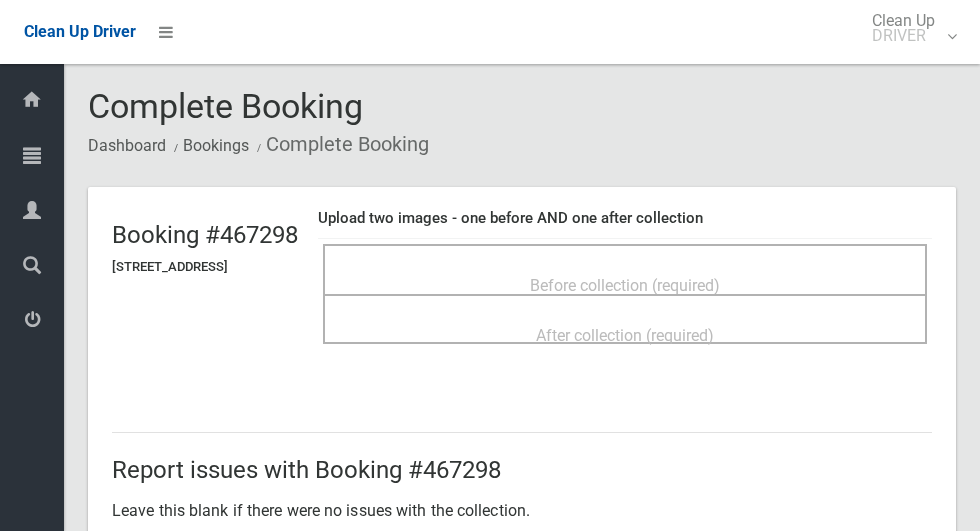 scroll, scrollTop: 0, scrollLeft: 0, axis: both 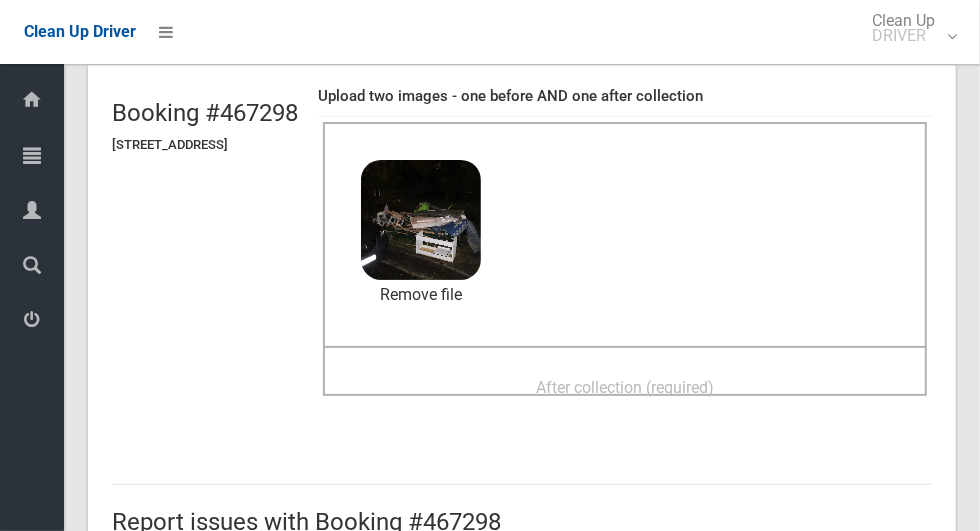 click on "After collection (required)" at bounding box center (625, 386) 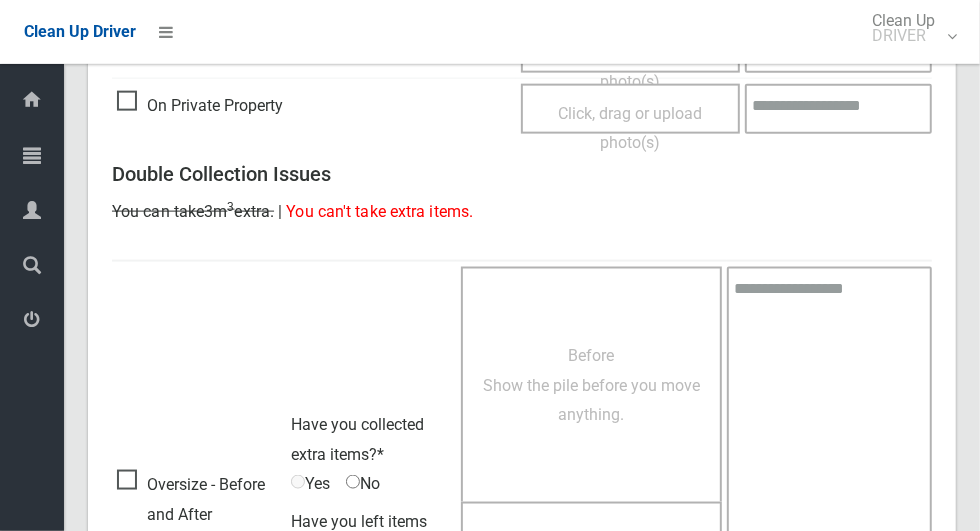 scroll, scrollTop: 1636, scrollLeft: 0, axis: vertical 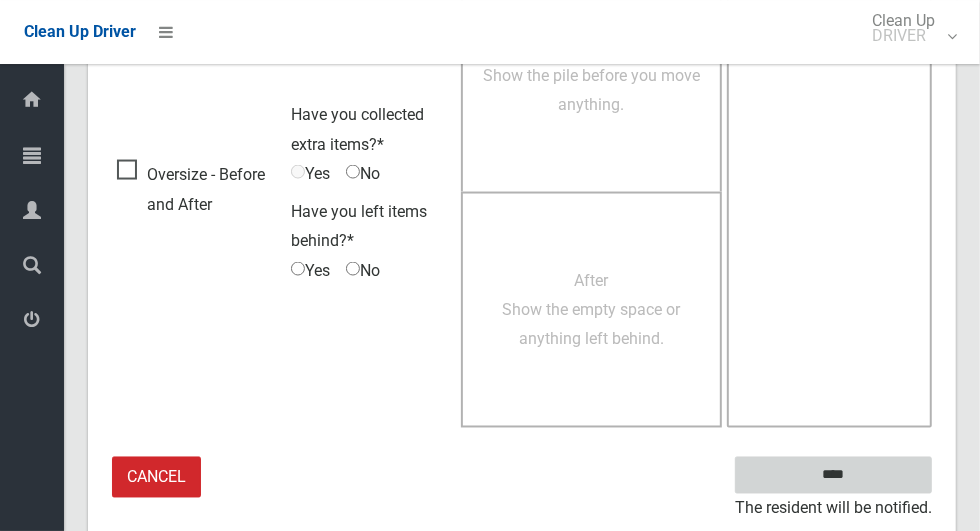 click on "****" at bounding box center (833, 475) 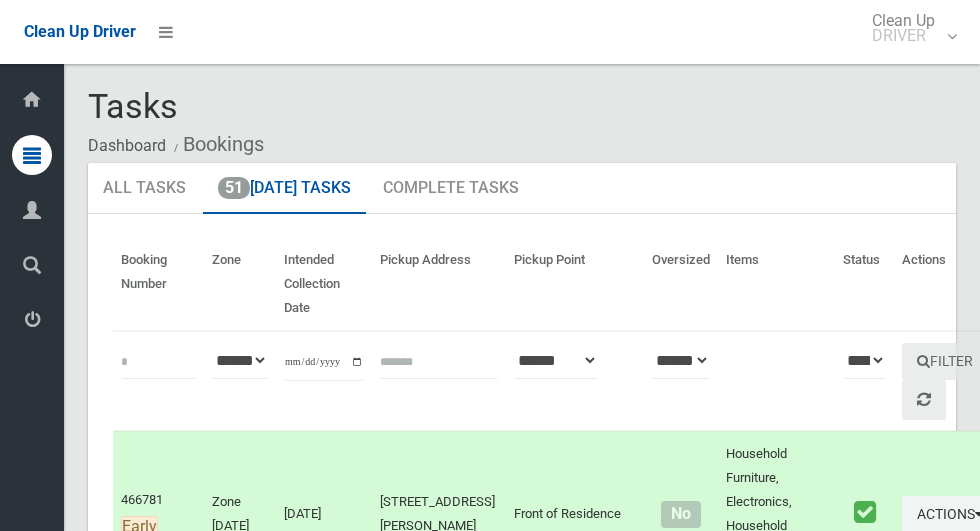 scroll, scrollTop: 0, scrollLeft: 0, axis: both 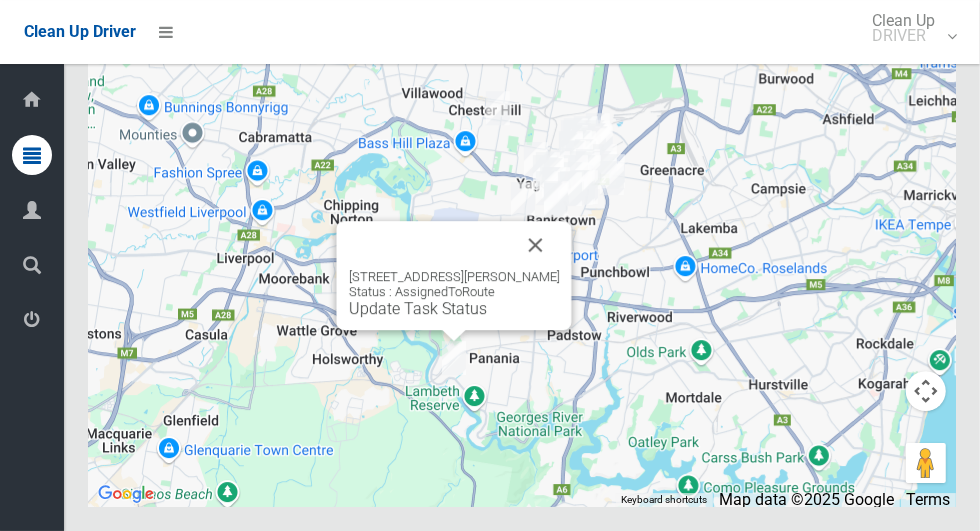 click at bounding box center (536, 245) 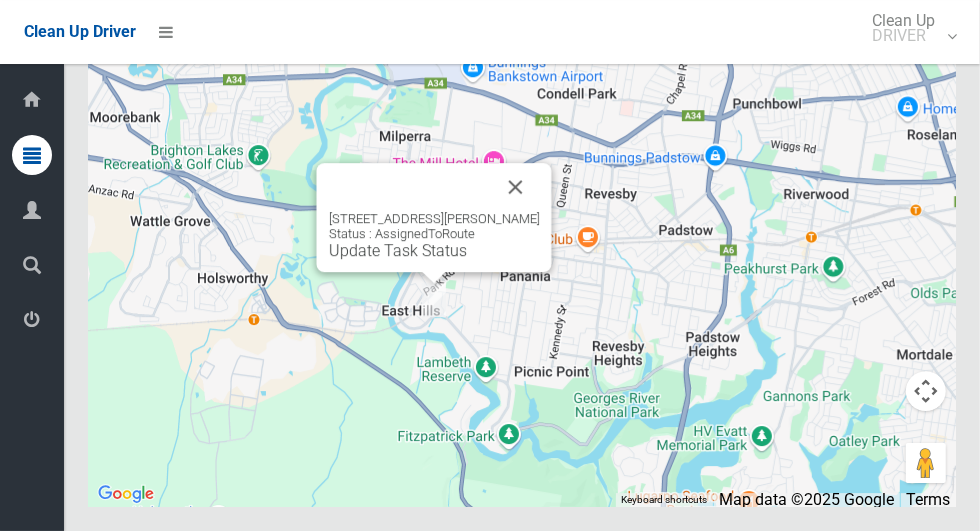 click at bounding box center [516, 187] 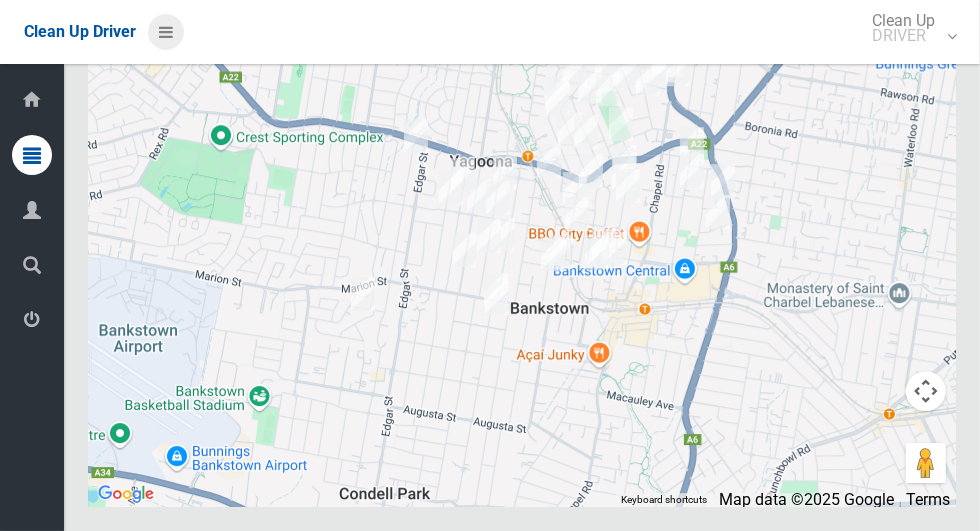 click at bounding box center (166, 32) 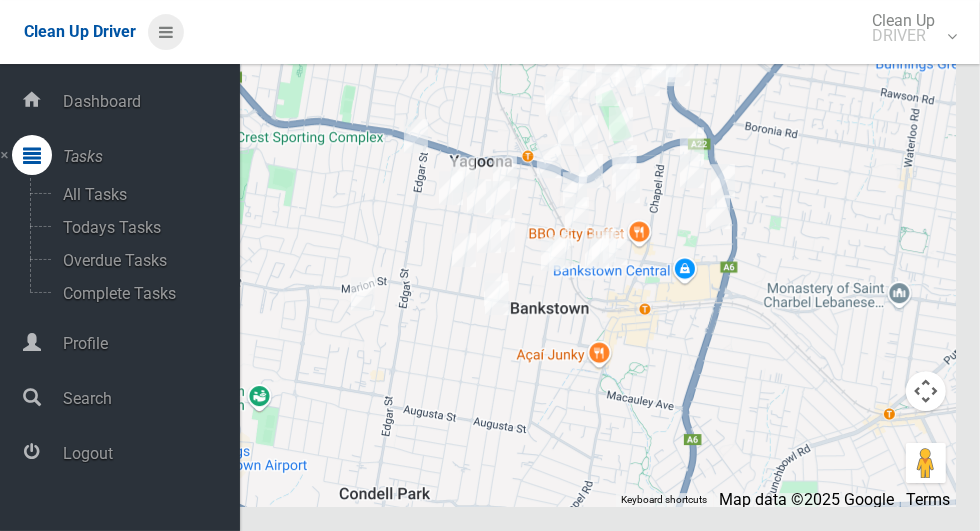 scroll, scrollTop: 11912, scrollLeft: 0, axis: vertical 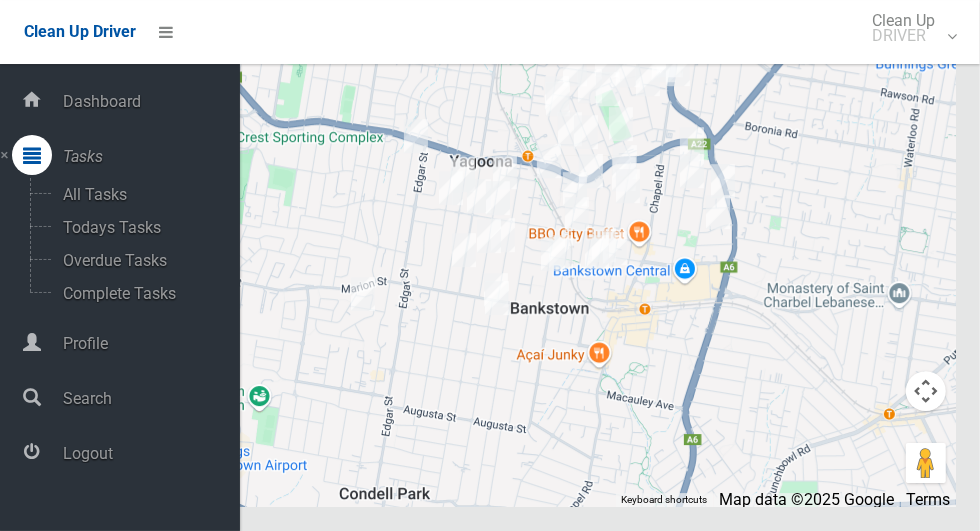 click on "Logout" at bounding box center (148, 453) 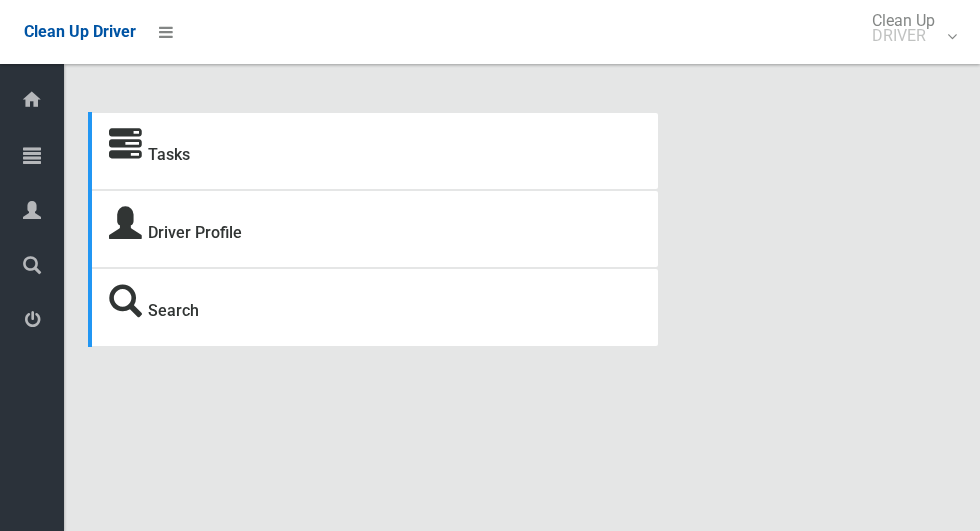 scroll, scrollTop: 0, scrollLeft: 0, axis: both 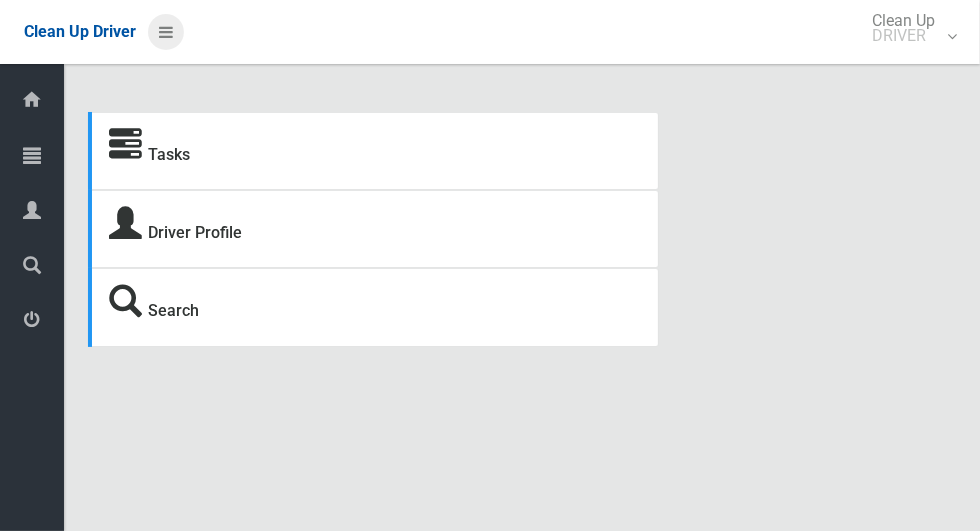 click at bounding box center [166, 32] 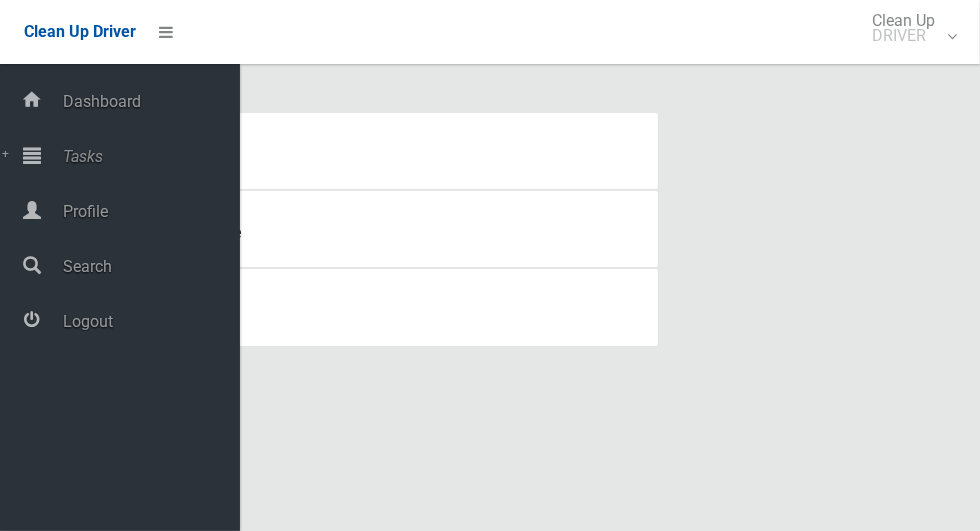 click on "Tasks" at bounding box center (148, 156) 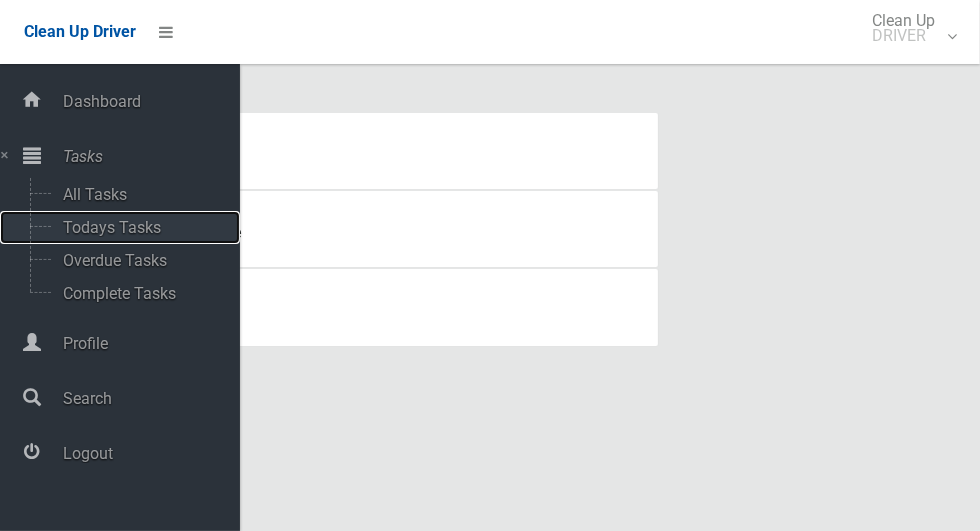 click on "Todays Tasks" at bounding box center (140, 227) 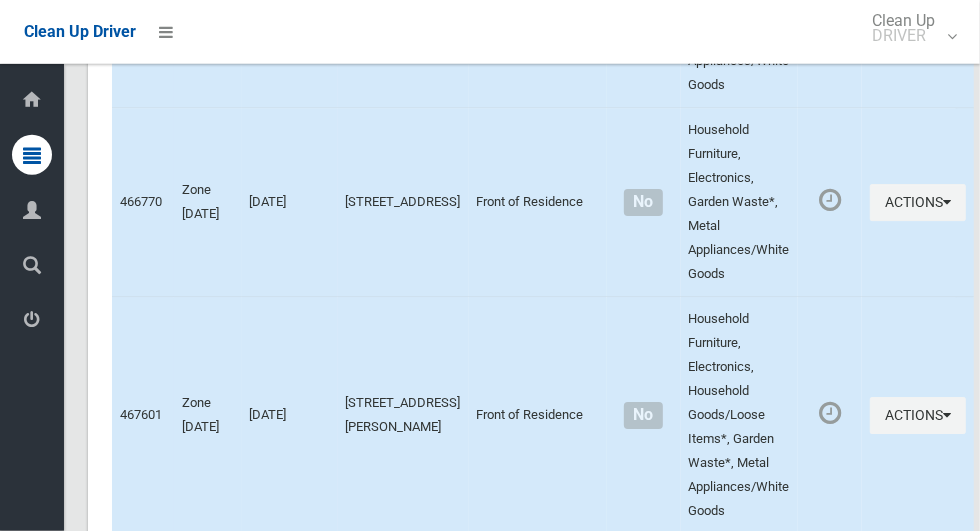 scroll, scrollTop: 11825, scrollLeft: 0, axis: vertical 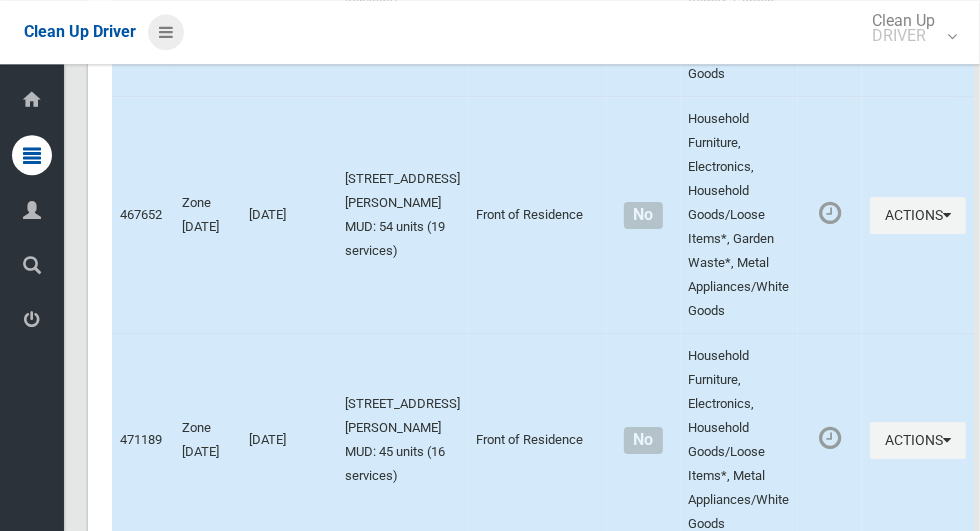 click at bounding box center (166, 32) 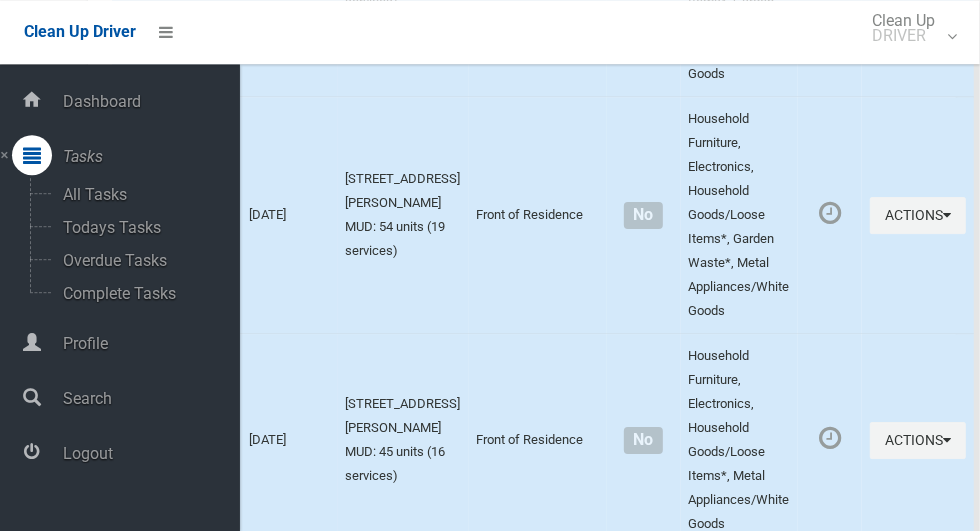 click on "Logout" at bounding box center [148, 453] 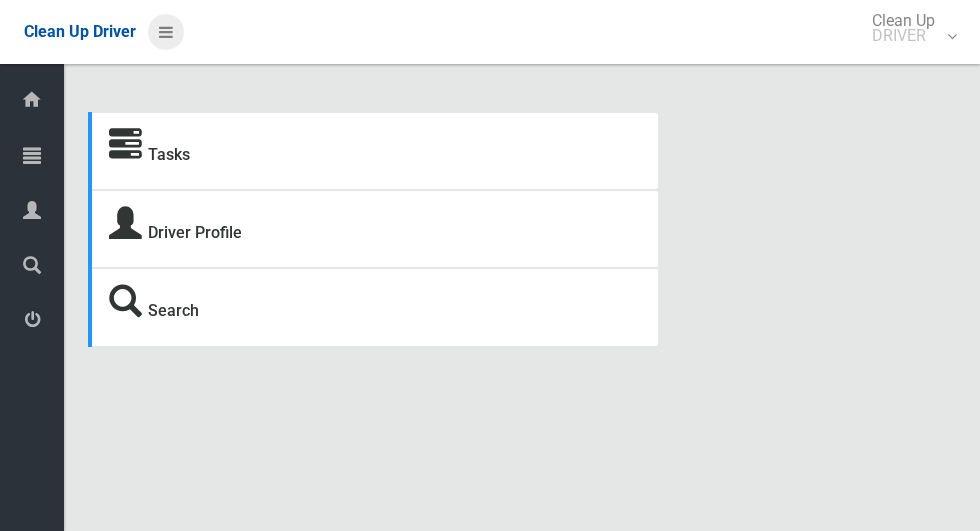 click at bounding box center (166, 32) 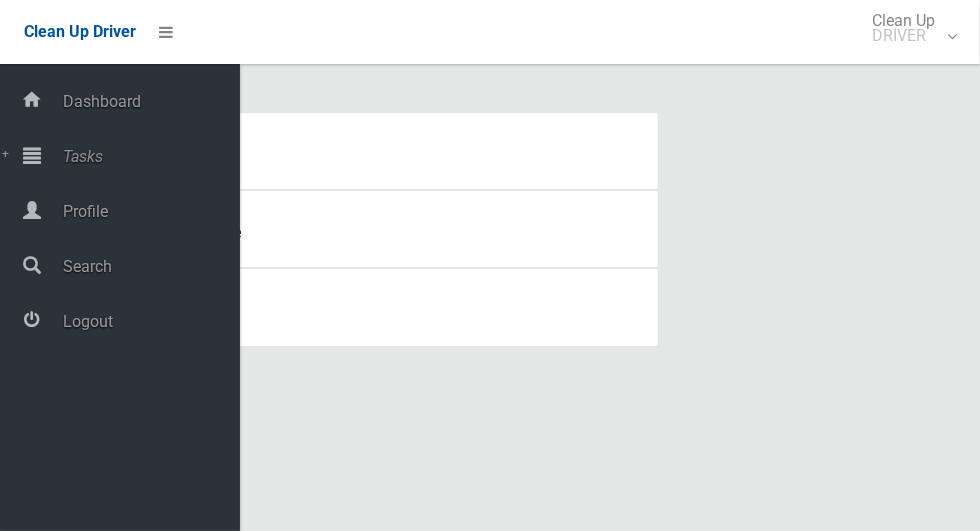 click on "Tasks" at bounding box center [148, 156] 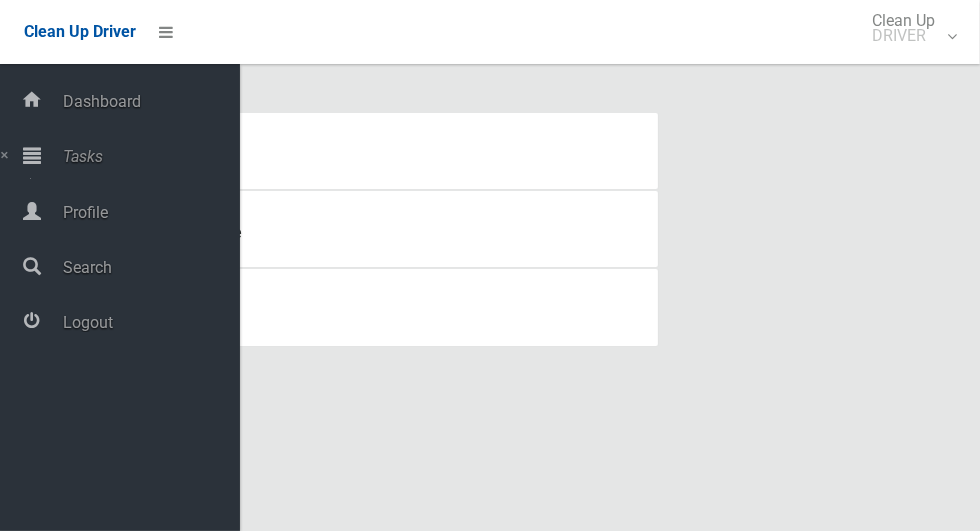 click on "Tasks" at bounding box center [148, 156] 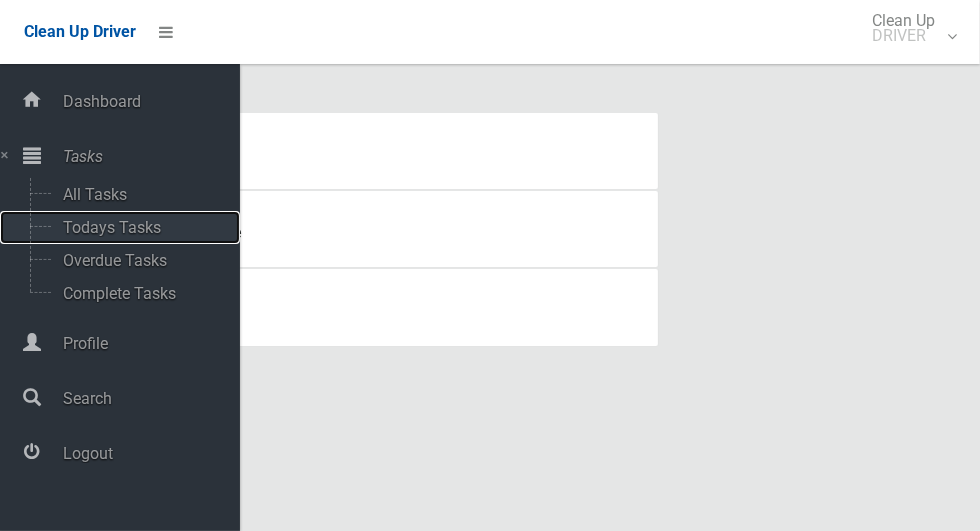 click on "Todays Tasks" at bounding box center [140, 227] 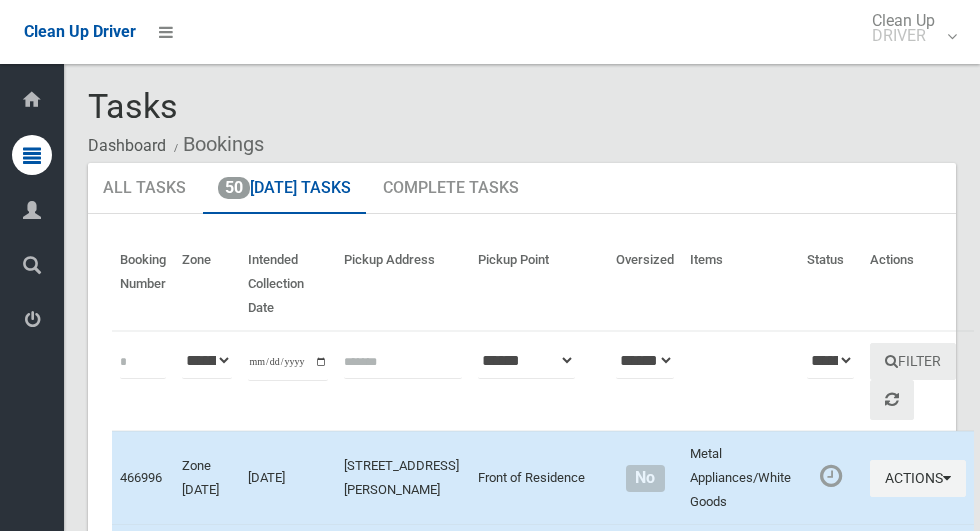 scroll, scrollTop: 10761, scrollLeft: 0, axis: vertical 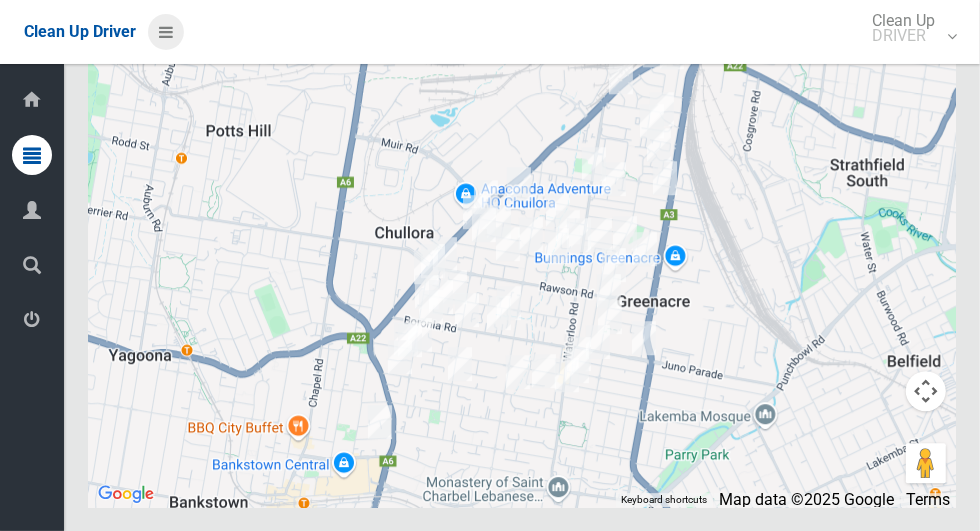 click at bounding box center (166, 32) 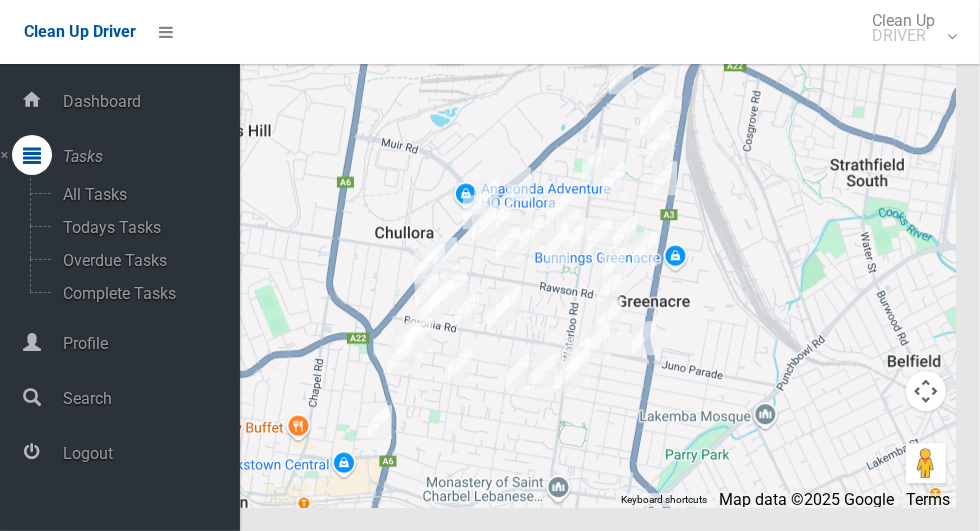 click on "Logout" at bounding box center (148, 453) 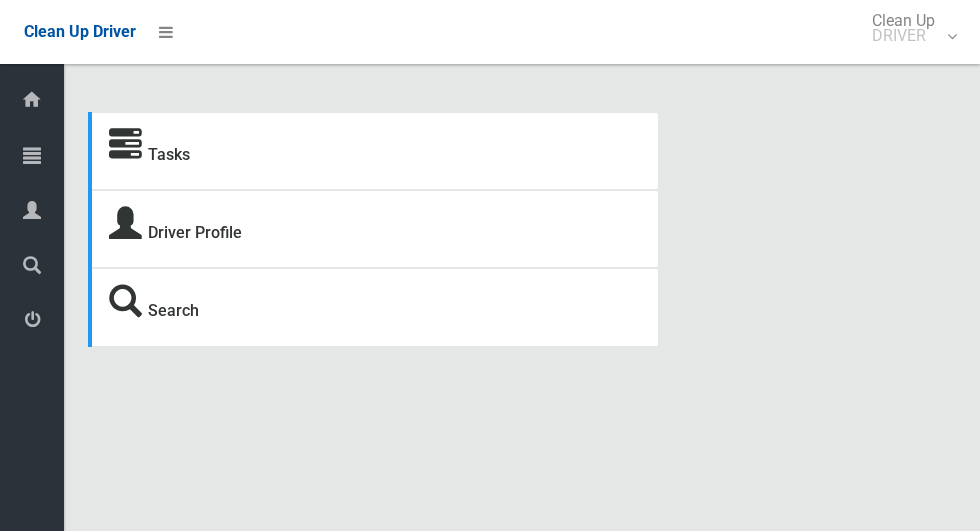 scroll, scrollTop: 0, scrollLeft: 0, axis: both 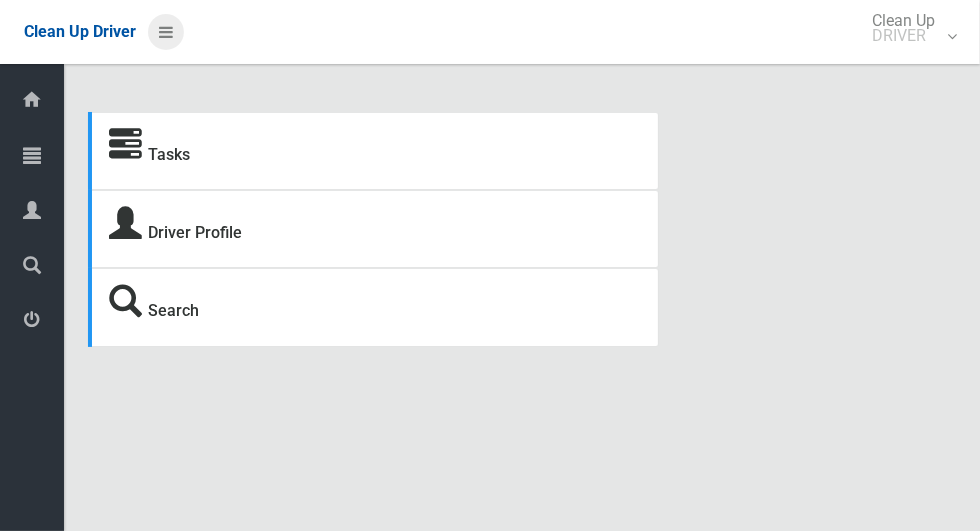 click at bounding box center [166, 32] 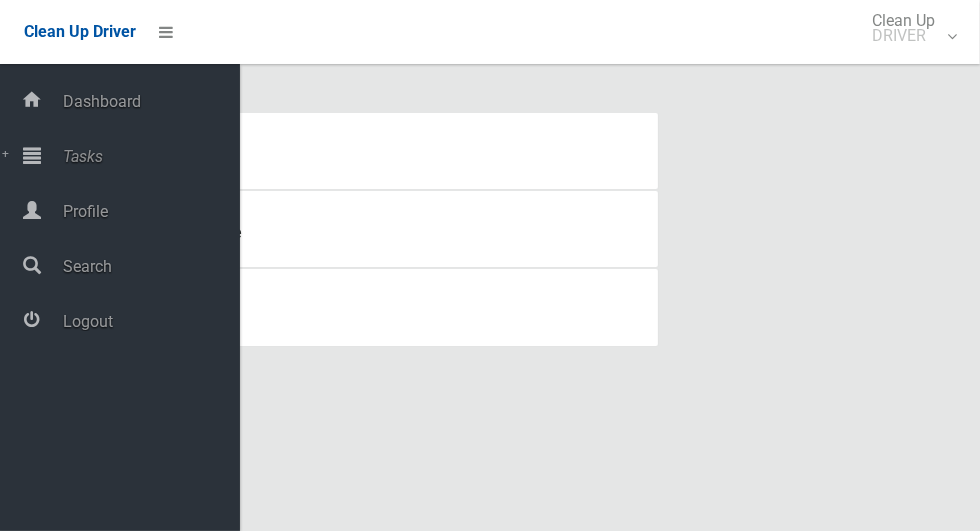 click on "Tasks" at bounding box center (148, 156) 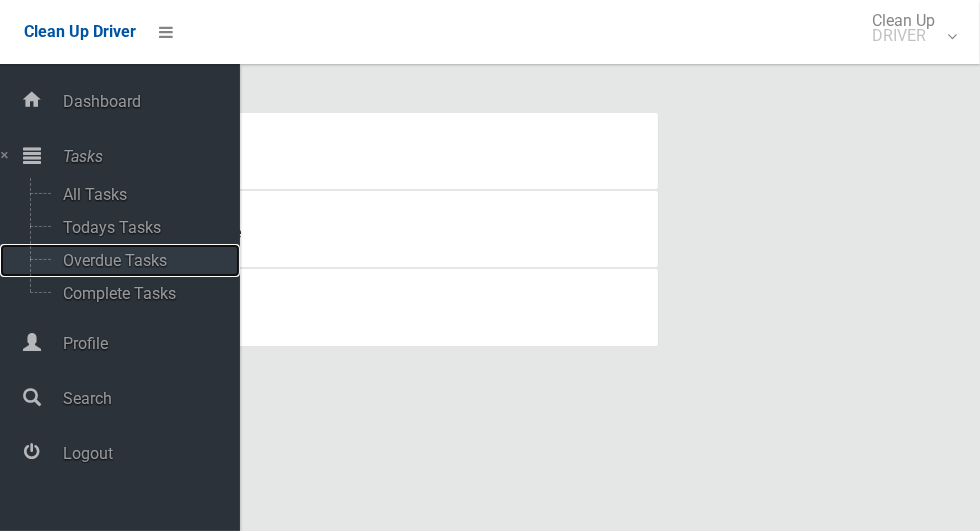 click on "Overdue Tasks" at bounding box center (140, 260) 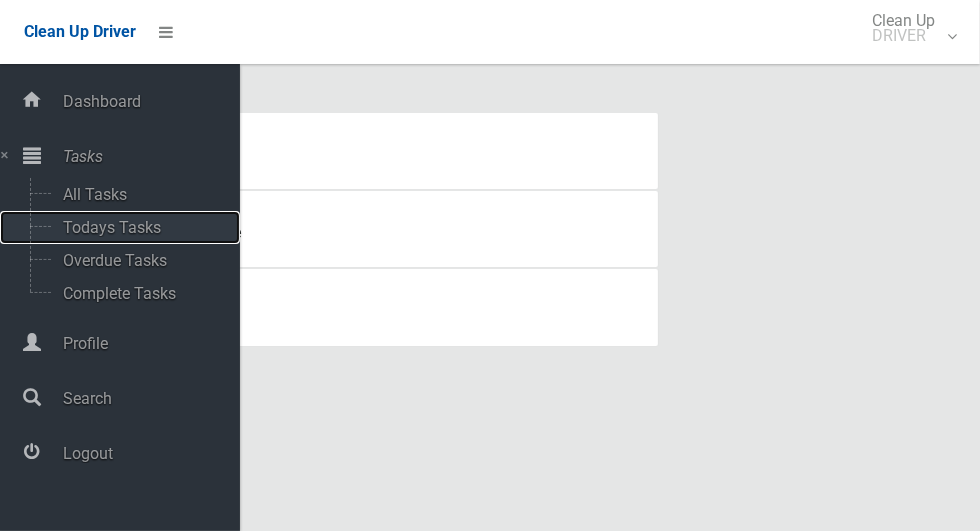 click on "Todays Tasks" at bounding box center [140, 227] 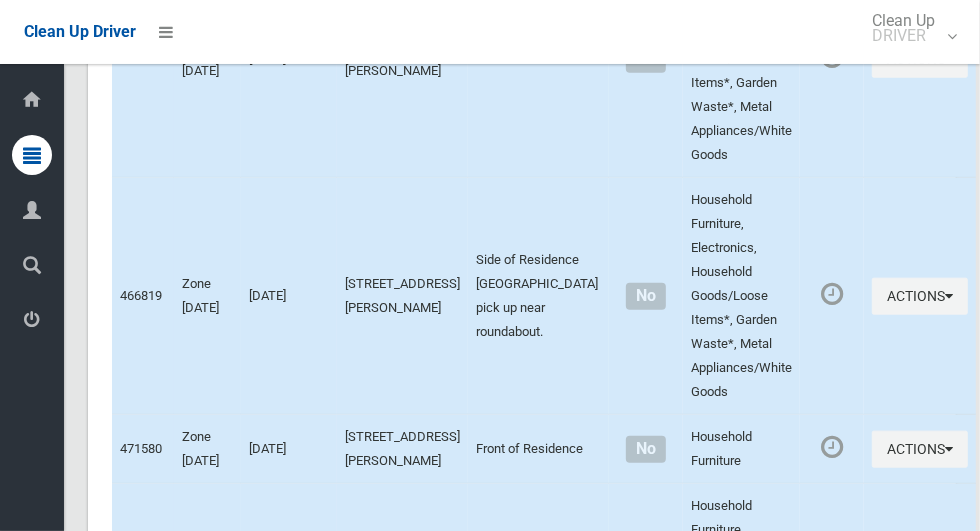 scroll, scrollTop: 9368, scrollLeft: 0, axis: vertical 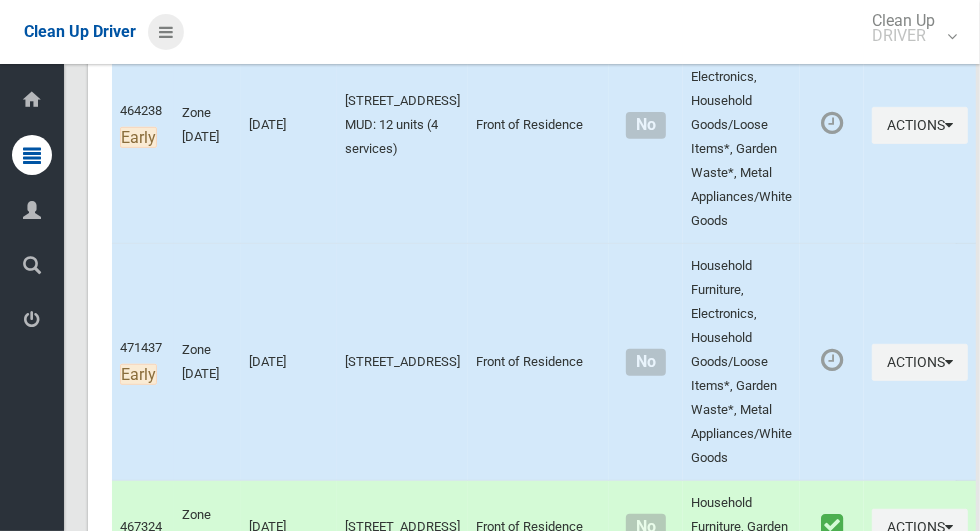 click at bounding box center [166, 32] 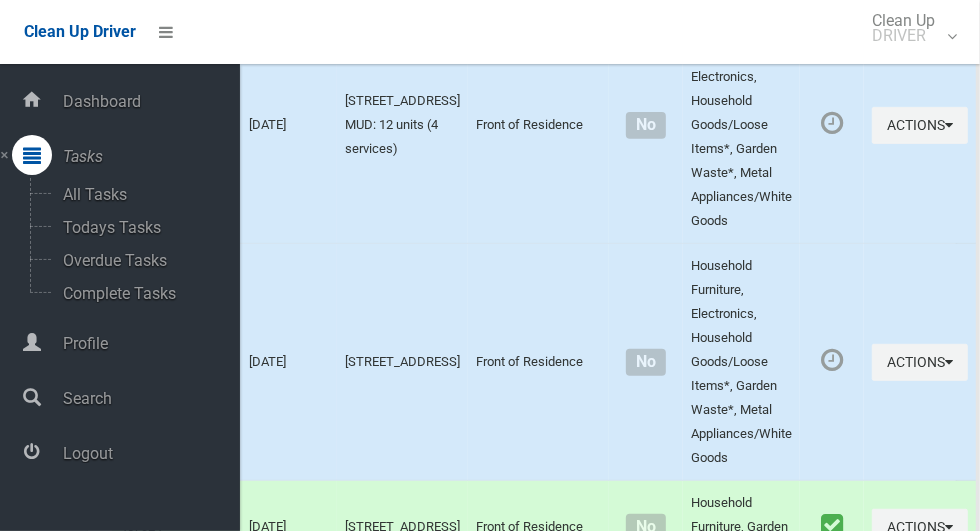 click on "Logout" at bounding box center (148, 453) 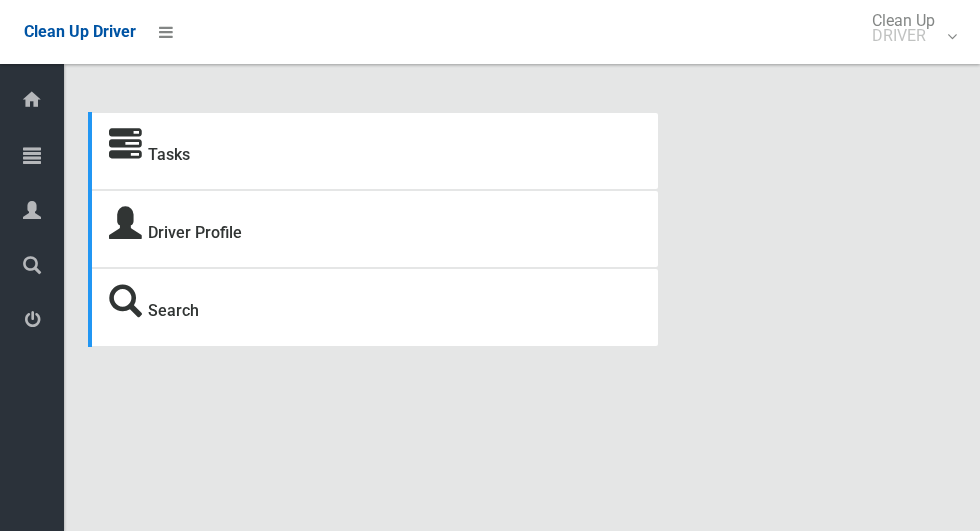 scroll, scrollTop: 0, scrollLeft: 0, axis: both 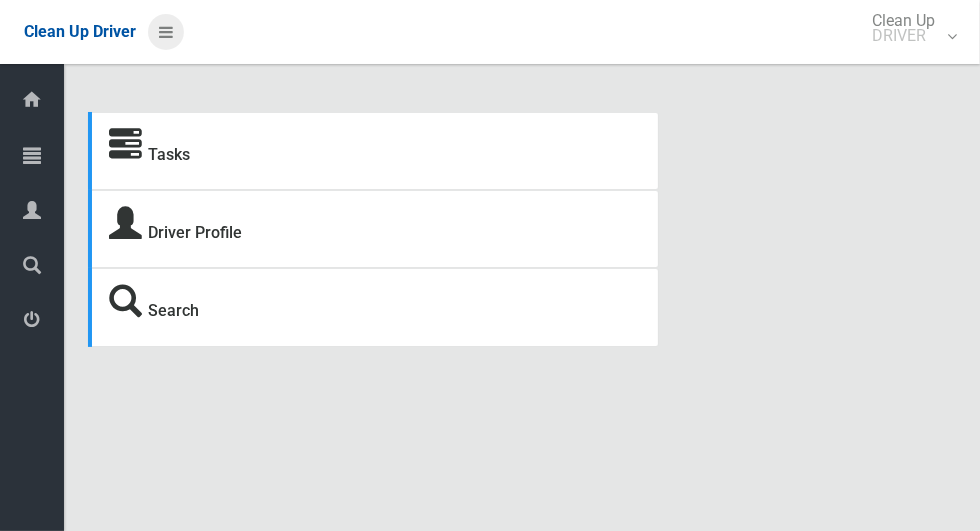 click at bounding box center [166, 32] 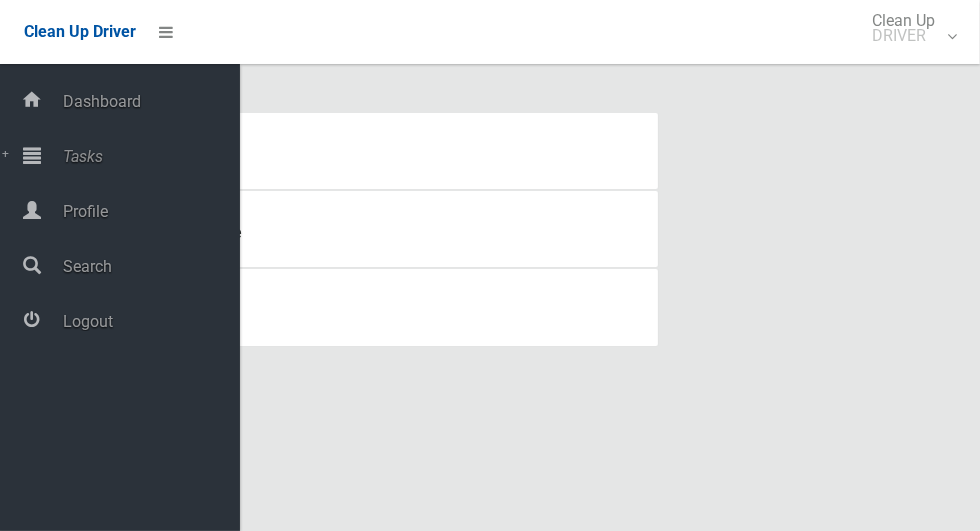 click on "Tasks" at bounding box center (148, 156) 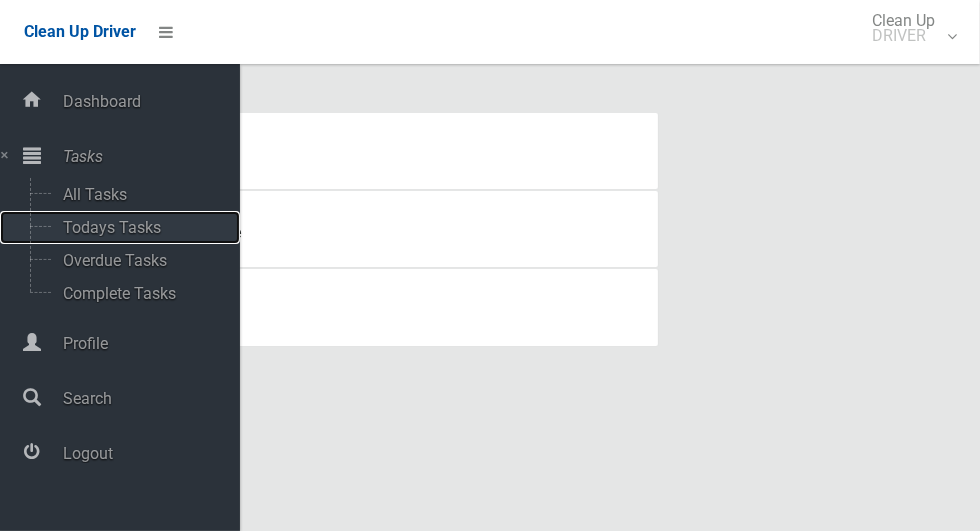 click on "Todays Tasks" at bounding box center (140, 227) 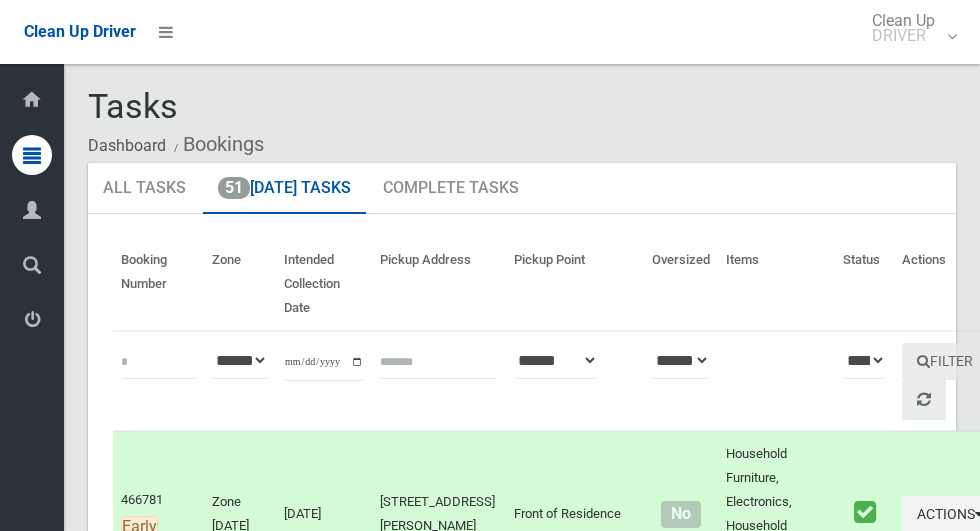 scroll, scrollTop: 0, scrollLeft: 0, axis: both 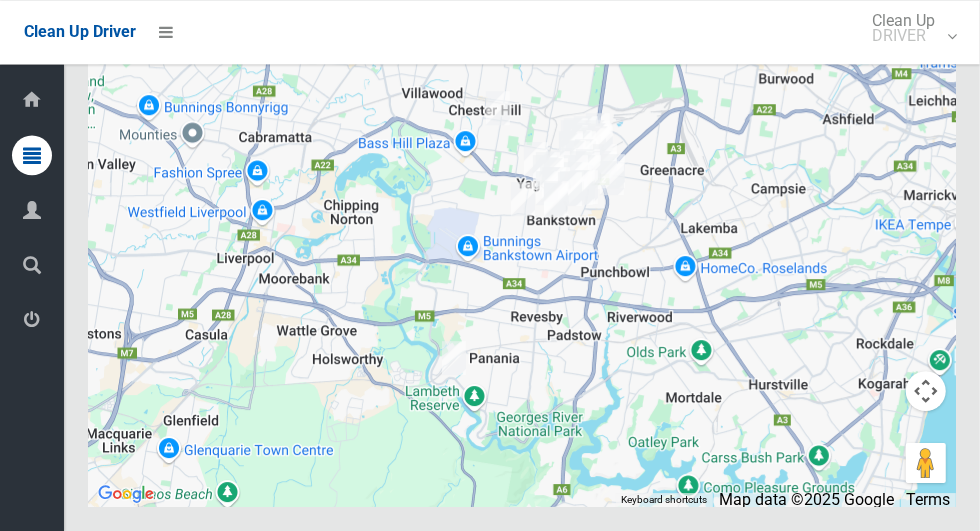 click on "Actions" at bounding box center (950, -314) 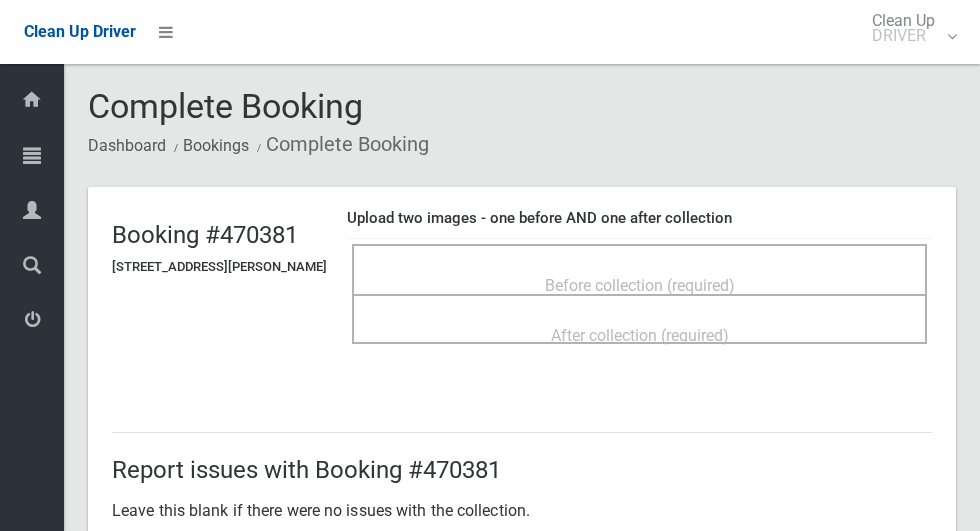 click on "Before collection (required)" at bounding box center (640, 285) 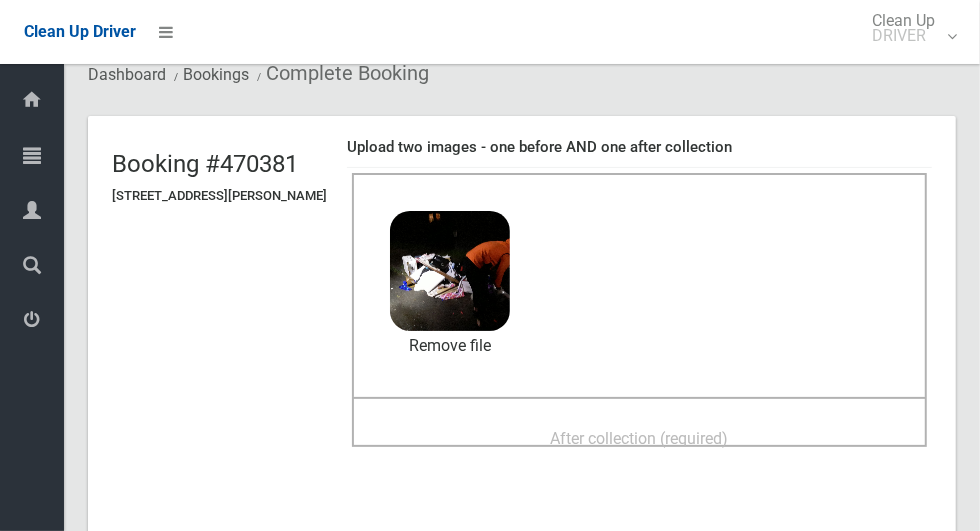 scroll, scrollTop: 84, scrollLeft: 0, axis: vertical 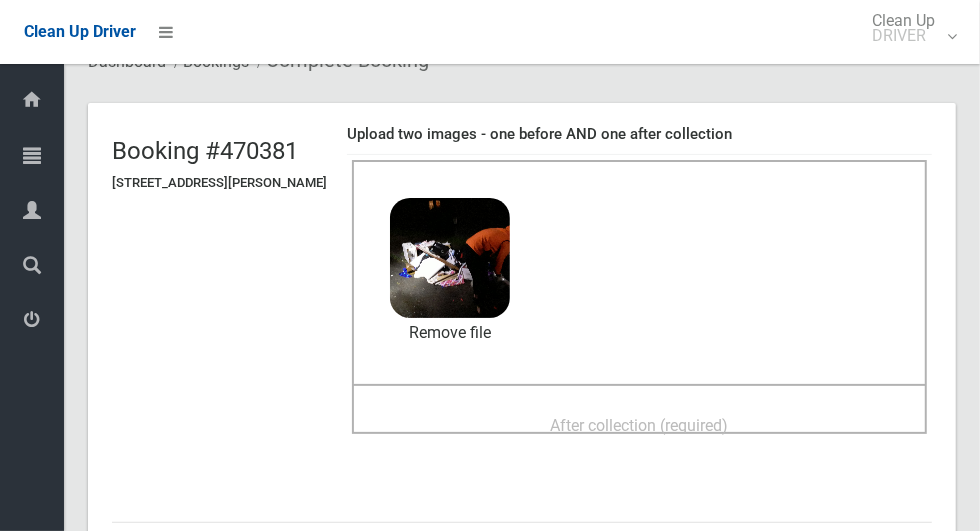 click on "After collection (required)" at bounding box center (639, 424) 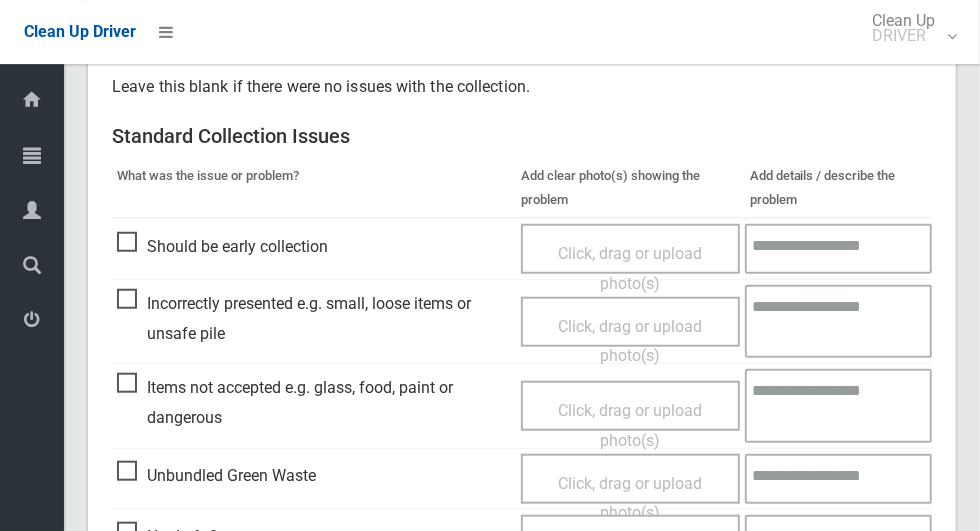 scroll, scrollTop: 1636, scrollLeft: 0, axis: vertical 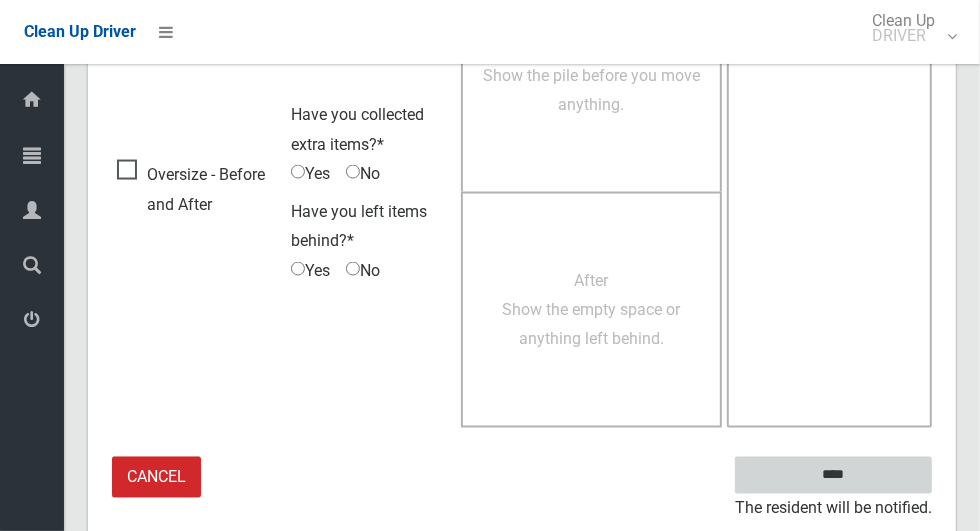 click on "****" at bounding box center (833, 475) 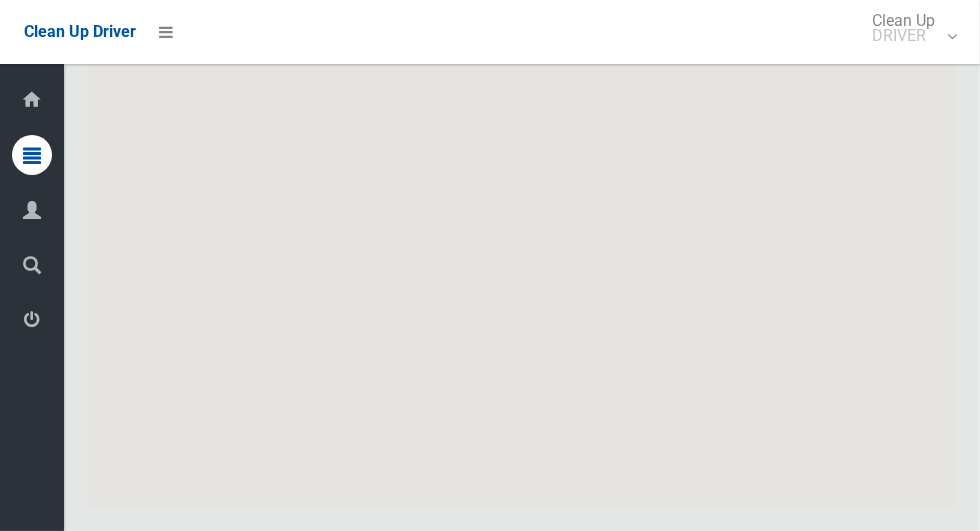 scroll, scrollTop: 11912, scrollLeft: 0, axis: vertical 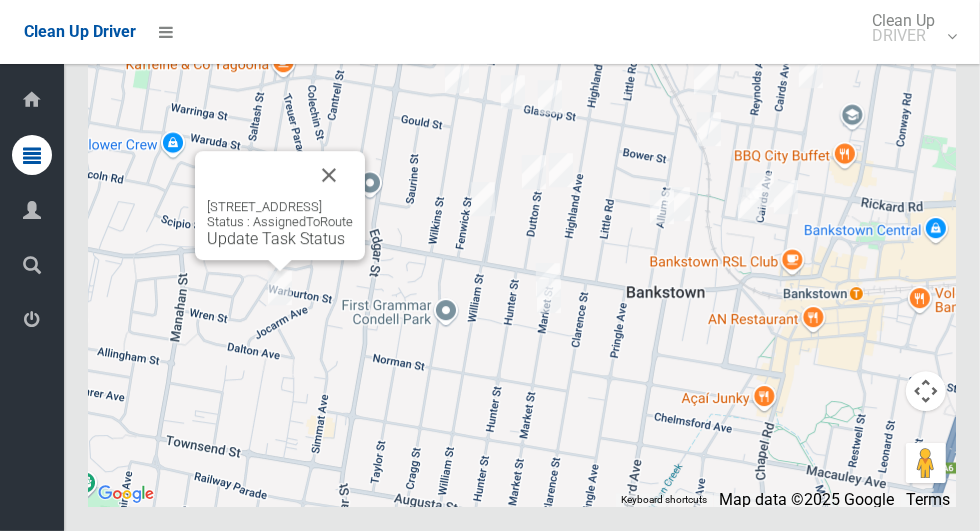 click at bounding box center (329, 175) 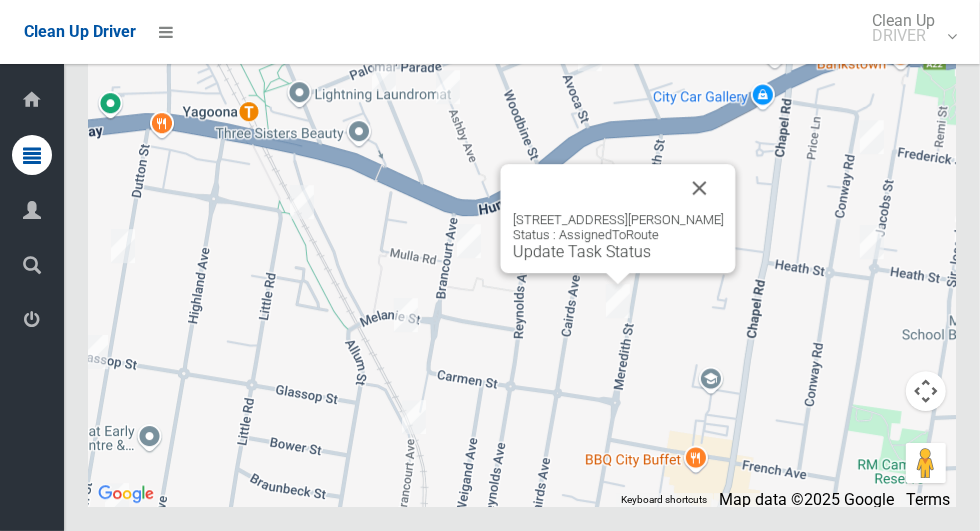 click at bounding box center [700, 188] 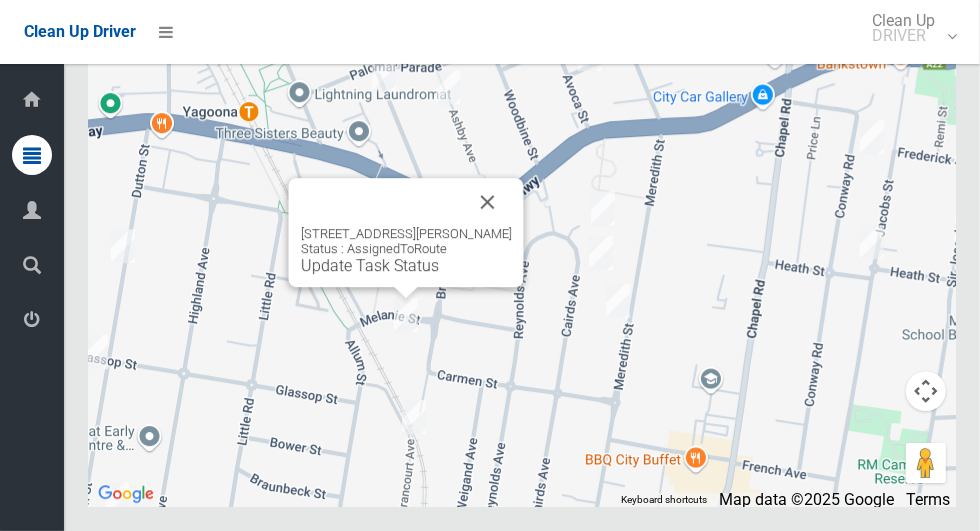 click at bounding box center (488, 202) 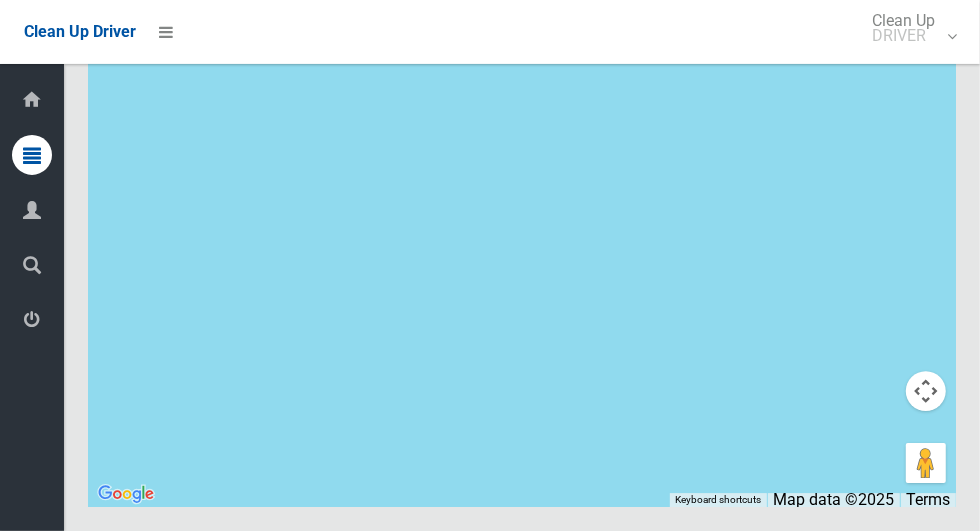 scroll, scrollTop: 11184, scrollLeft: 0, axis: vertical 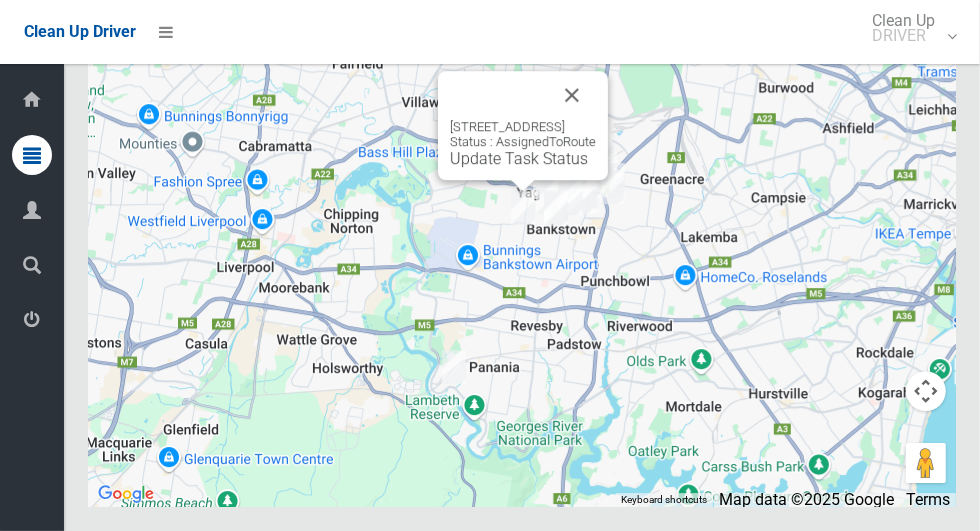 click on "Update Task Status" at bounding box center (519, 158) 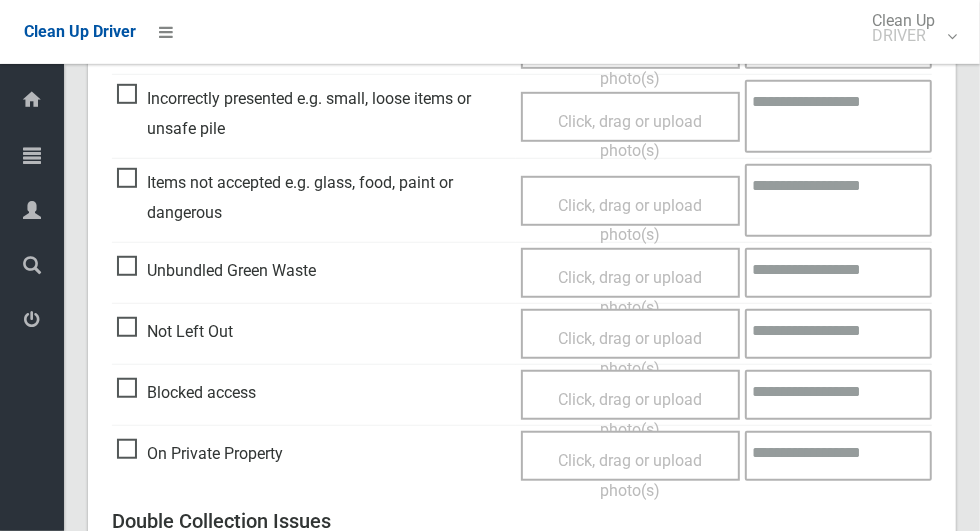 scroll, scrollTop: 631, scrollLeft: 0, axis: vertical 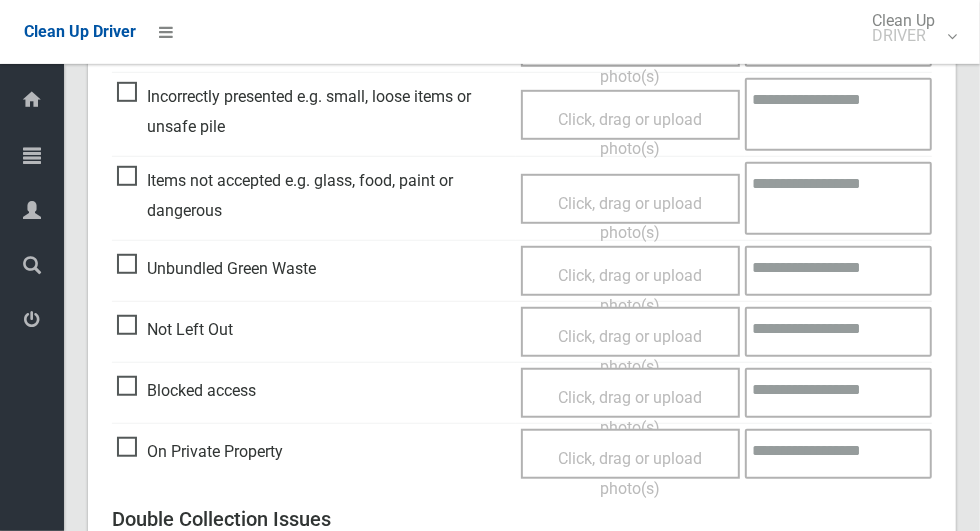 click on "Not Left Out" at bounding box center (175, 330) 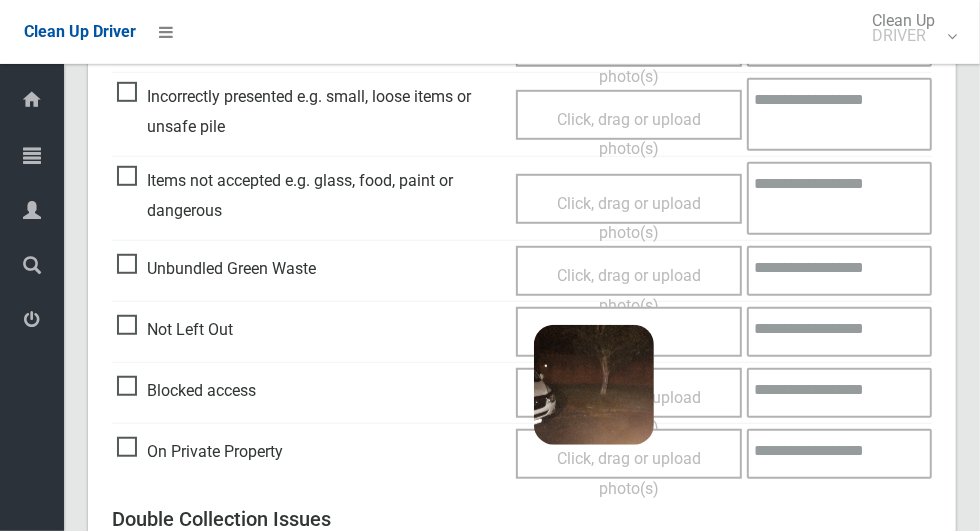 scroll, scrollTop: 1288, scrollLeft: 0, axis: vertical 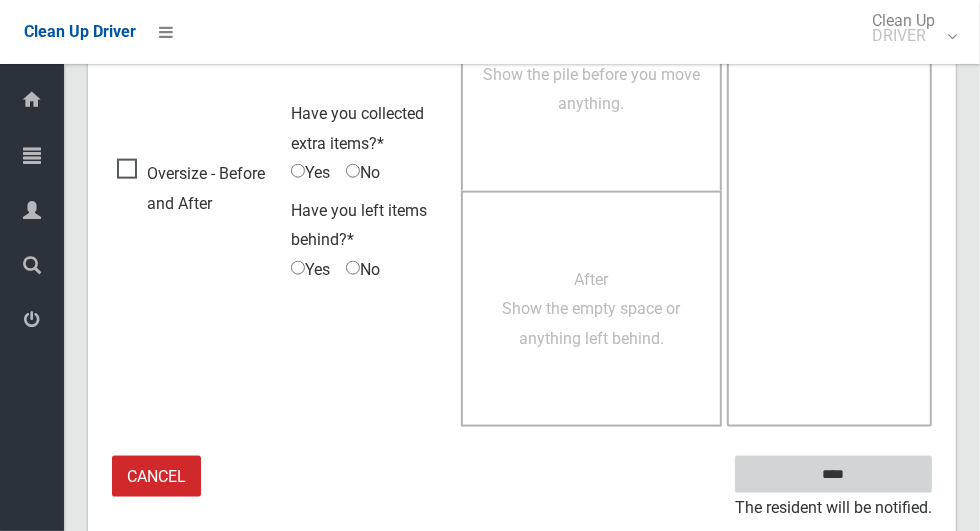 click on "****" at bounding box center (833, 474) 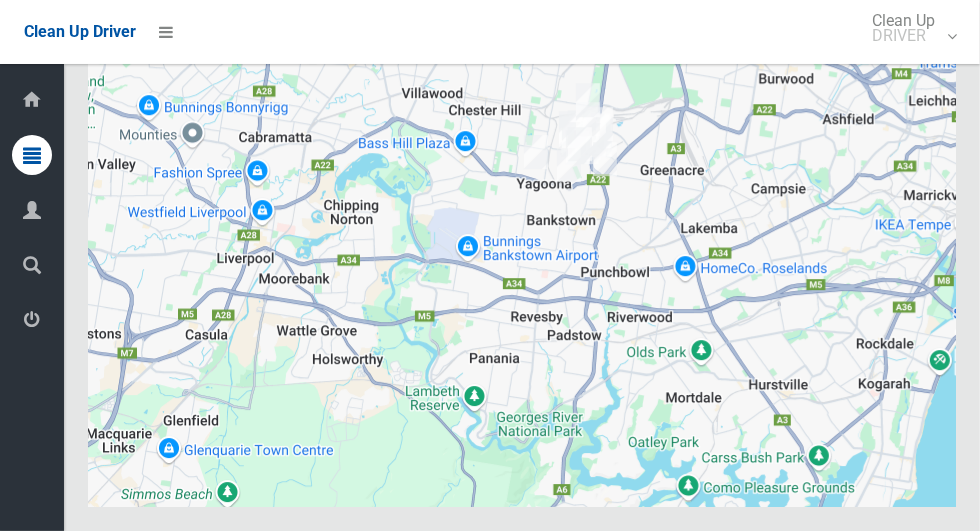 scroll, scrollTop: 11912, scrollLeft: 0, axis: vertical 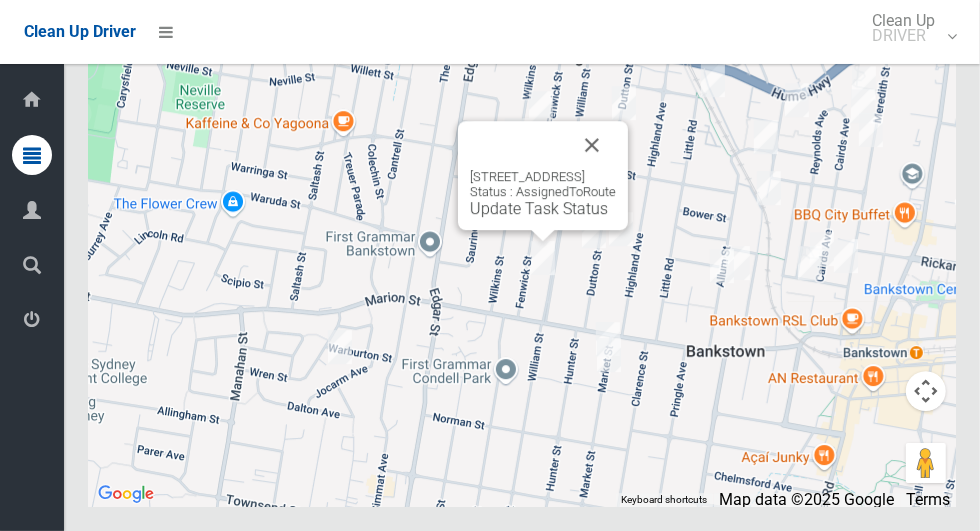 click at bounding box center [592, 145] 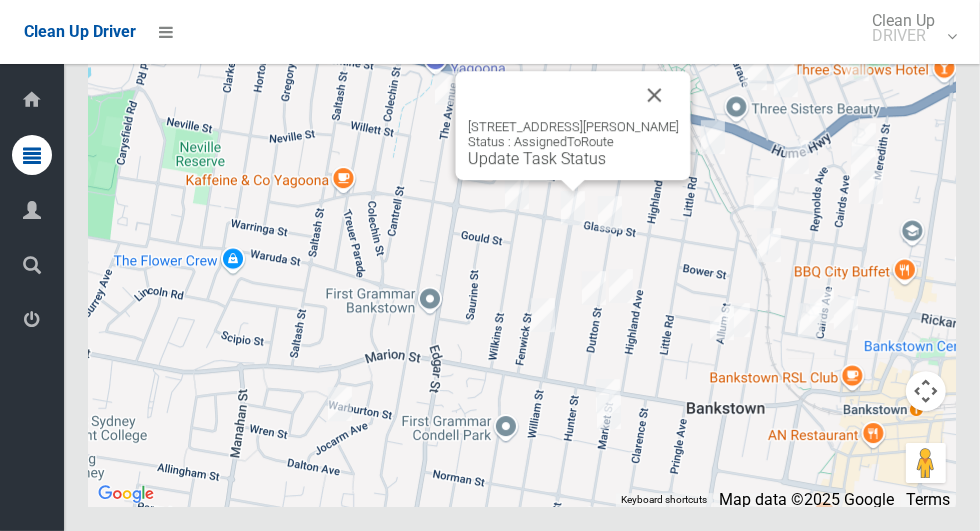 click at bounding box center (655, 95) 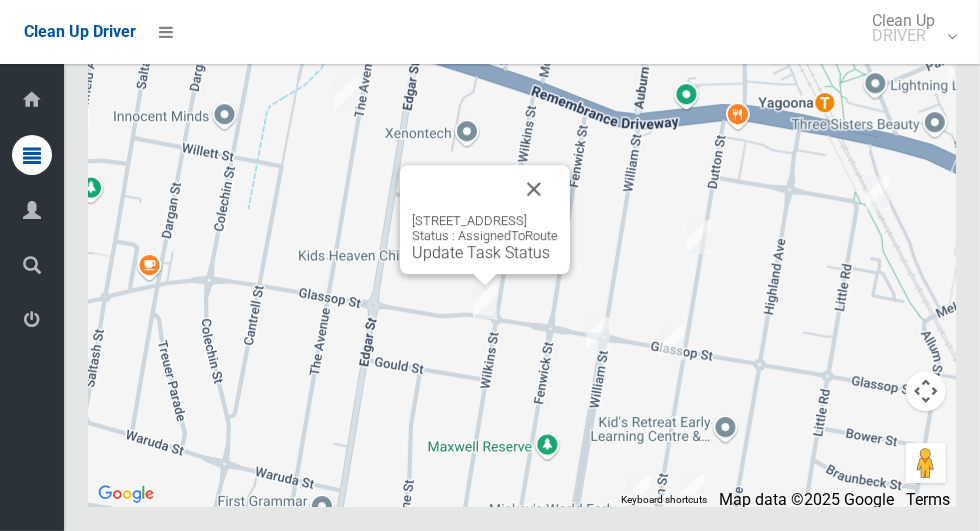 click at bounding box center (534, 189) 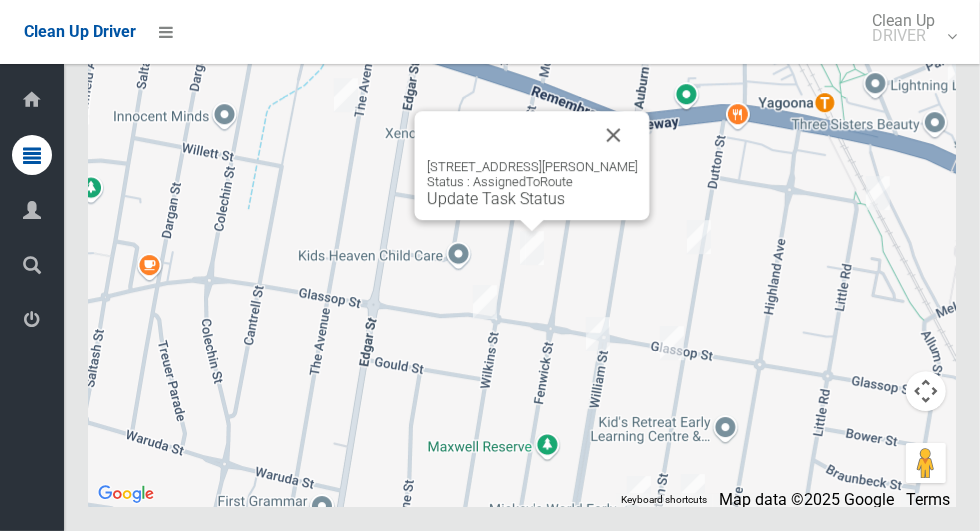 click on "31 Wilkins Street, YAGOONA NSW 2199 Status : AssignedToRoute Update Task Status" at bounding box center (532, 183) 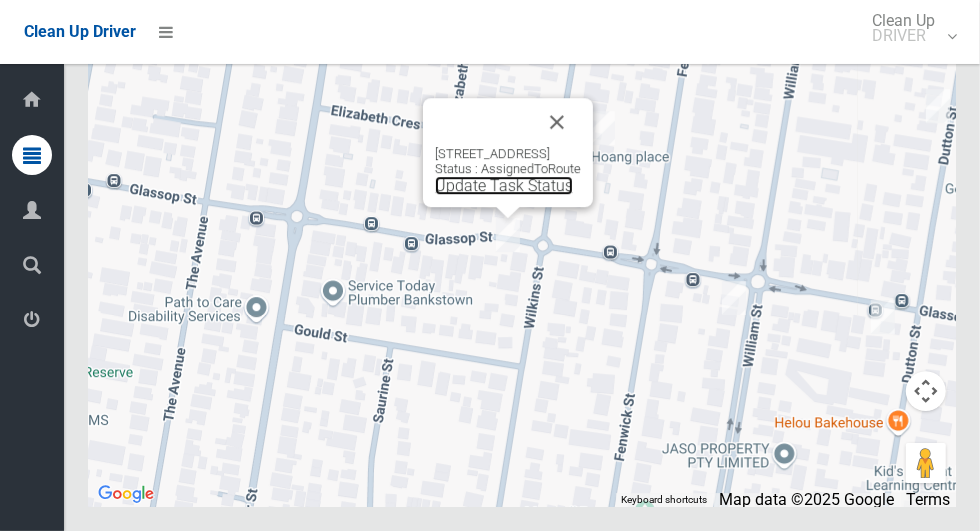 click on "Update Task Status" at bounding box center (504, 185) 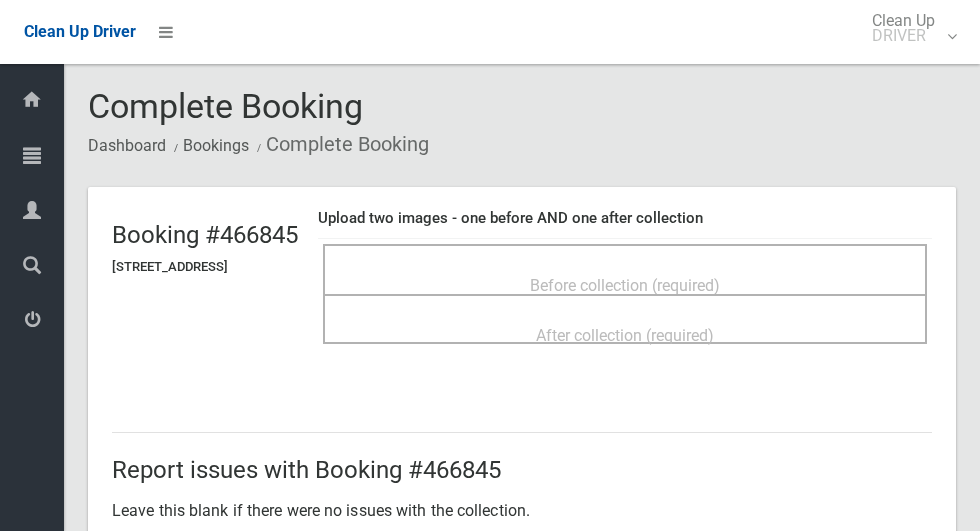 scroll, scrollTop: 0, scrollLeft: 0, axis: both 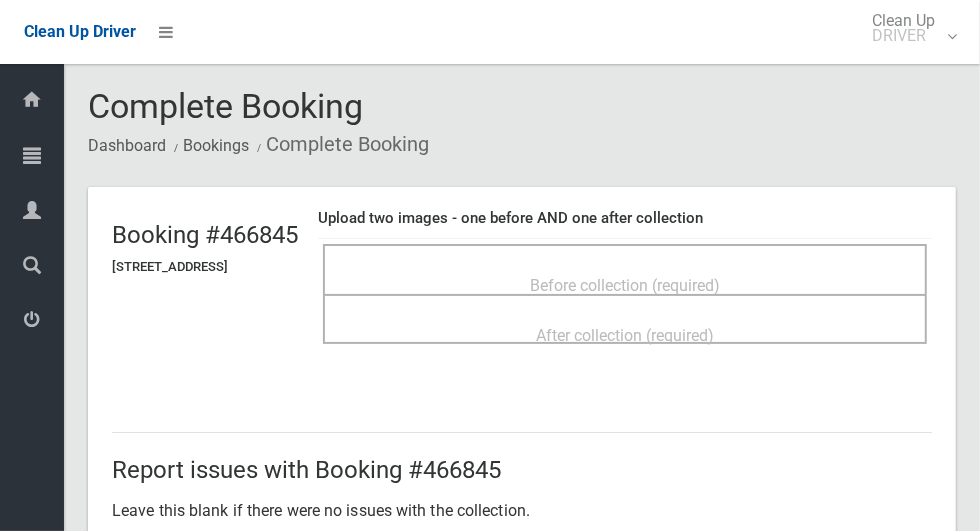click on "Before collection (required)" at bounding box center [625, 284] 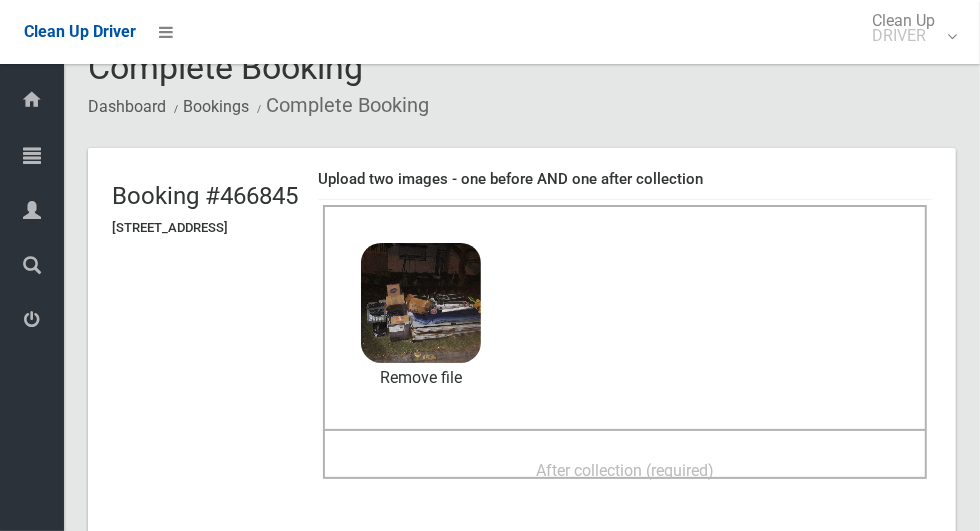 scroll, scrollTop: 121, scrollLeft: 0, axis: vertical 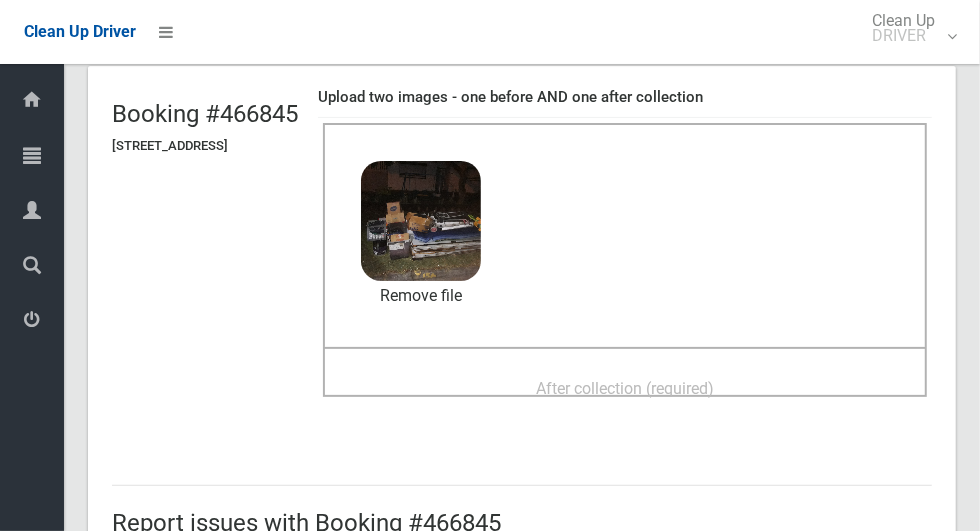 click on "After collection (required)" at bounding box center (625, 387) 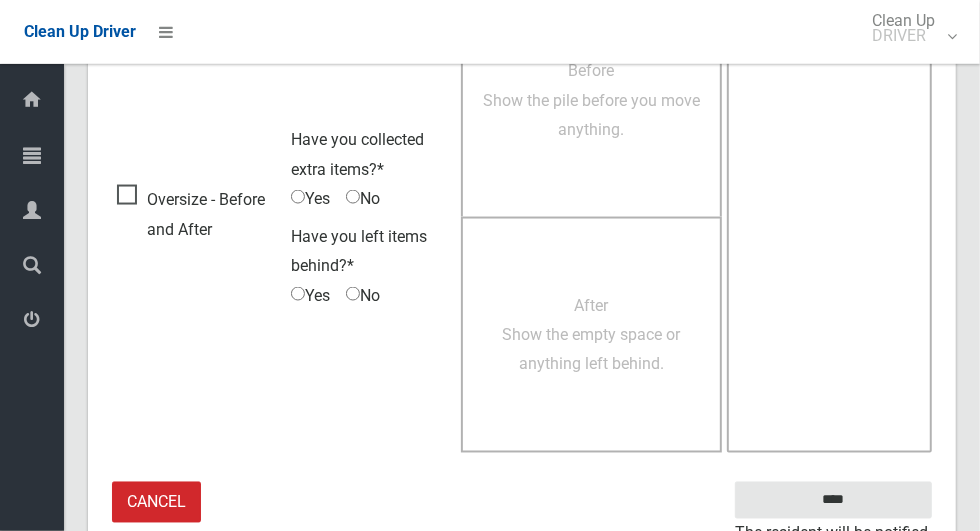 scroll, scrollTop: 1636, scrollLeft: 0, axis: vertical 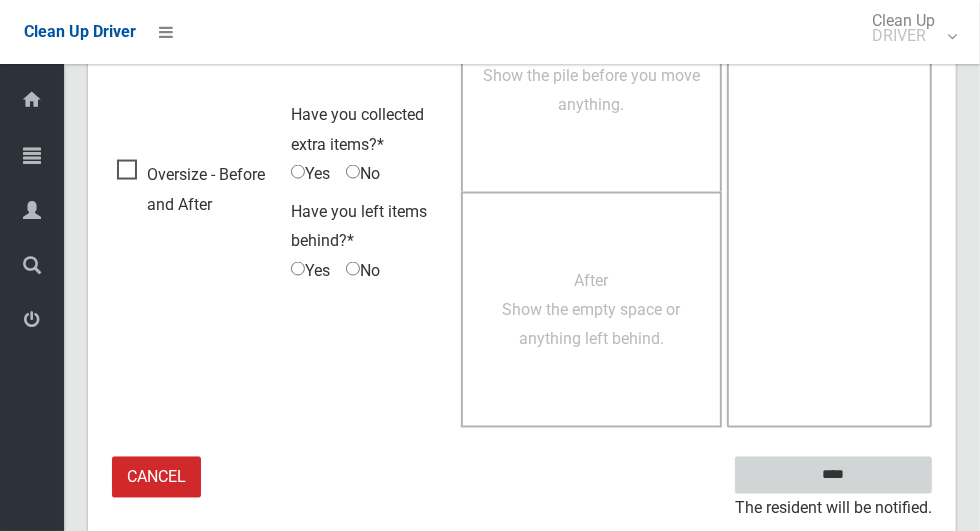 click on "****" at bounding box center [833, 475] 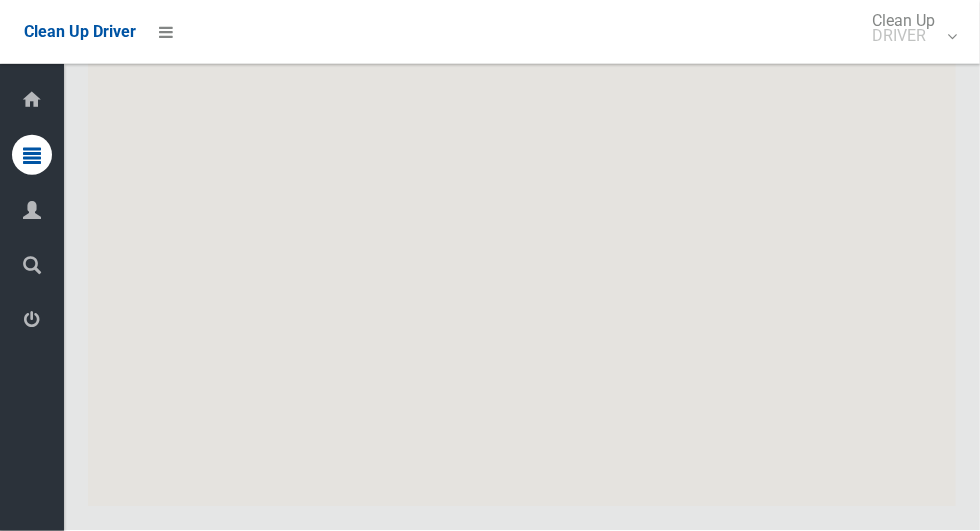 scroll, scrollTop: 11912, scrollLeft: 0, axis: vertical 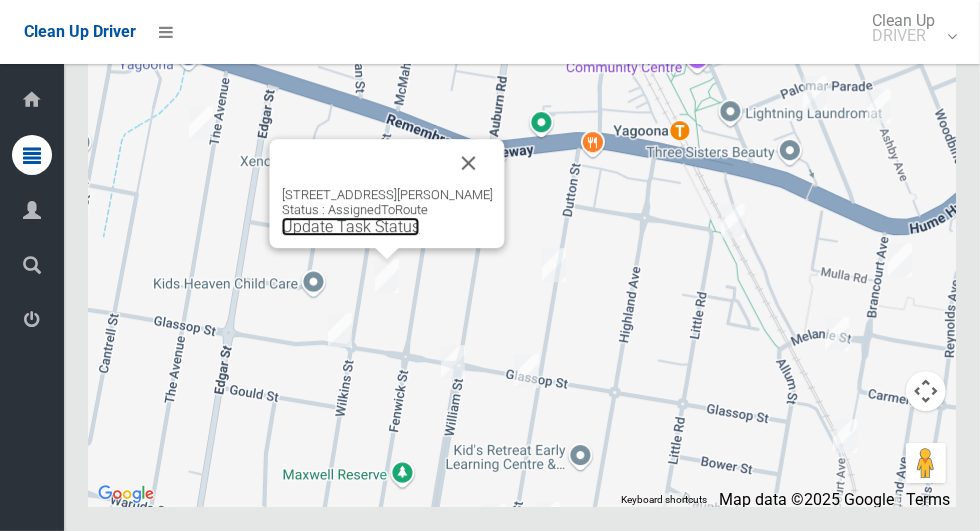 click on "Update Task Status" at bounding box center [351, 226] 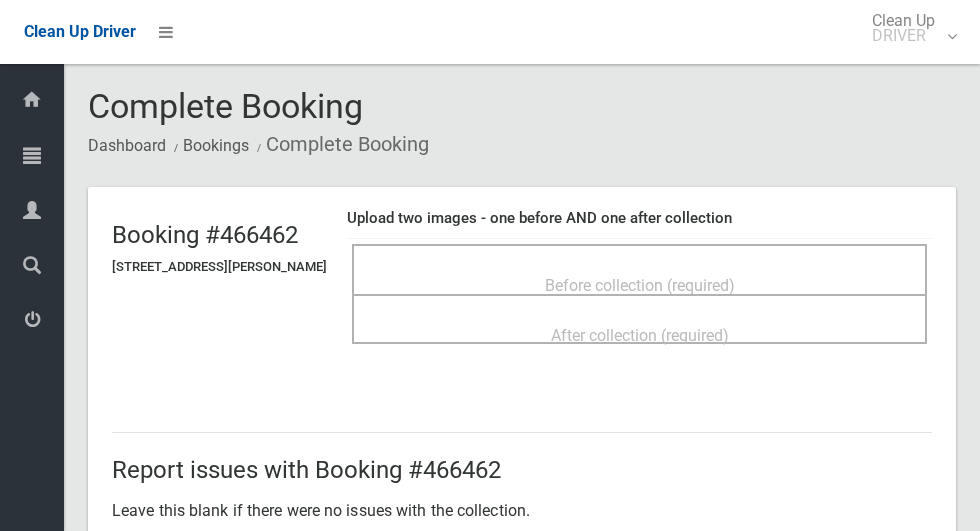 scroll, scrollTop: 0, scrollLeft: 0, axis: both 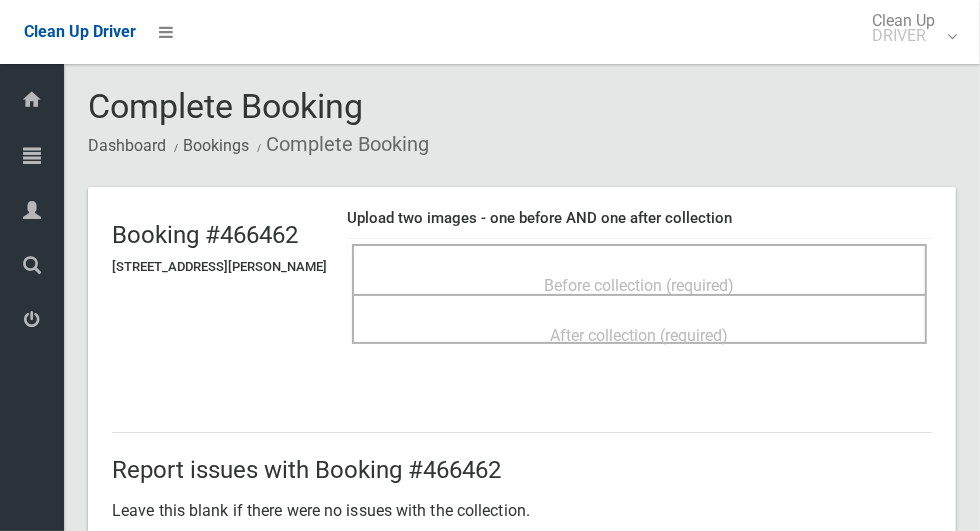 click on "Before collection (required)" at bounding box center (639, 284) 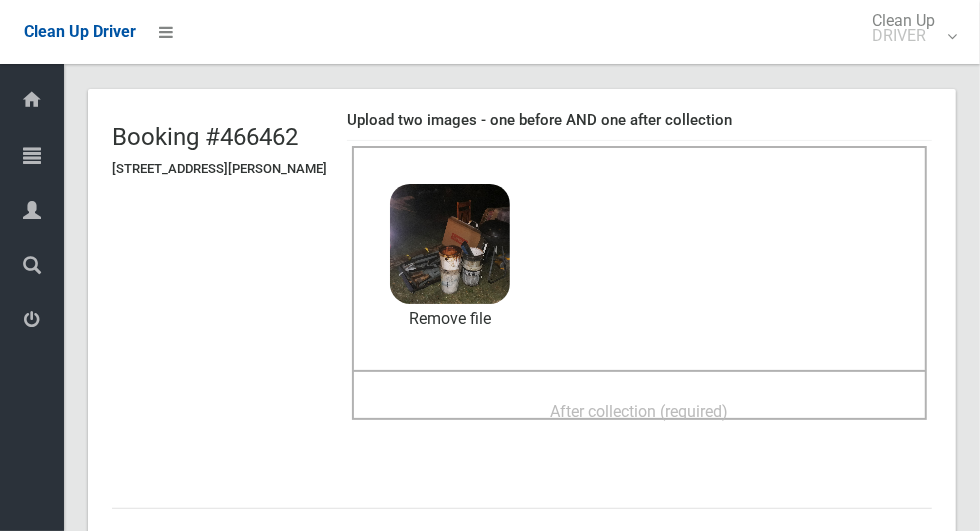 scroll, scrollTop: 112, scrollLeft: 0, axis: vertical 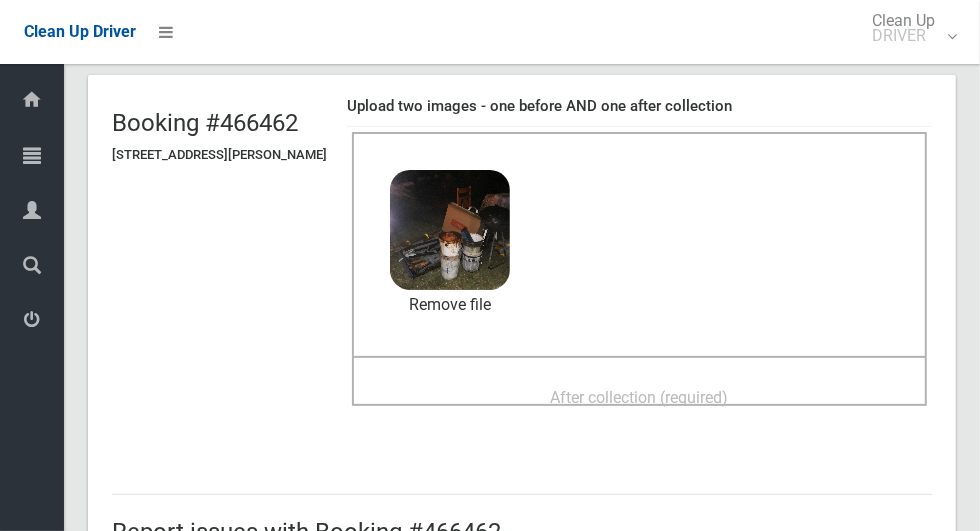 click on "After collection (required)" at bounding box center (640, 397) 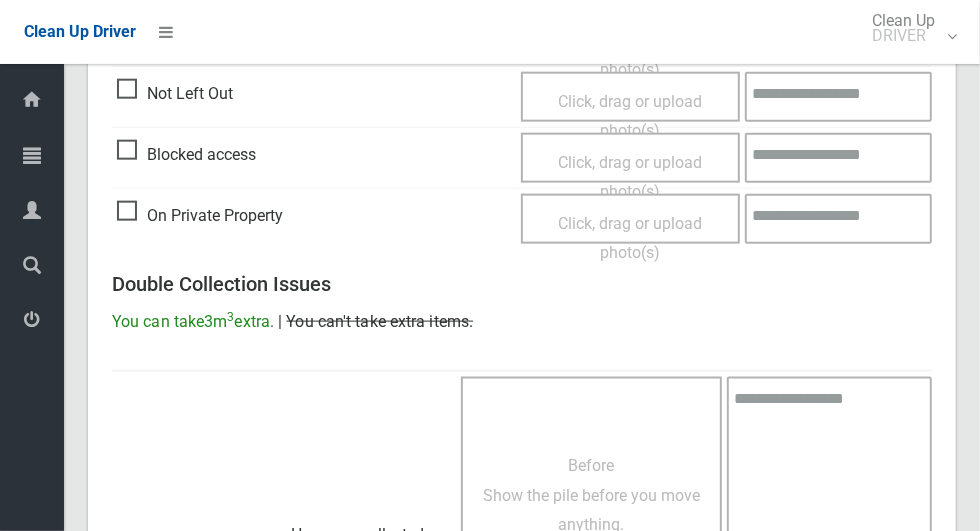scroll, scrollTop: 1636, scrollLeft: 0, axis: vertical 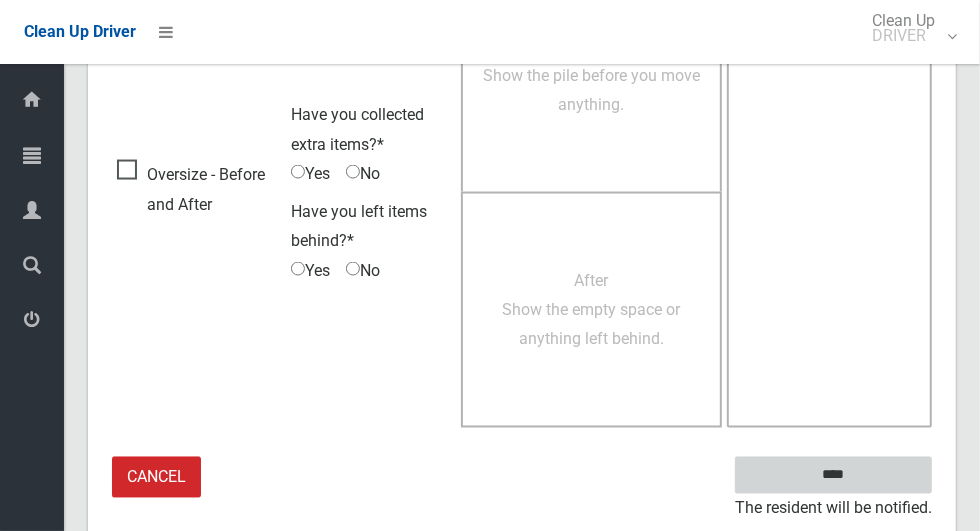 click on "****" at bounding box center (833, 475) 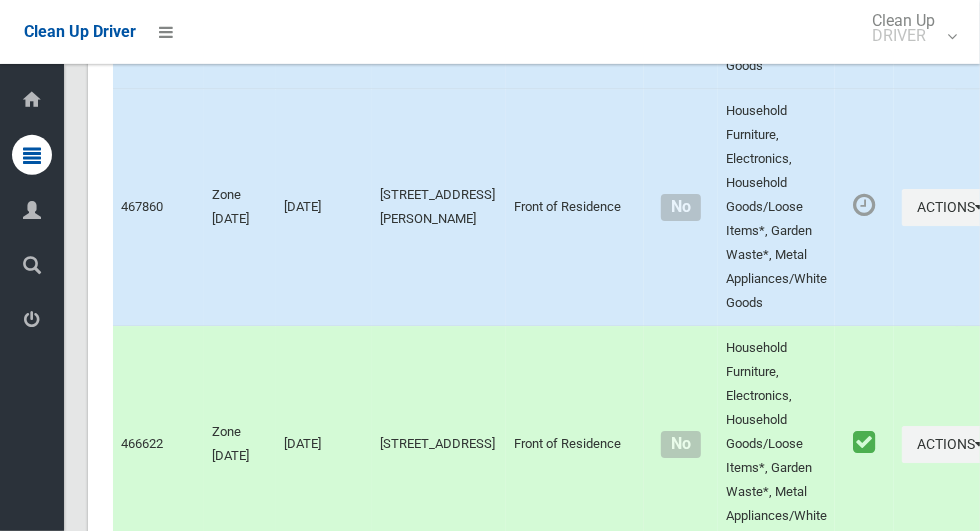 scroll, scrollTop: 11912, scrollLeft: 0, axis: vertical 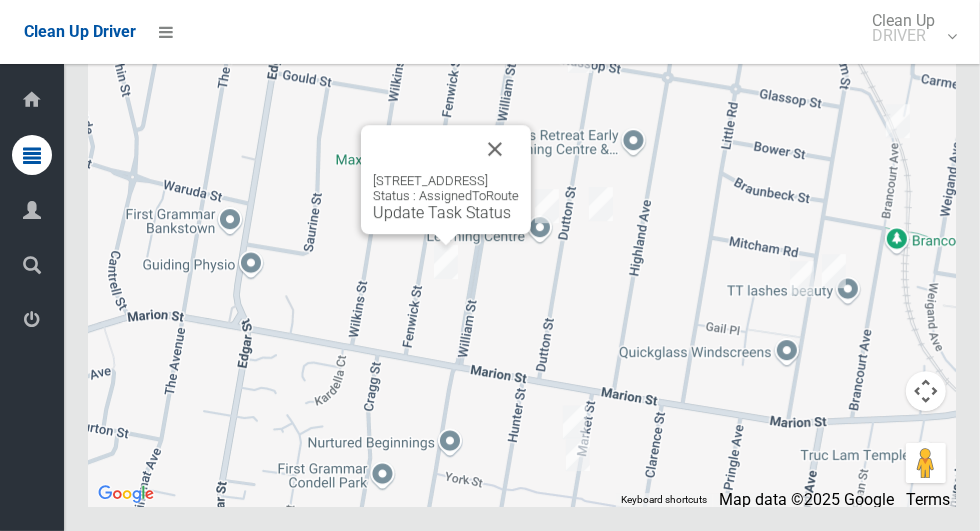 click at bounding box center [495, 149] 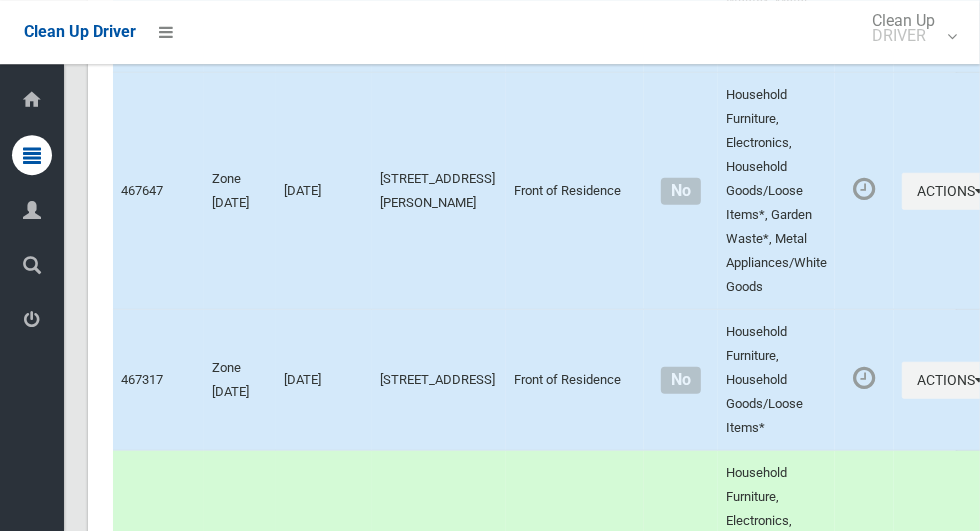 scroll, scrollTop: 4636, scrollLeft: 0, axis: vertical 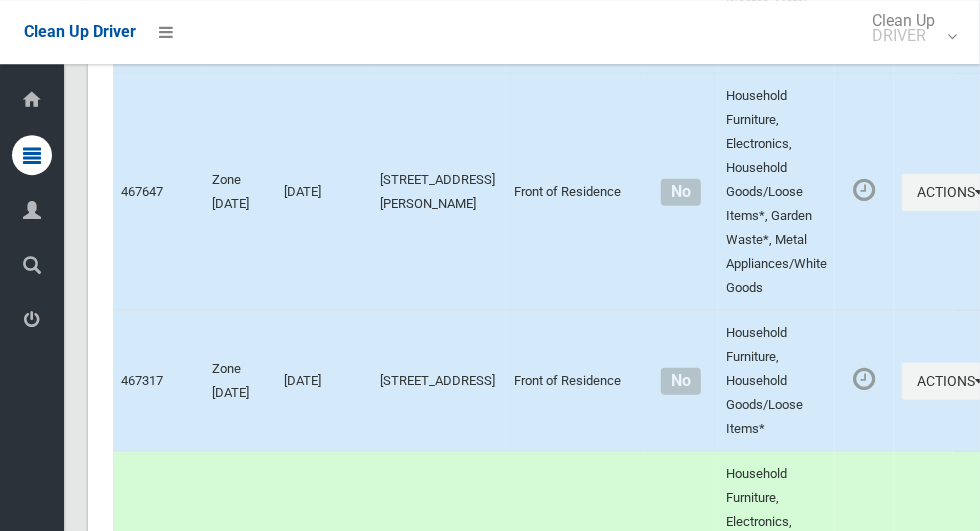 click on "Actions" at bounding box center [950, -45] 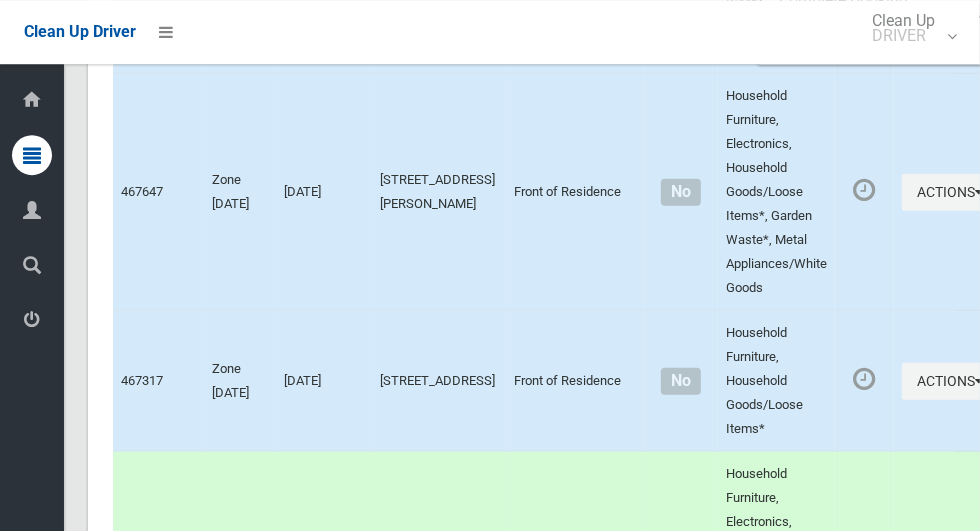 click on "Complete Booking" at bounding box center [878, 0] 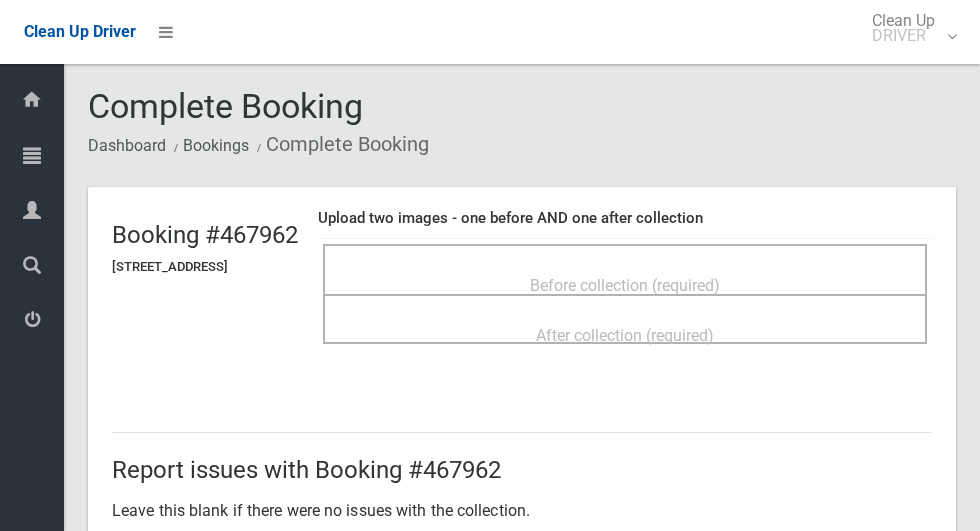 scroll, scrollTop: 0, scrollLeft: 0, axis: both 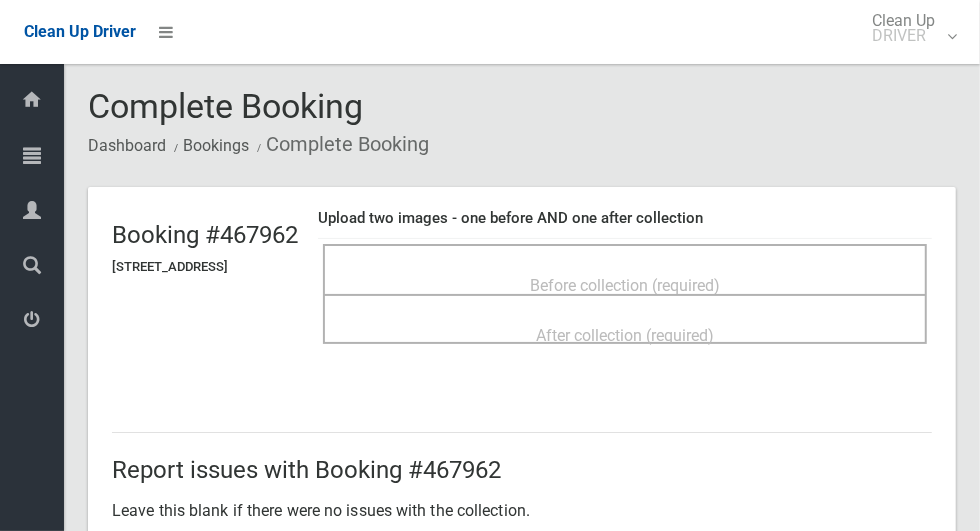 click on "Before collection (required)" at bounding box center [625, 285] 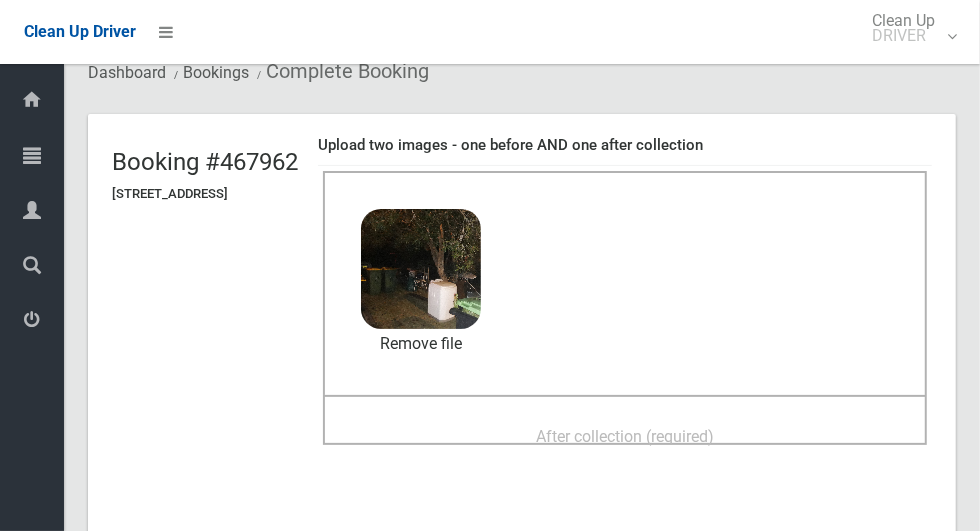 scroll, scrollTop: 96, scrollLeft: 0, axis: vertical 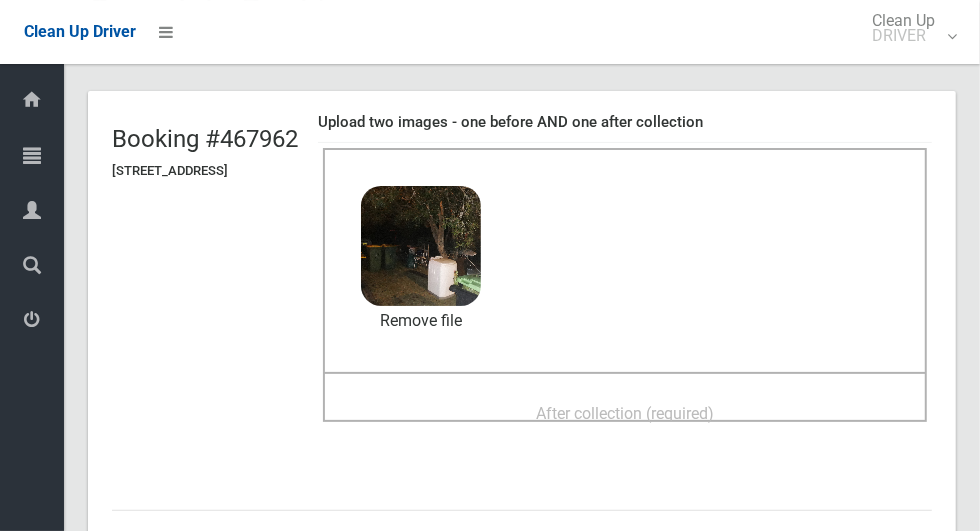 click on "After collection (required)" at bounding box center [625, 413] 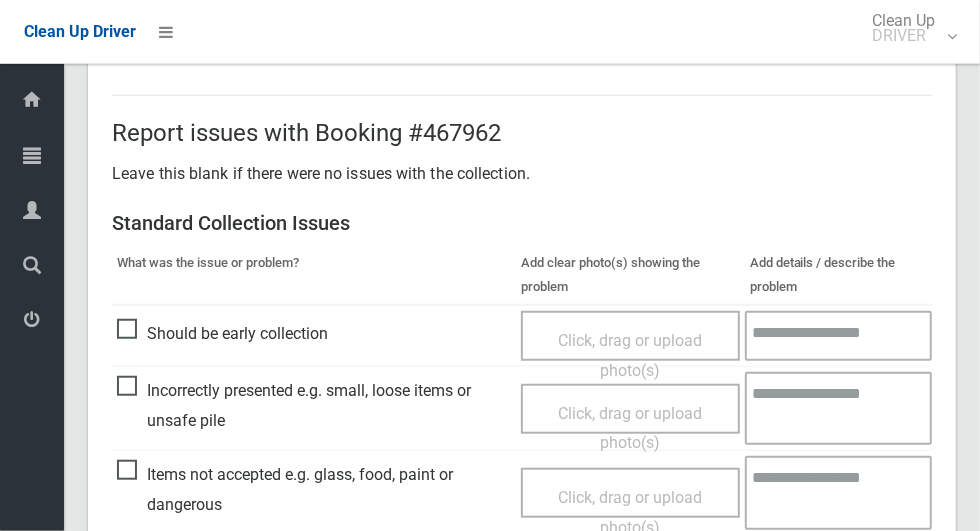 scroll, scrollTop: 1033, scrollLeft: 0, axis: vertical 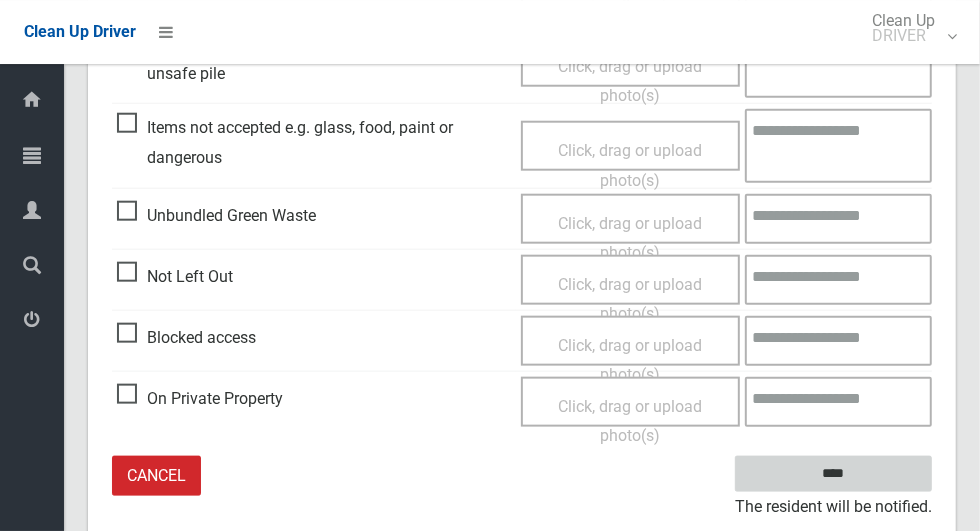 click on "****" at bounding box center [833, 474] 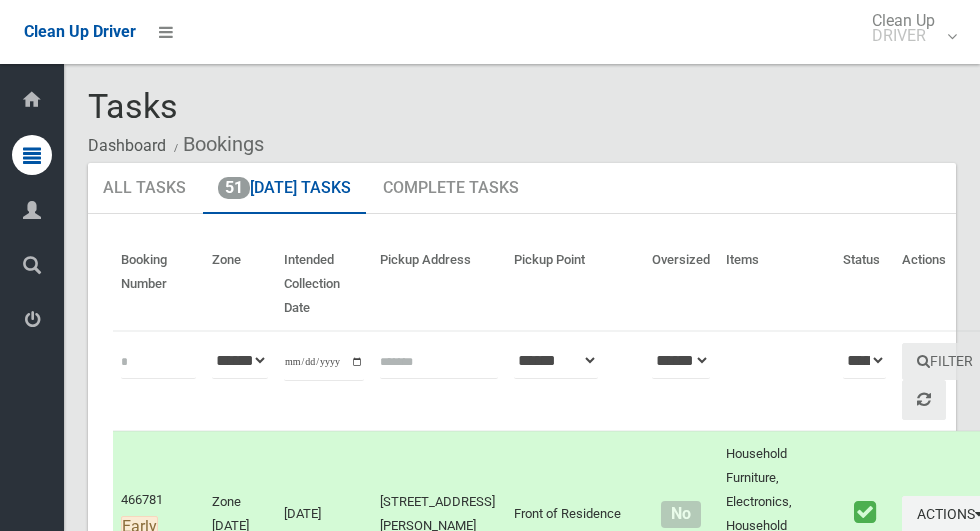 scroll, scrollTop: 0, scrollLeft: 0, axis: both 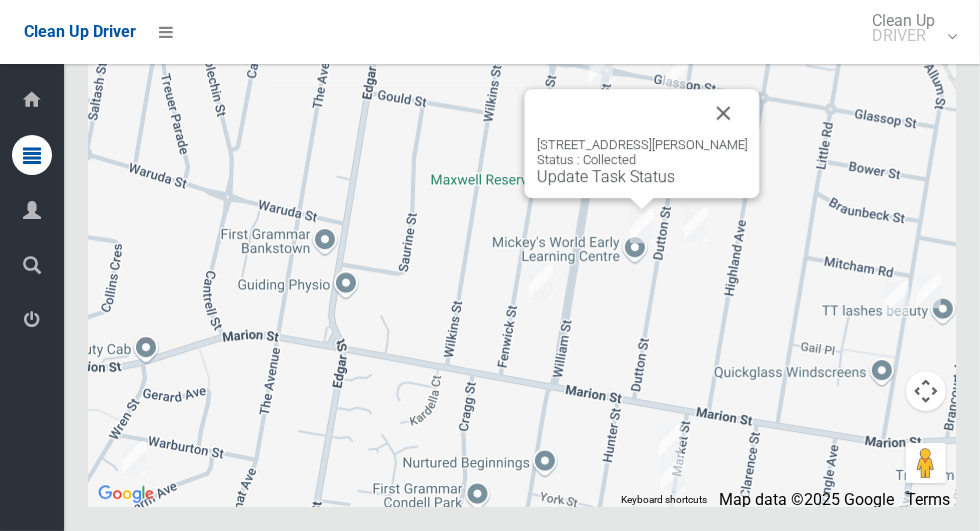 click at bounding box center [724, 113] 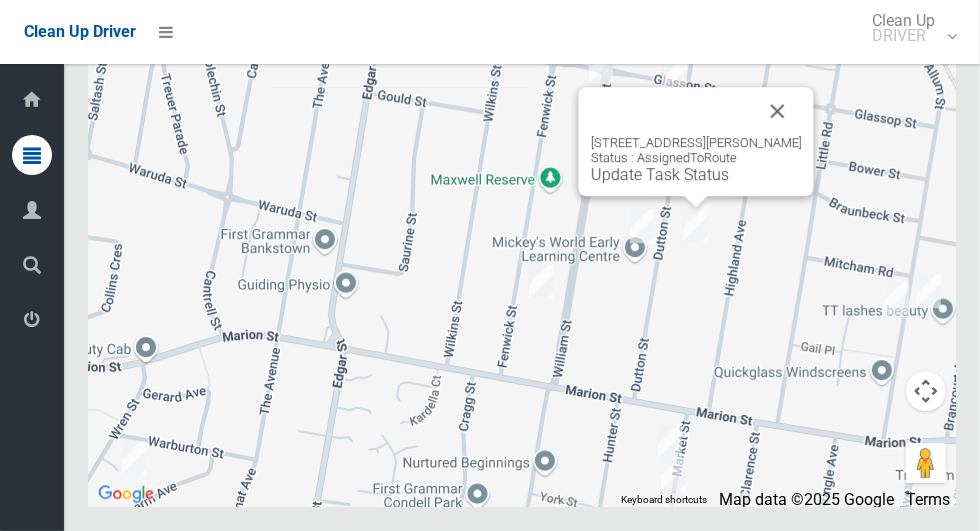 click at bounding box center [778, 111] 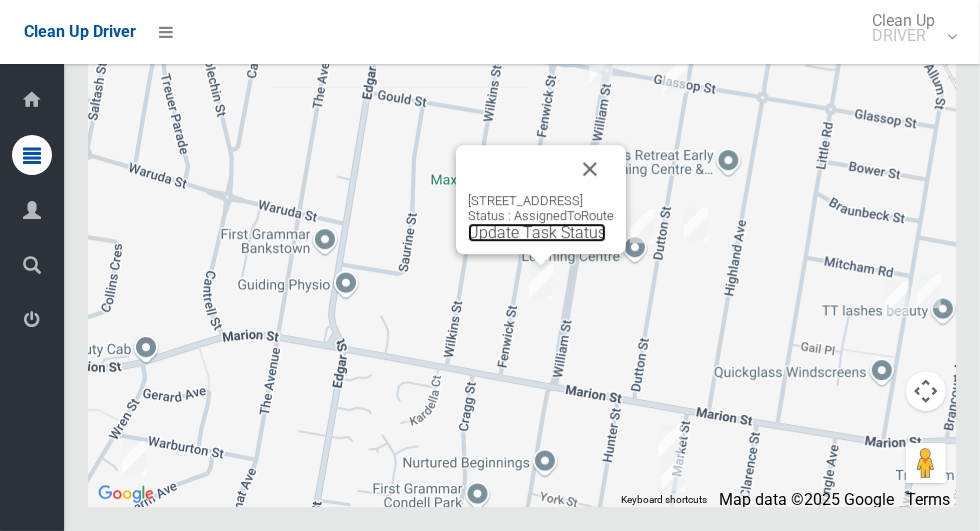 click on "Update Task Status" at bounding box center (537, 232) 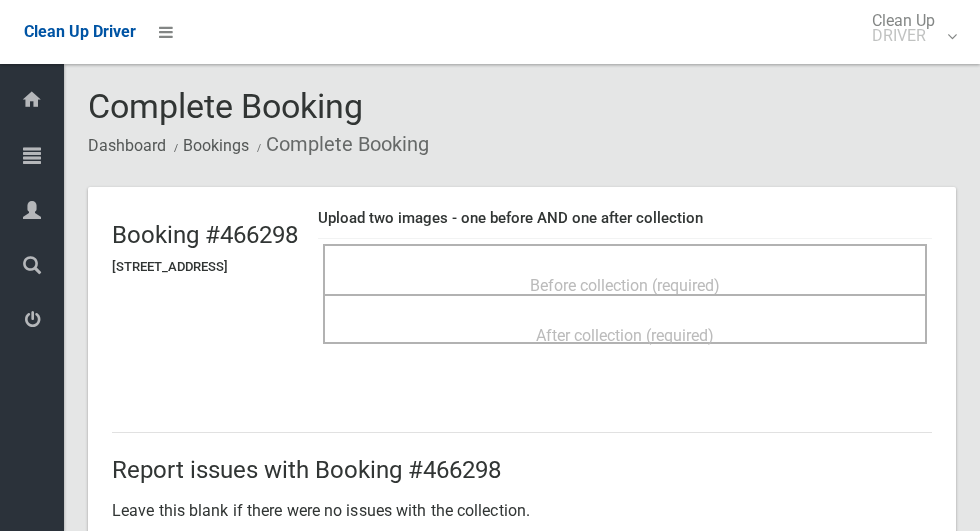 scroll, scrollTop: 0, scrollLeft: 0, axis: both 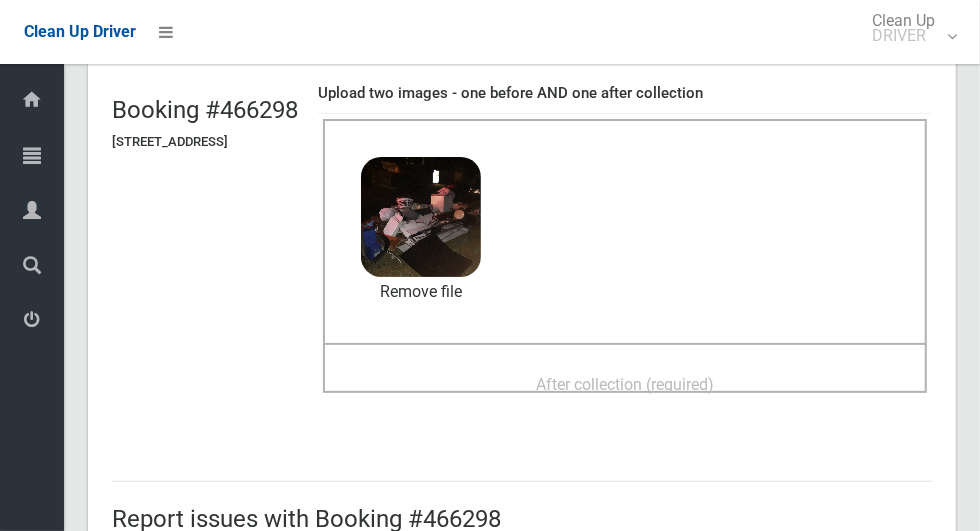 click on "After collection (required)" at bounding box center [625, 384] 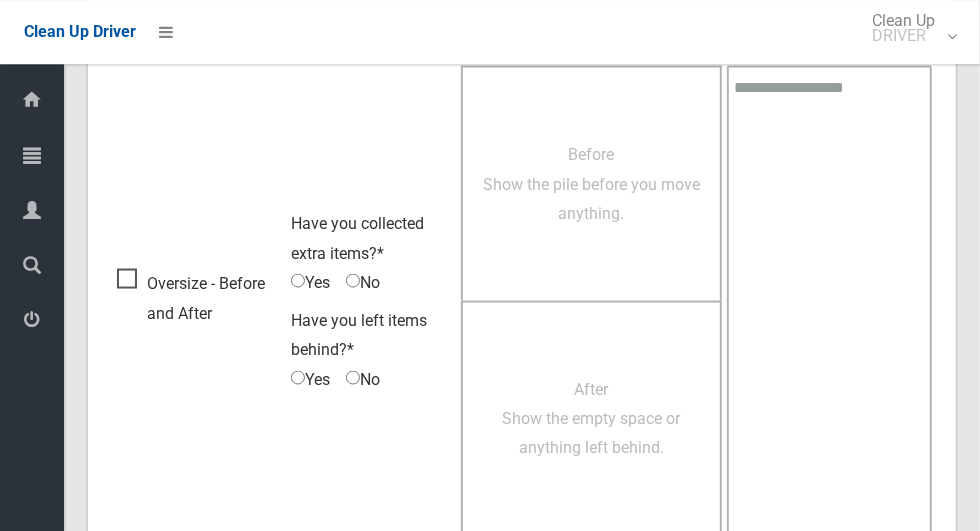 scroll, scrollTop: 1636, scrollLeft: 0, axis: vertical 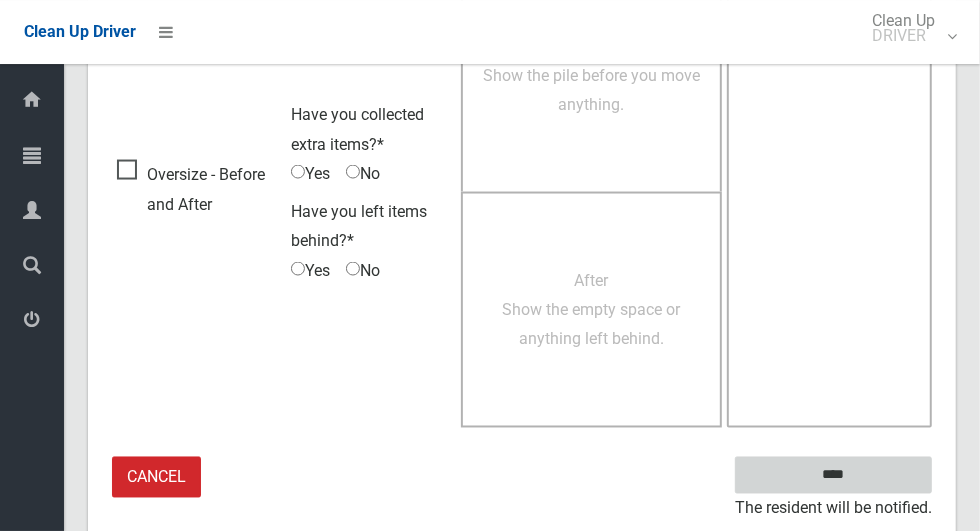 click on "****" at bounding box center (833, 475) 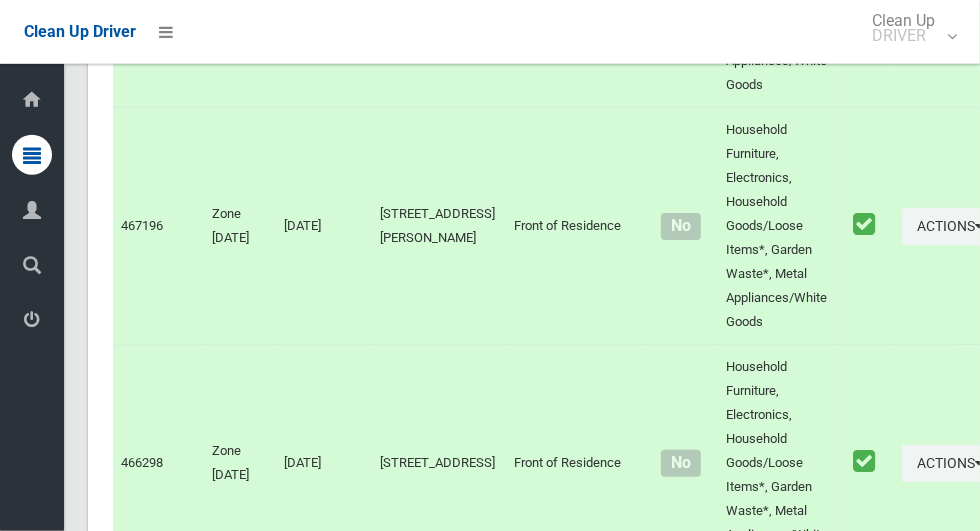 scroll, scrollTop: 11912, scrollLeft: 0, axis: vertical 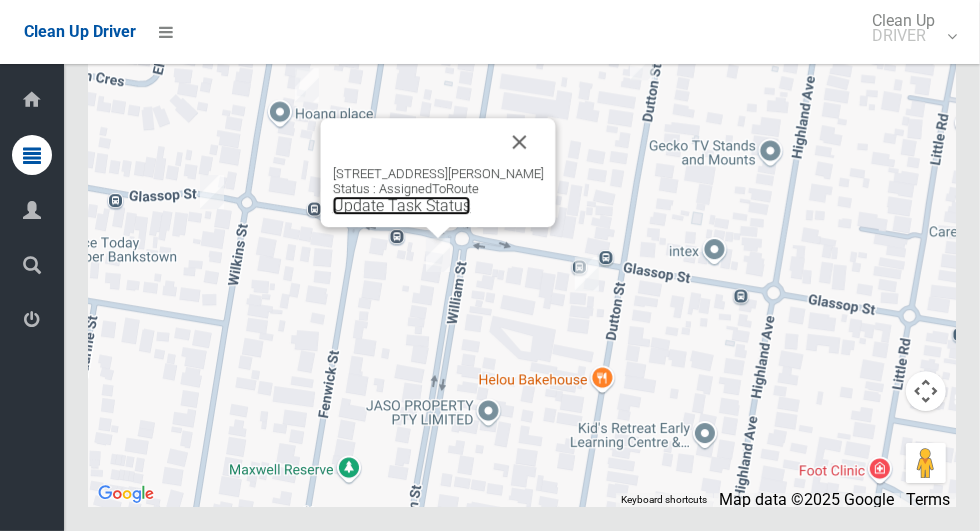 click on "Update Task Status" at bounding box center (402, 205) 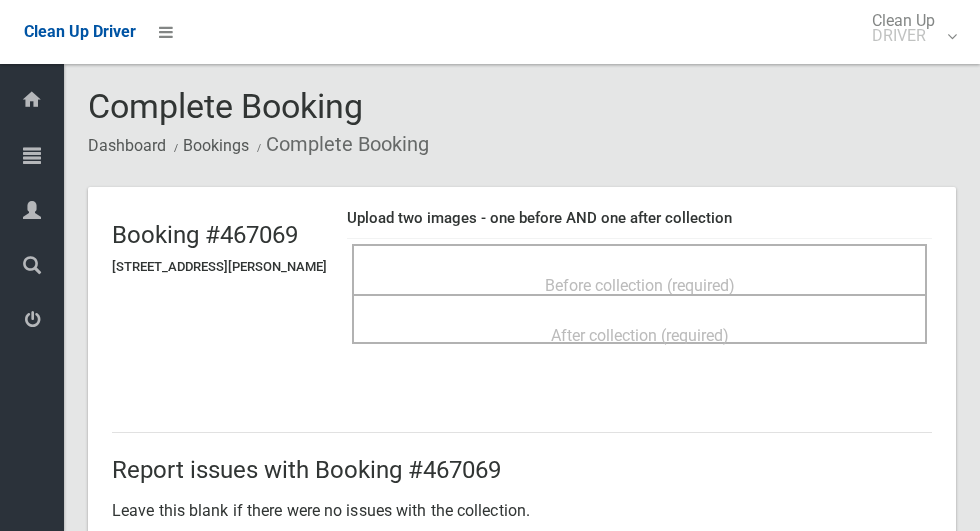 scroll, scrollTop: 0, scrollLeft: 0, axis: both 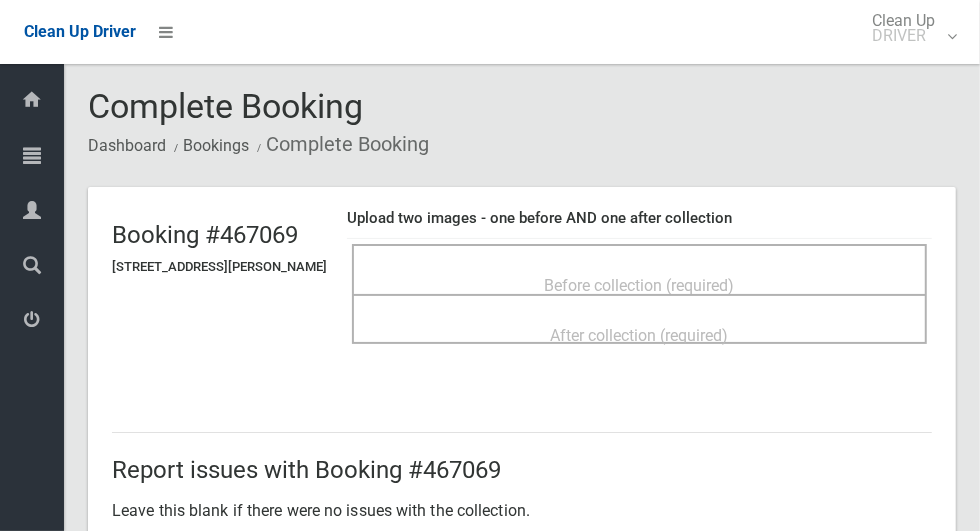 click on "Before collection (required)" at bounding box center [639, 284] 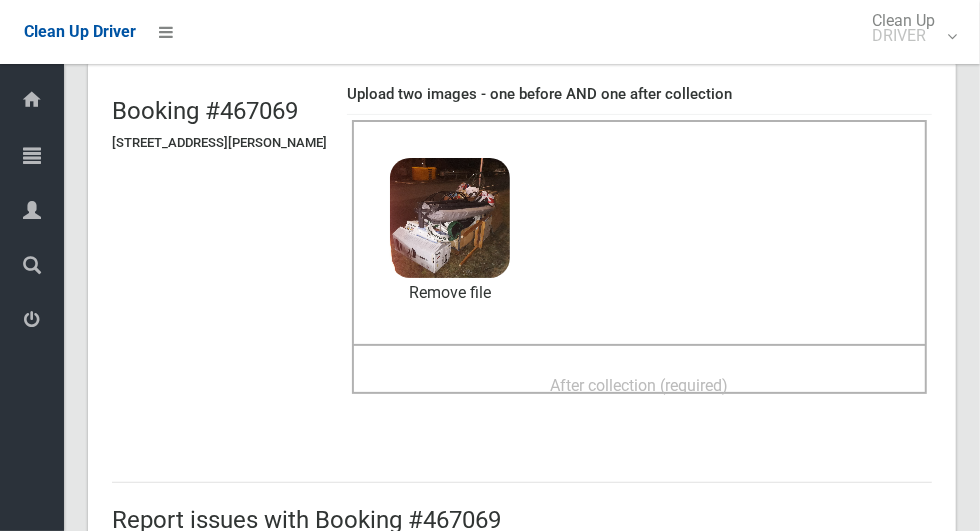 scroll, scrollTop: 122, scrollLeft: 0, axis: vertical 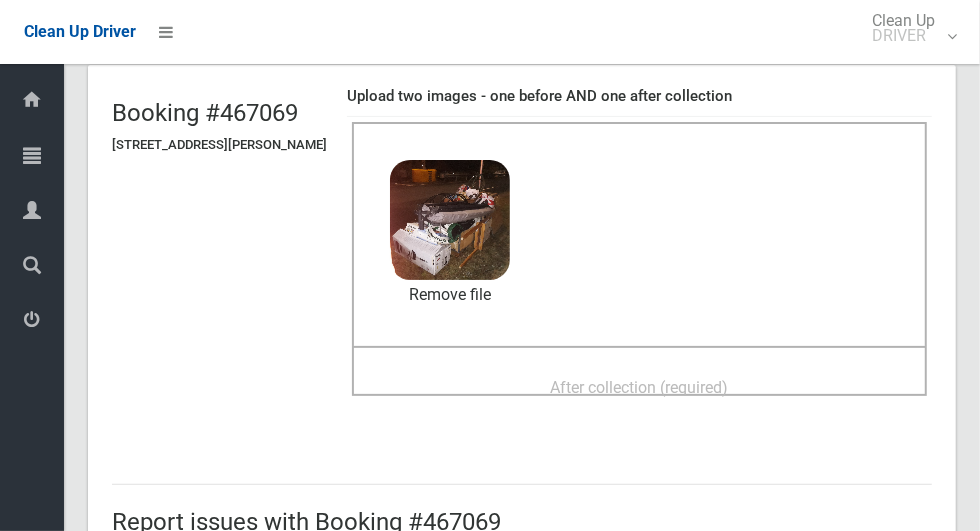 click on "After collection (required)" at bounding box center [639, 386] 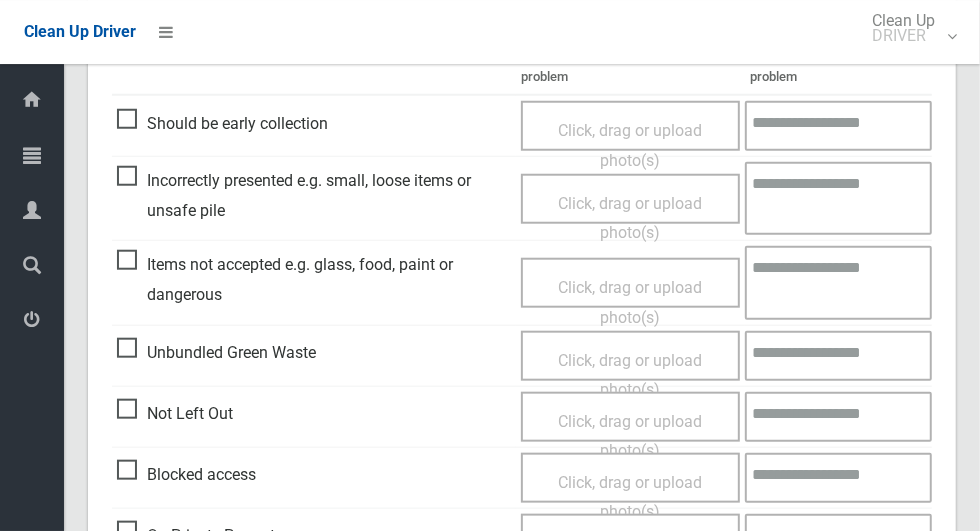 scroll, scrollTop: 1636, scrollLeft: 0, axis: vertical 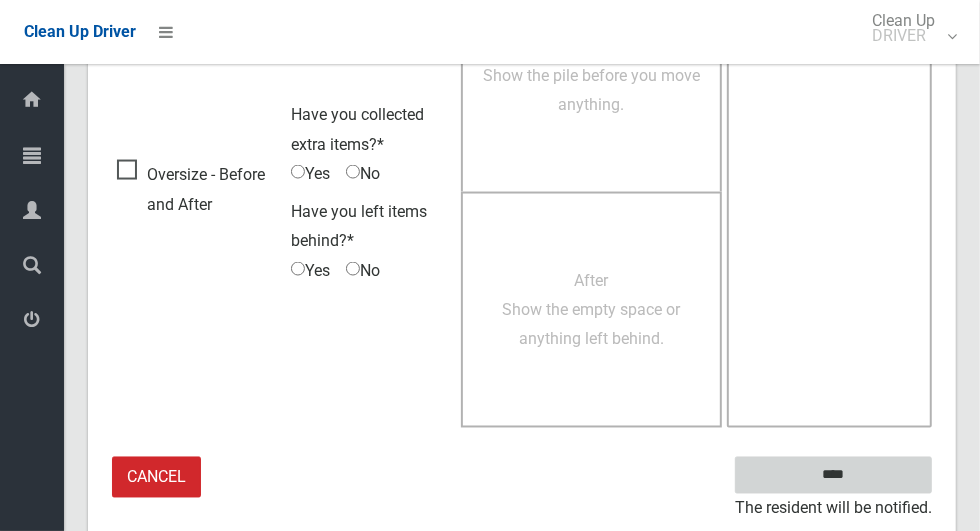 click on "****" at bounding box center (833, 475) 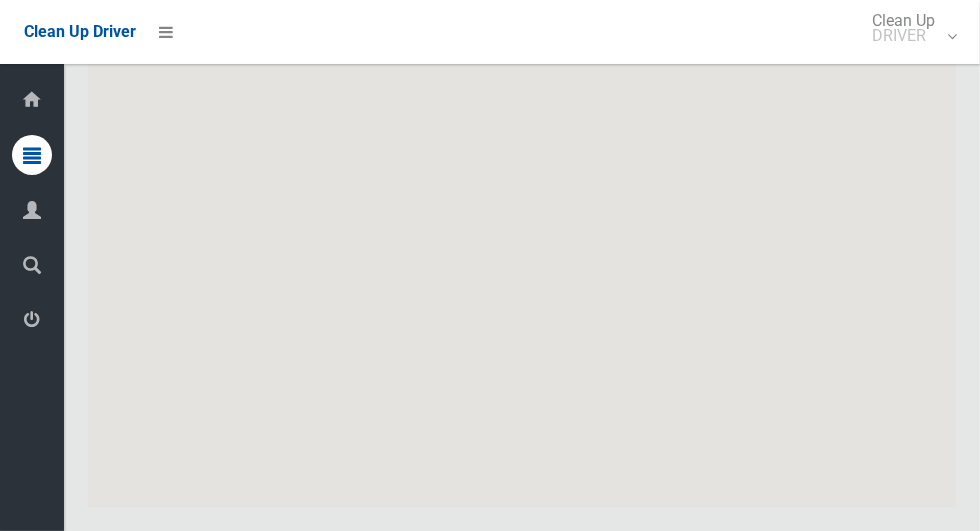 scroll, scrollTop: 11912, scrollLeft: 0, axis: vertical 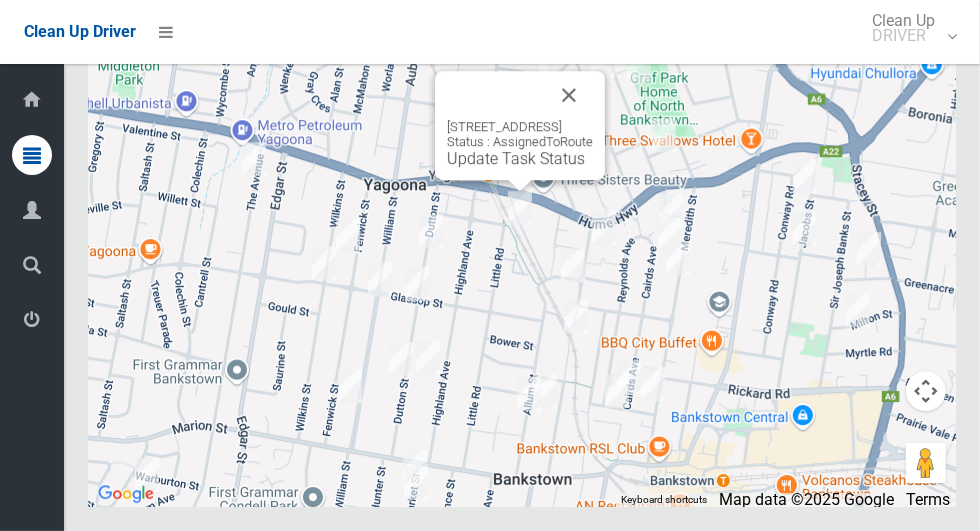 click at bounding box center (569, 95) 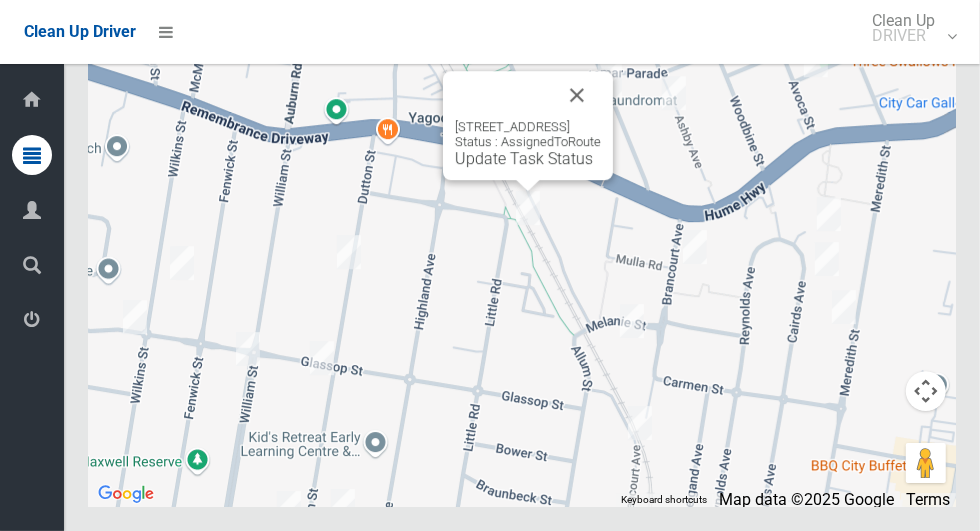 click on "Update Task Status" at bounding box center (524, 158) 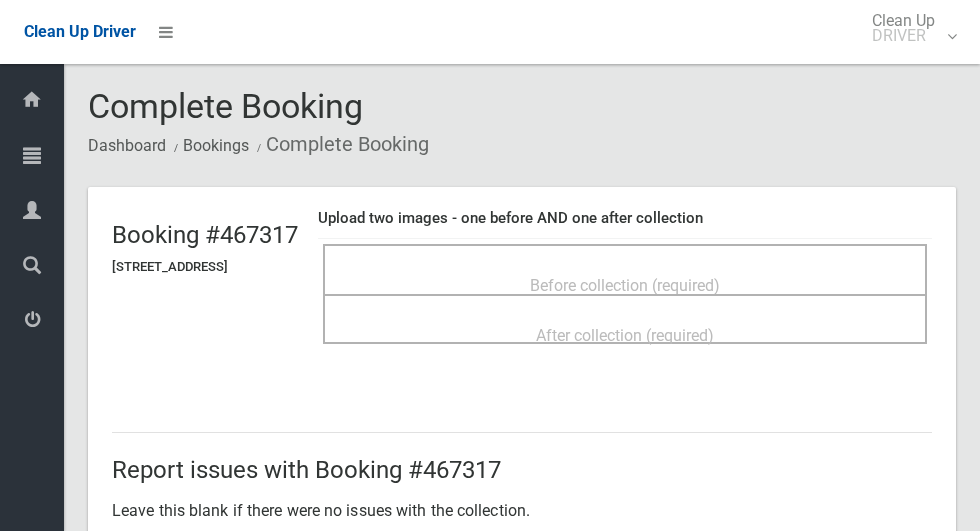 scroll, scrollTop: 0, scrollLeft: 0, axis: both 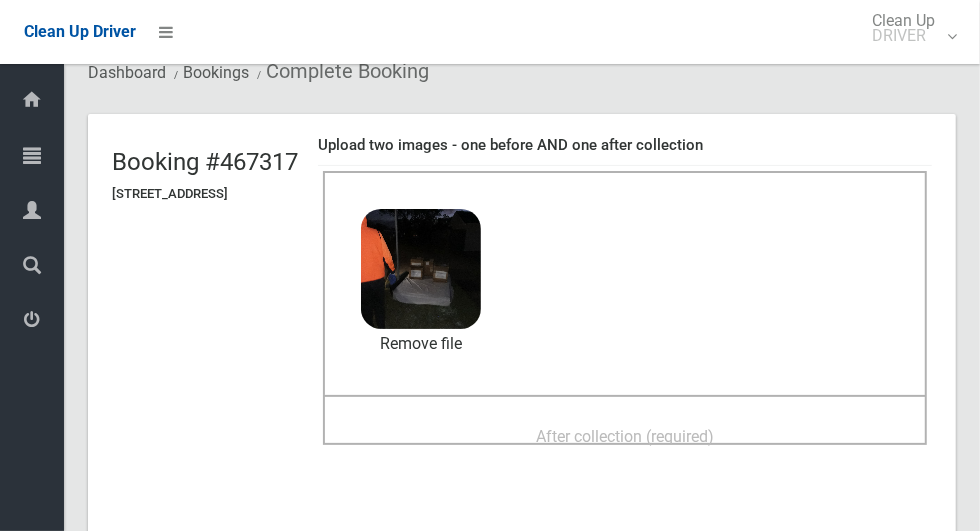 click on "After collection (required)" at bounding box center [625, 435] 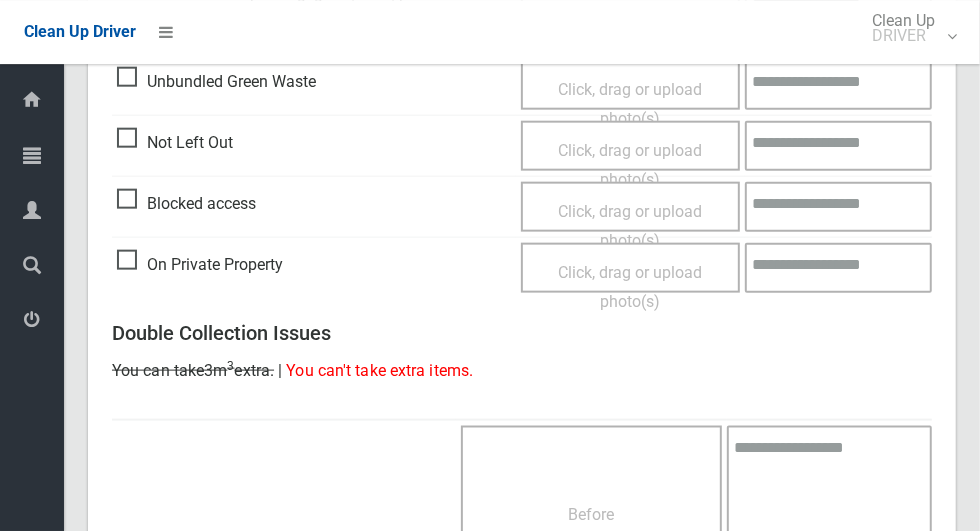 scroll, scrollTop: 1636, scrollLeft: 0, axis: vertical 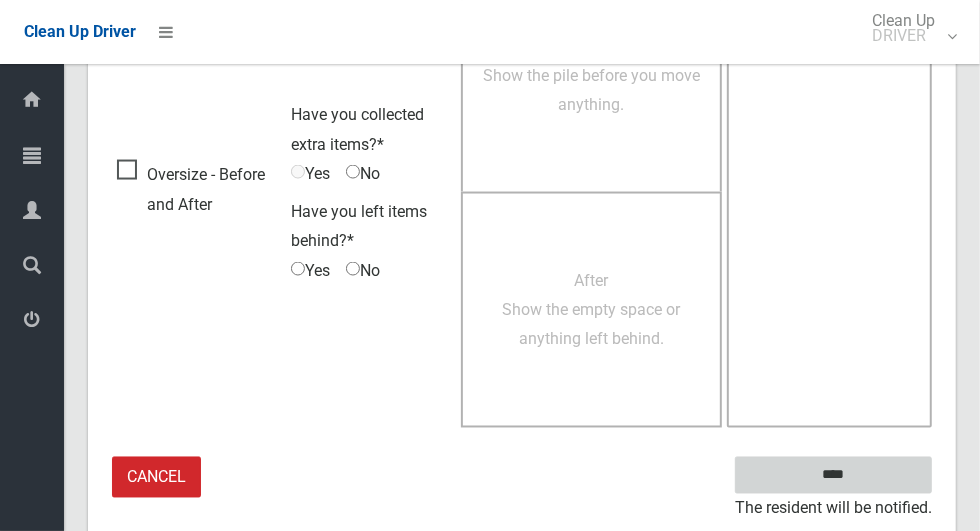 click on "****" at bounding box center (833, 475) 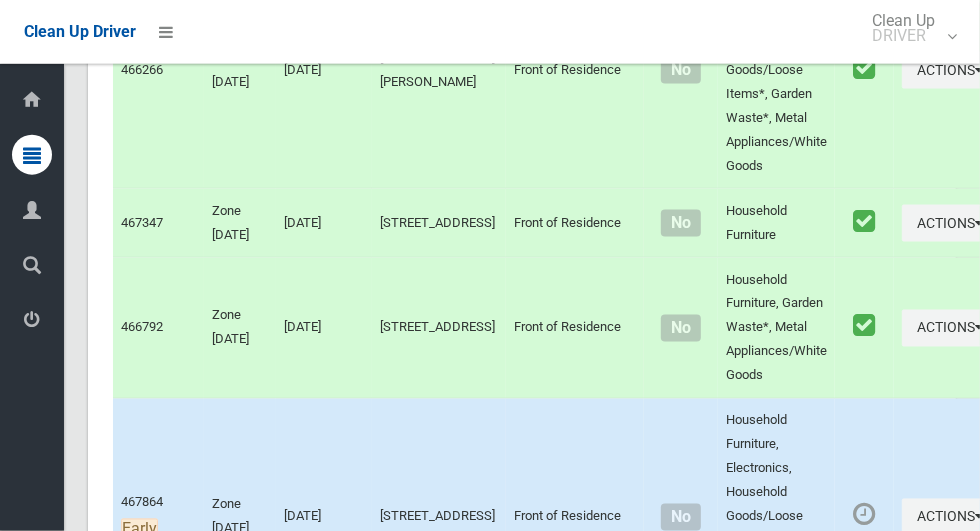 scroll, scrollTop: 11912, scrollLeft: 0, axis: vertical 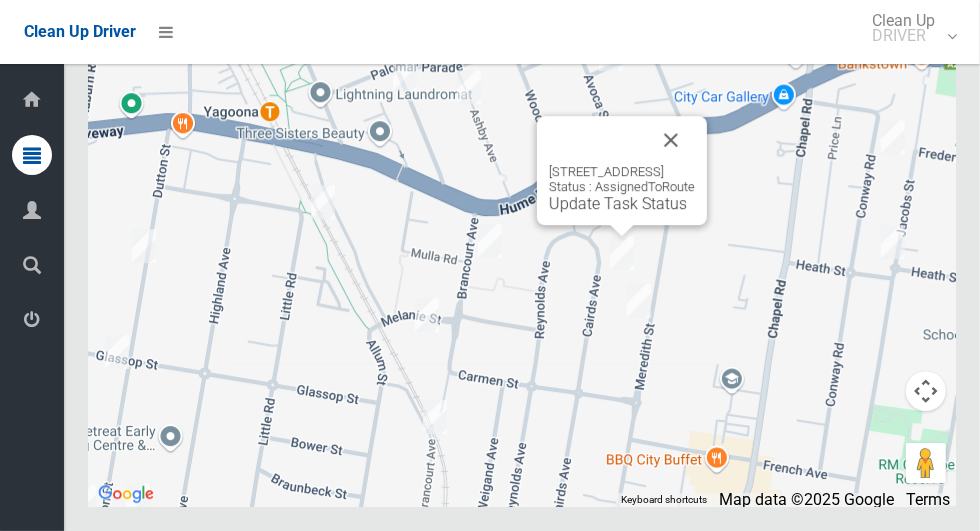 click at bounding box center (671, 140) 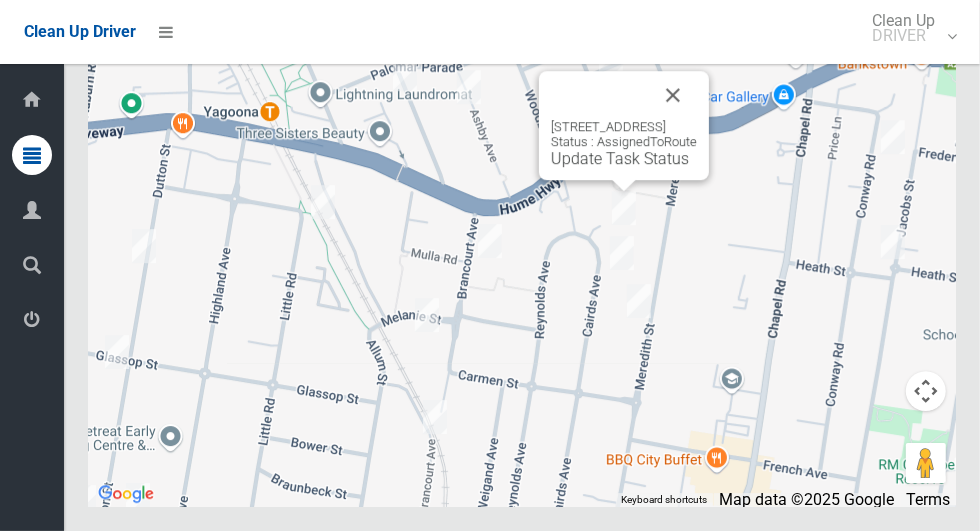 click on "Update Task Status" at bounding box center (620, 158) 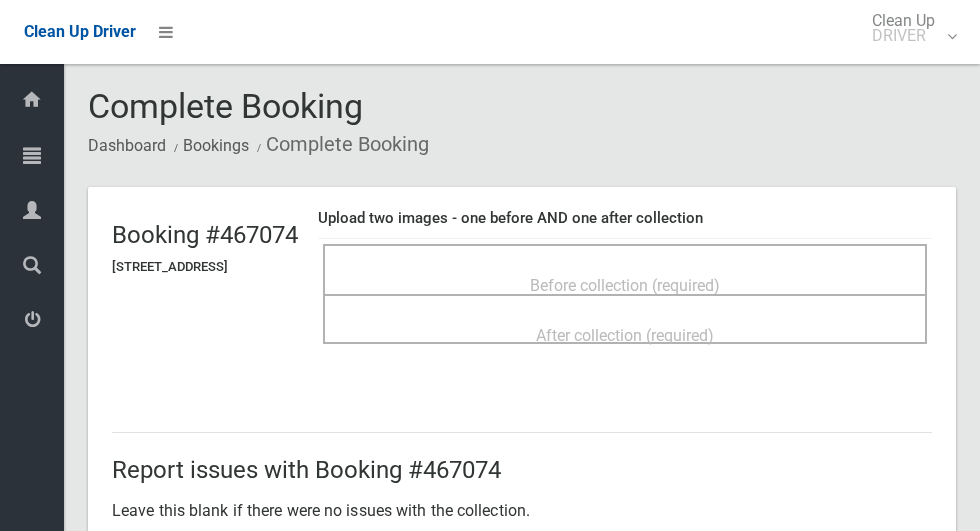 scroll, scrollTop: 0, scrollLeft: 0, axis: both 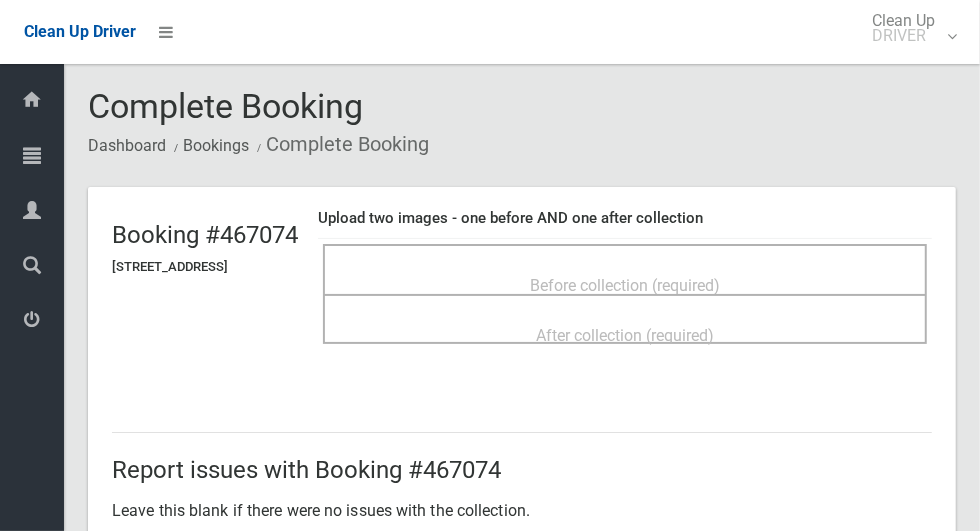 click on "Before collection (required)" at bounding box center [625, 284] 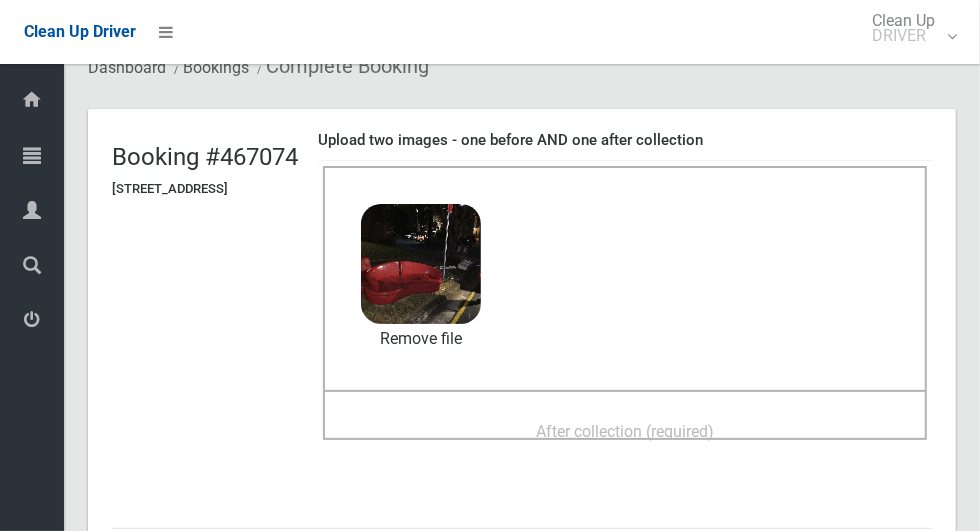 scroll, scrollTop: 117, scrollLeft: 0, axis: vertical 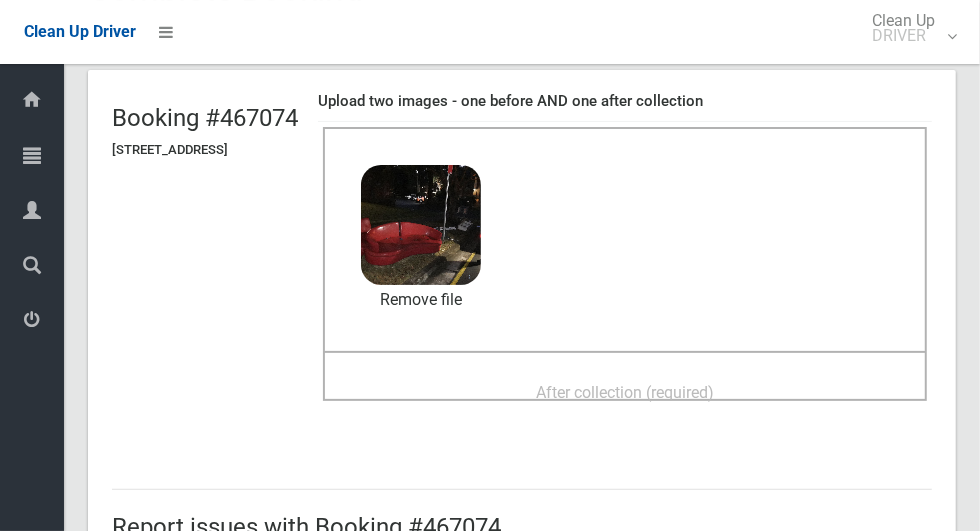 click on "After collection (required)" at bounding box center [625, 392] 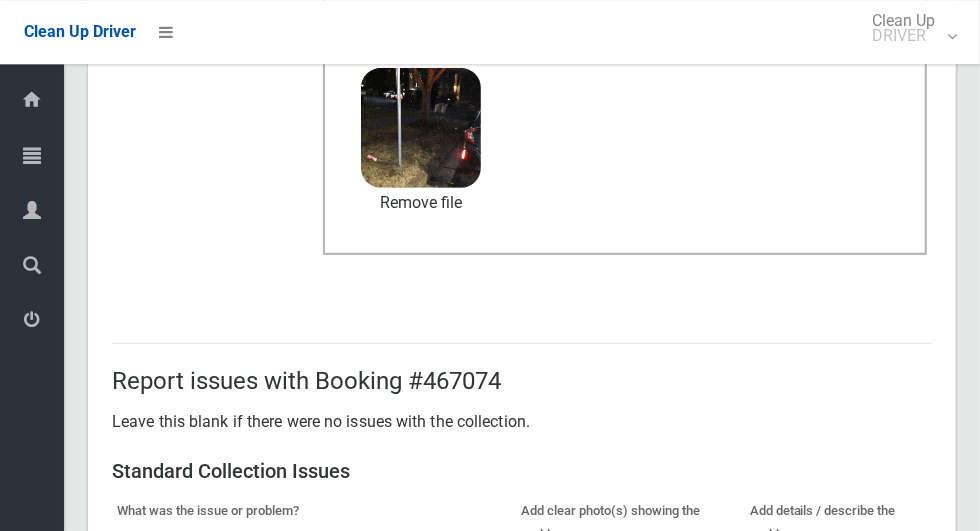 scroll, scrollTop: 1033, scrollLeft: 0, axis: vertical 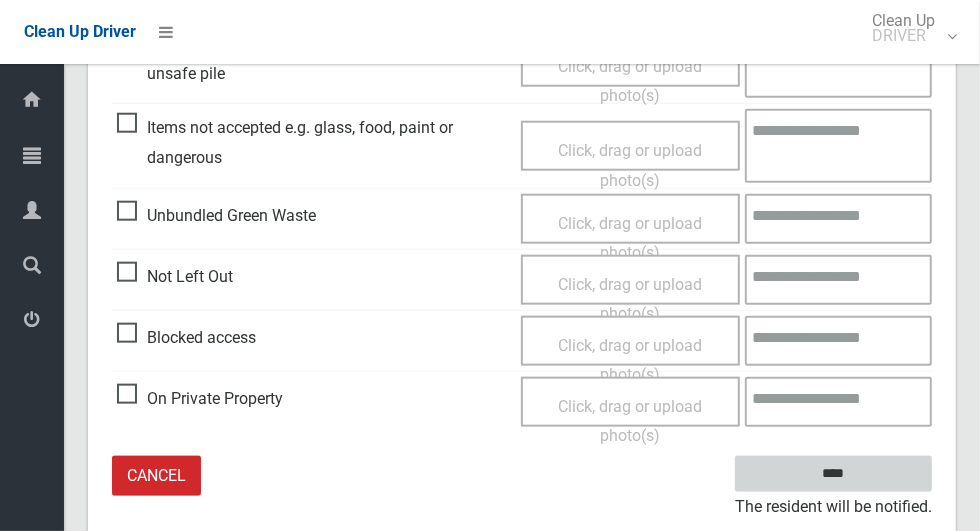 click on "****" at bounding box center (833, 474) 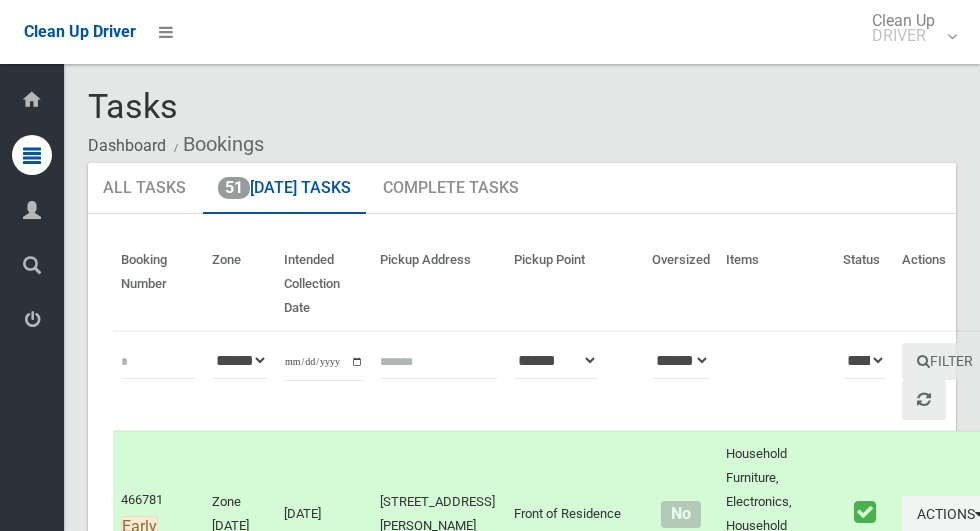 scroll, scrollTop: 0, scrollLeft: 0, axis: both 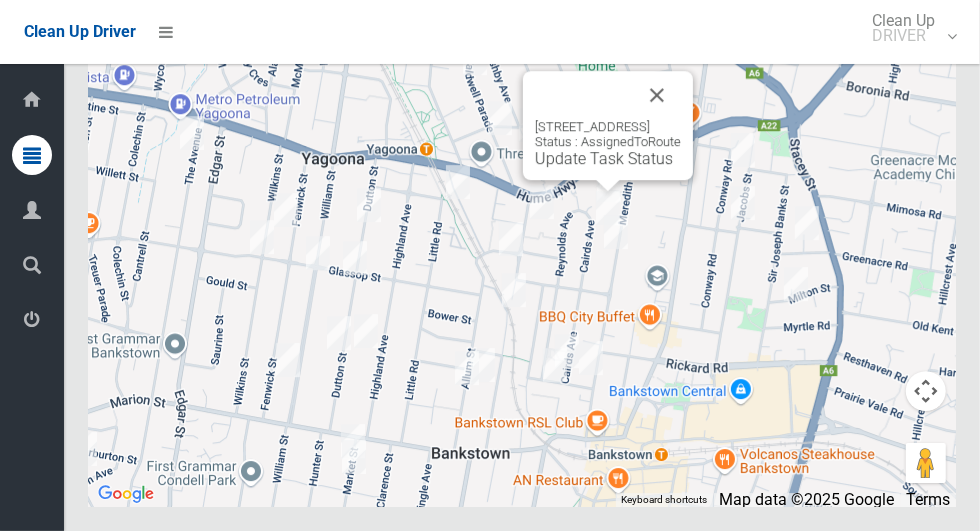 click at bounding box center (657, 95) 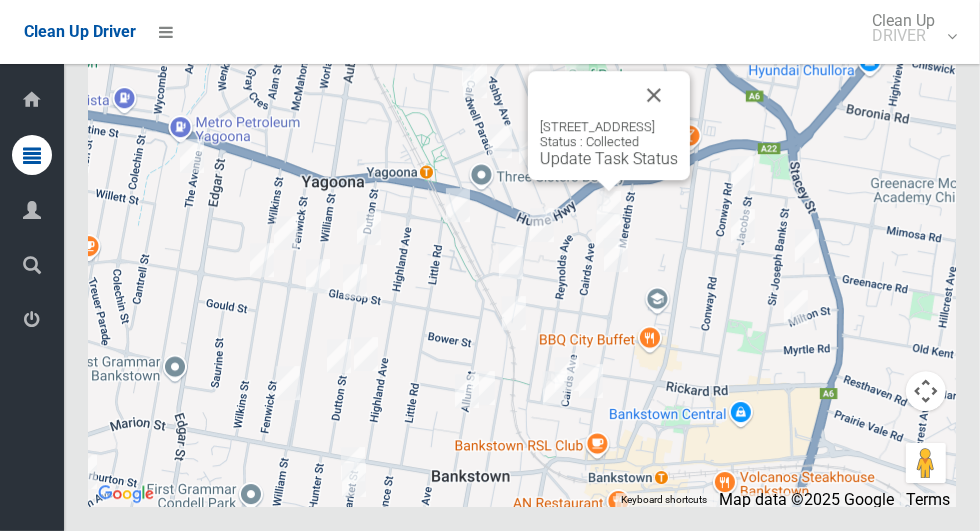 click on "Update Task Status" at bounding box center [609, 158] 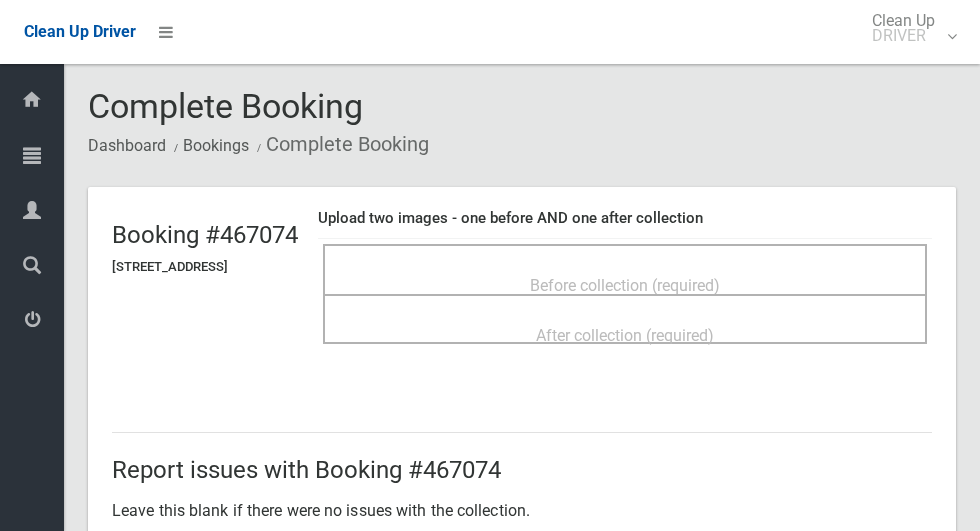 scroll, scrollTop: 0, scrollLeft: 0, axis: both 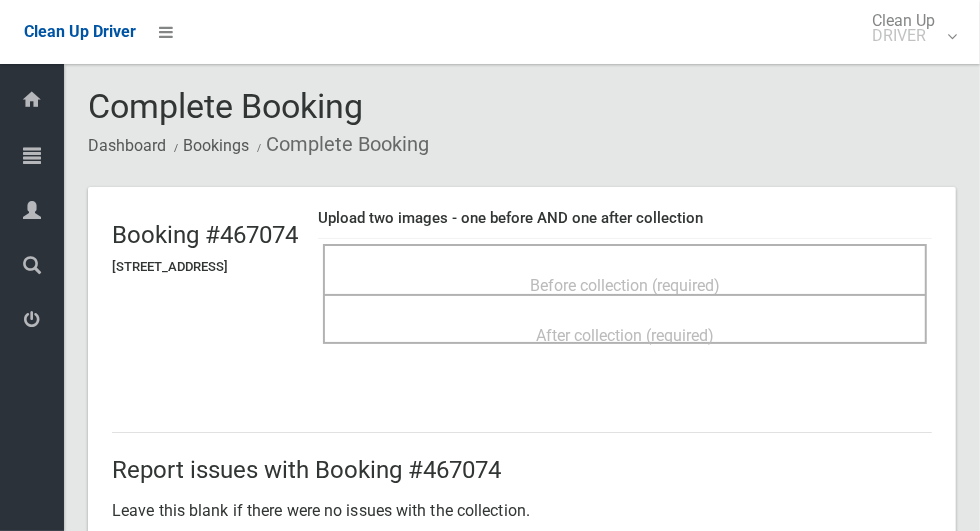 click on "Before collection (required)" at bounding box center [625, 285] 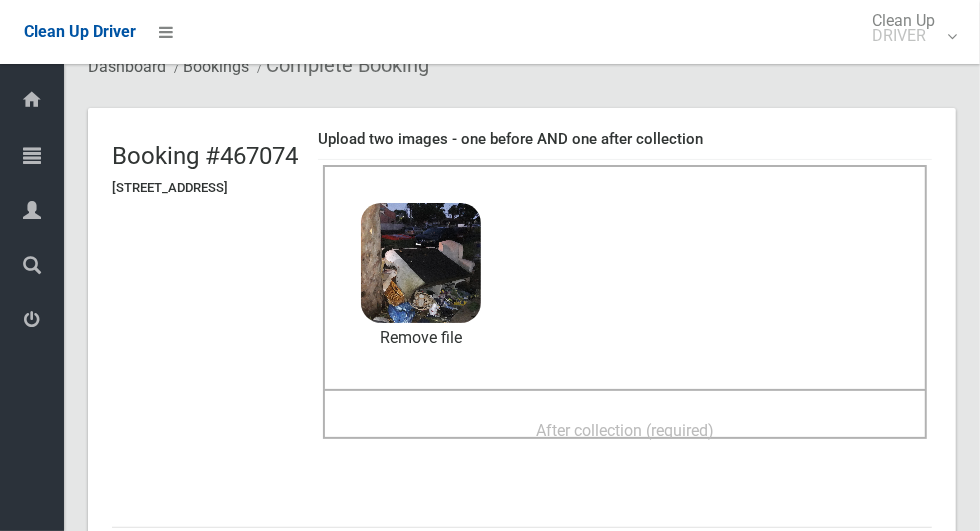 scroll, scrollTop: 81, scrollLeft: 0, axis: vertical 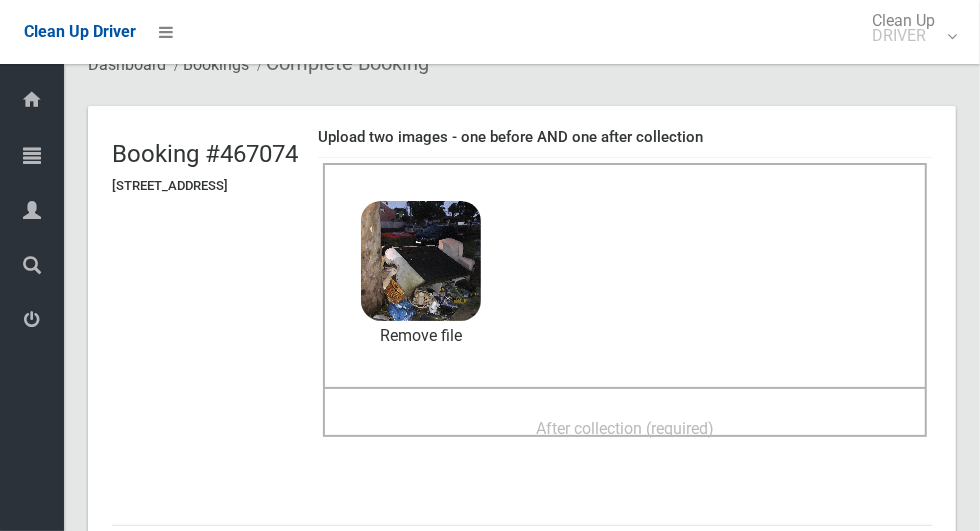 click on "After collection (required)" at bounding box center [625, 428] 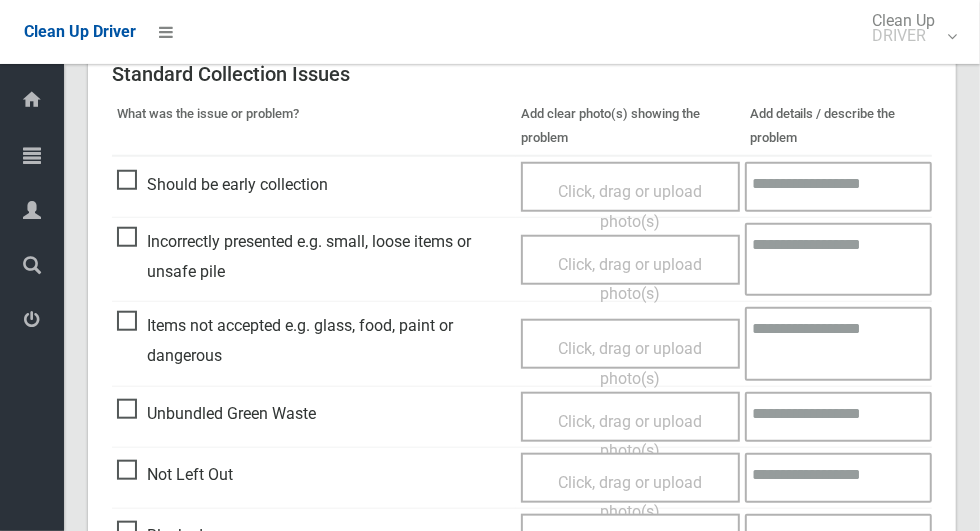 scroll, scrollTop: 1033, scrollLeft: 0, axis: vertical 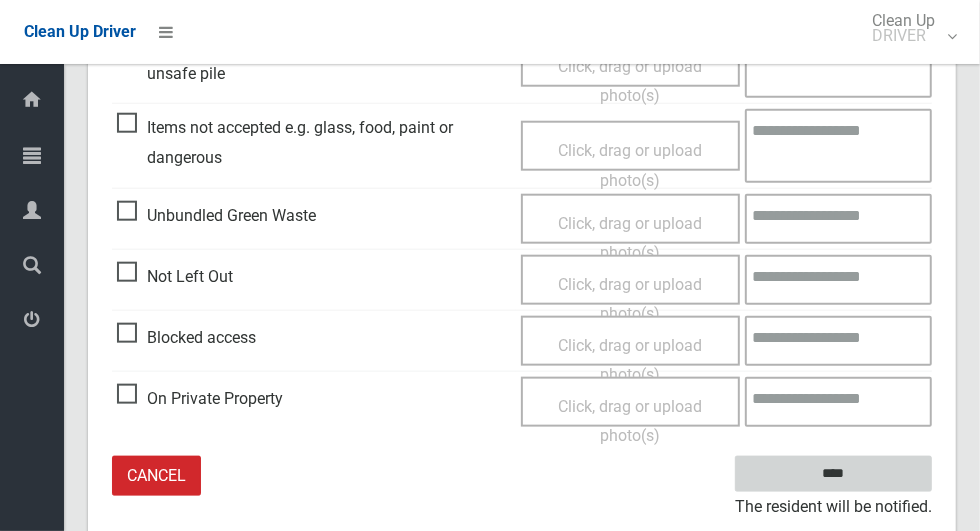 click on "****" at bounding box center [833, 474] 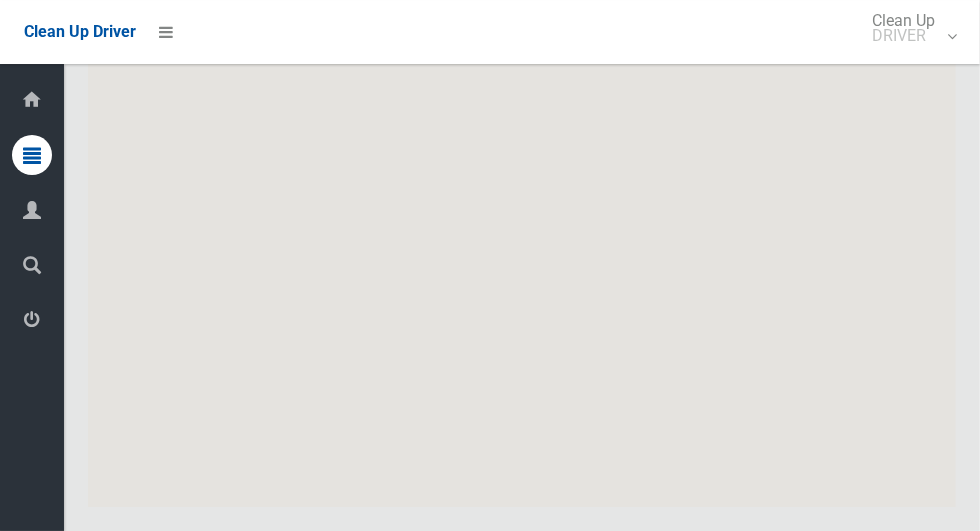 scroll, scrollTop: 11912, scrollLeft: 0, axis: vertical 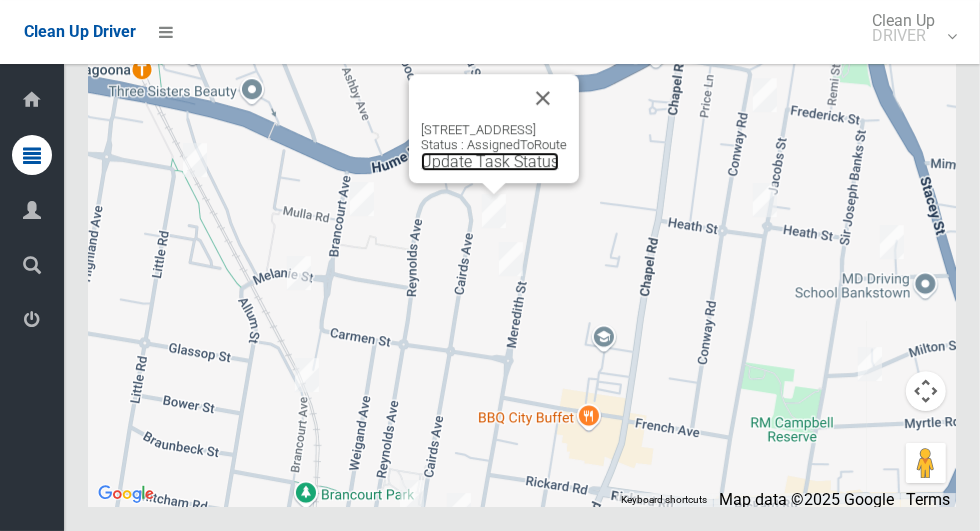 click on "Update Task Status" at bounding box center [490, 161] 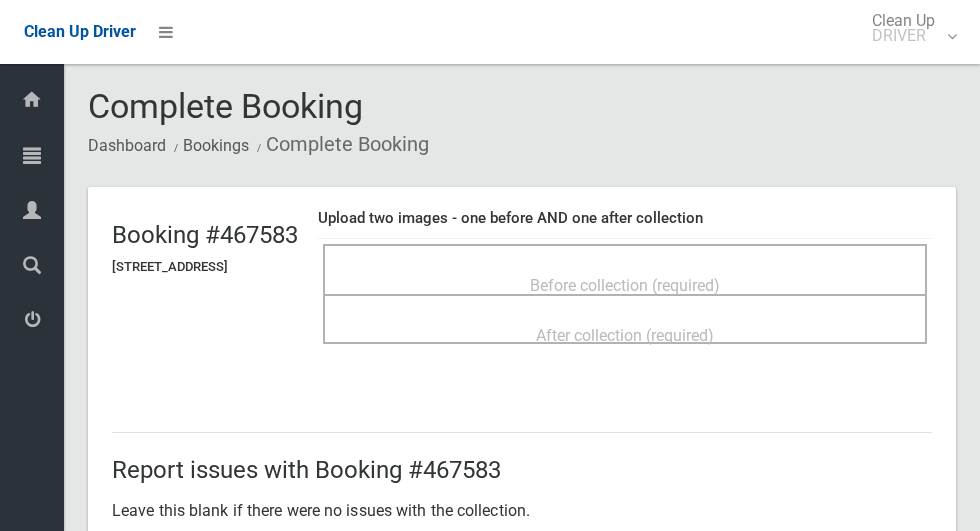 scroll, scrollTop: 0, scrollLeft: 0, axis: both 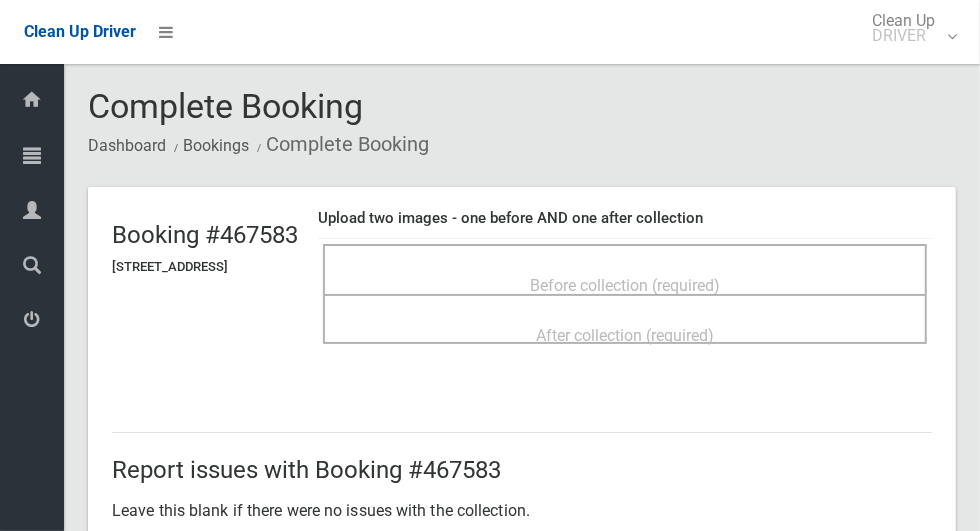 click on "Before collection (required)" at bounding box center [625, 285] 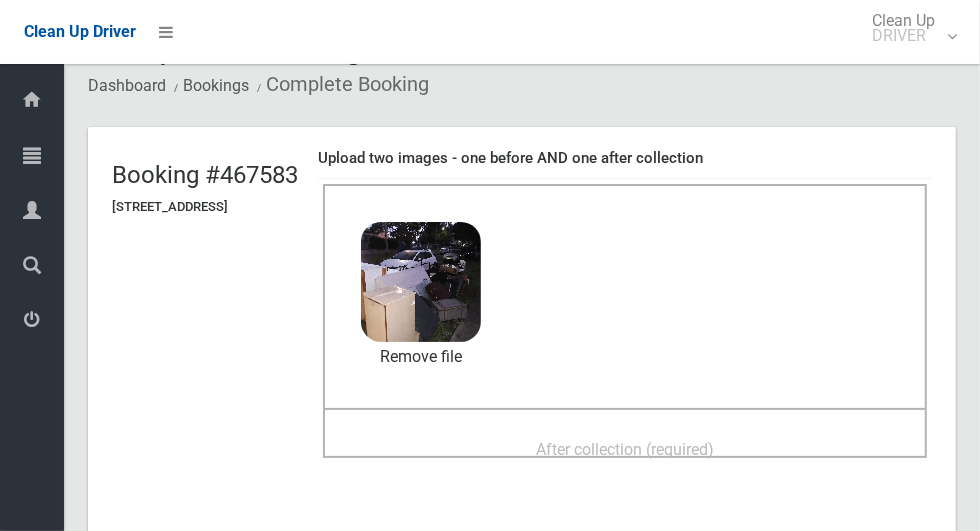scroll, scrollTop: 71, scrollLeft: 0, axis: vertical 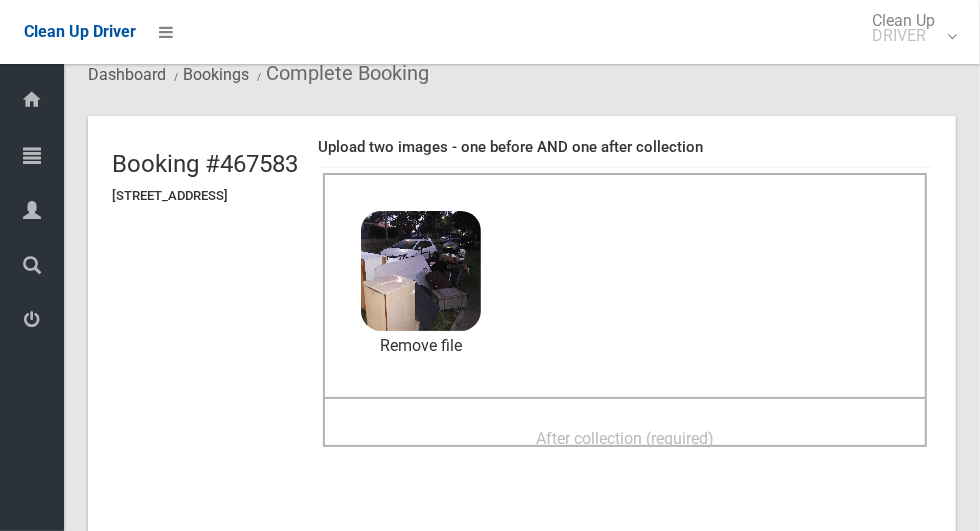 click on "After collection (required)" at bounding box center (625, 438) 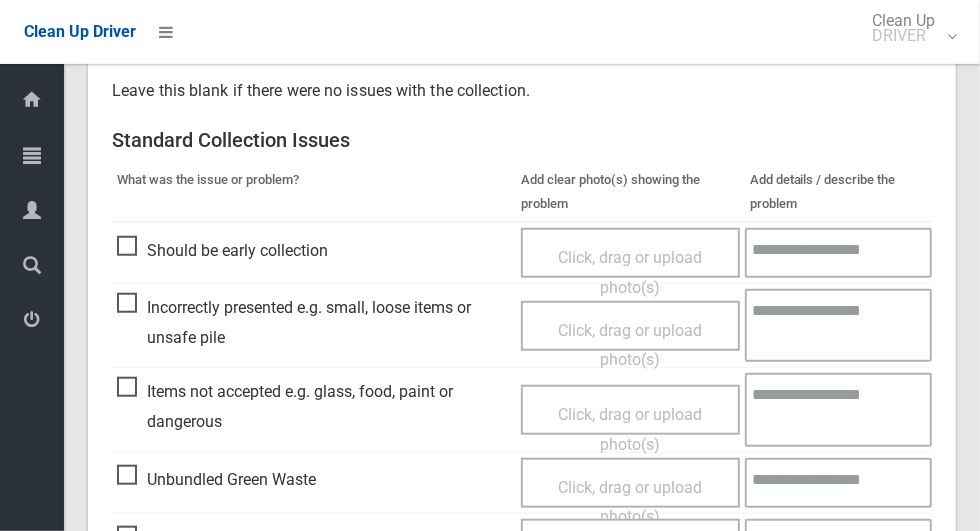 scroll, scrollTop: 768, scrollLeft: 0, axis: vertical 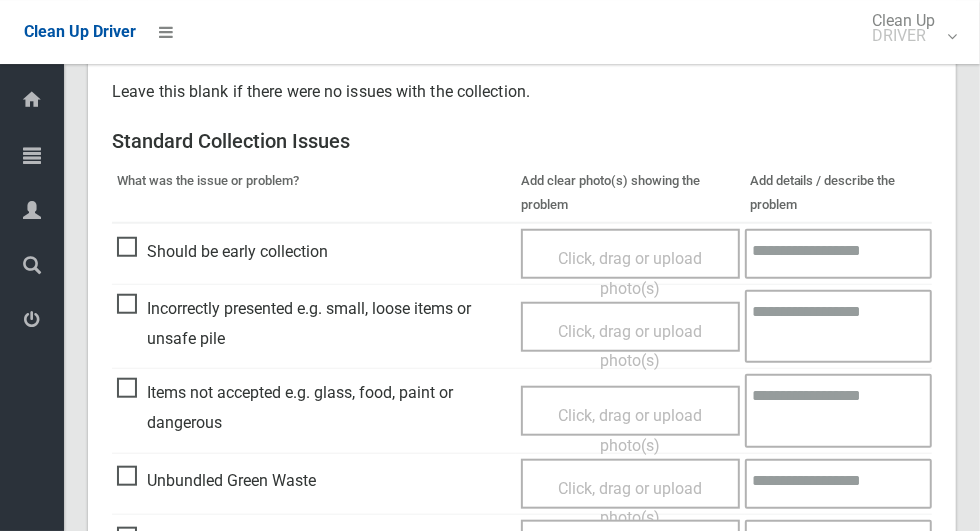 click on "Items not accepted e.g. glass, food, paint or dangerous" at bounding box center [314, 407] 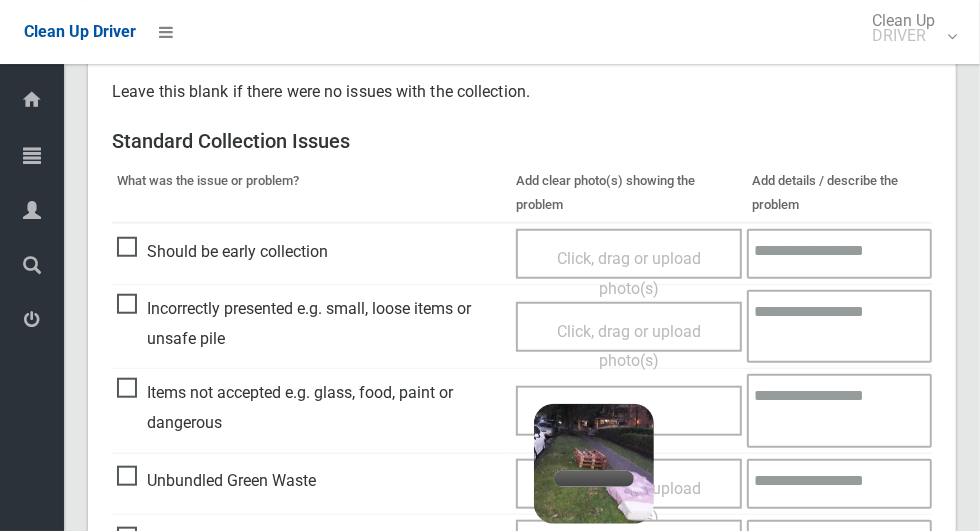click at bounding box center [839, 410] 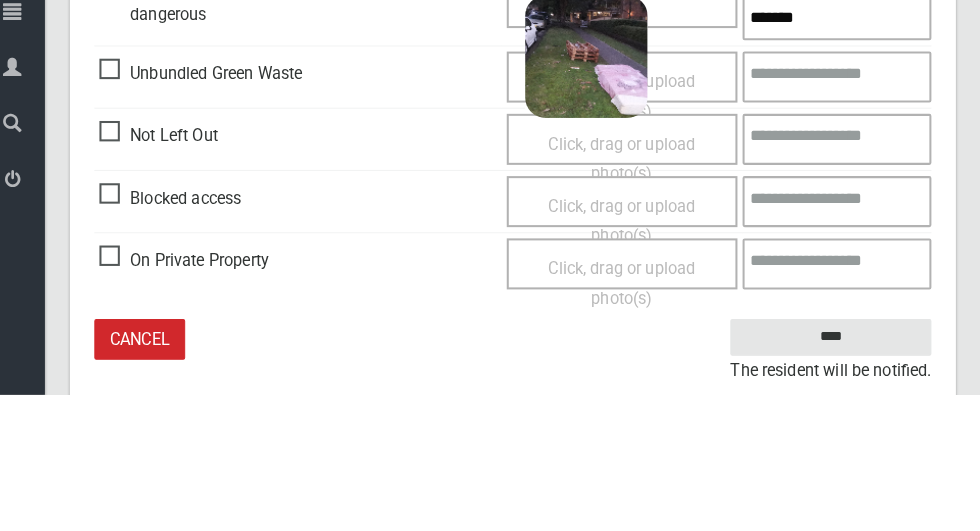 scroll, scrollTop: 1090, scrollLeft: 0, axis: vertical 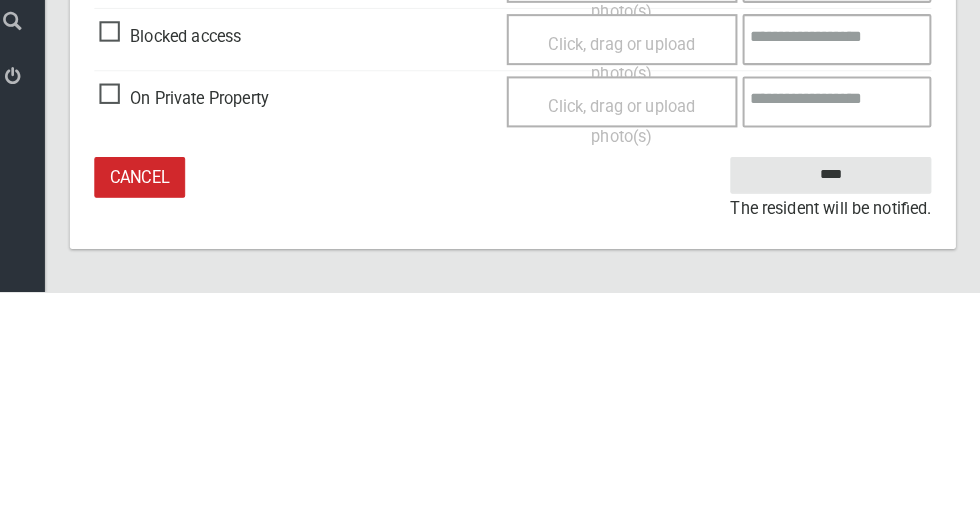 type on "**********" 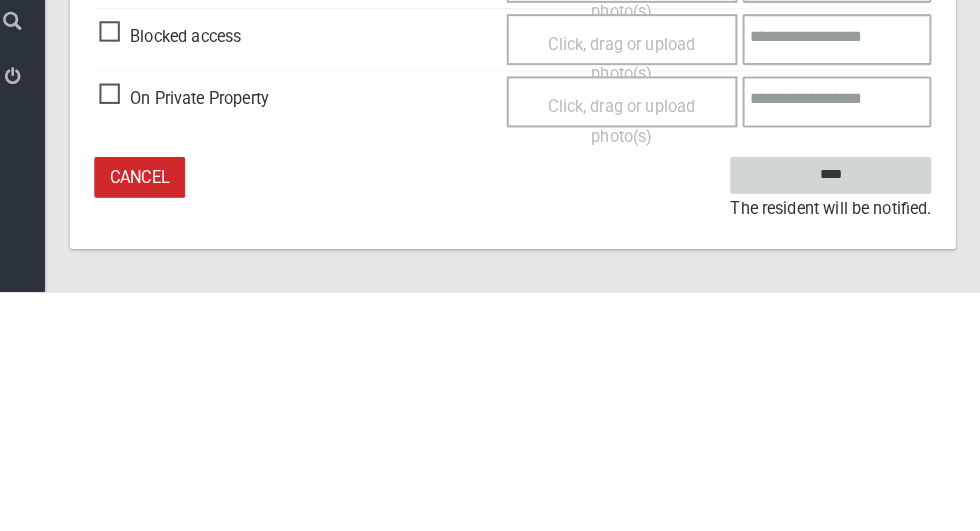 click on "****" at bounding box center (833, 417) 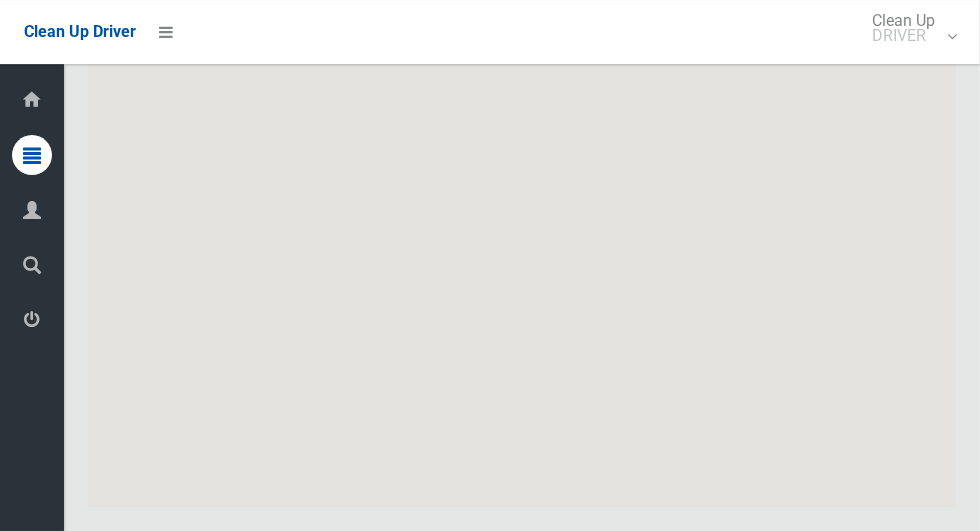 scroll, scrollTop: 11912, scrollLeft: 0, axis: vertical 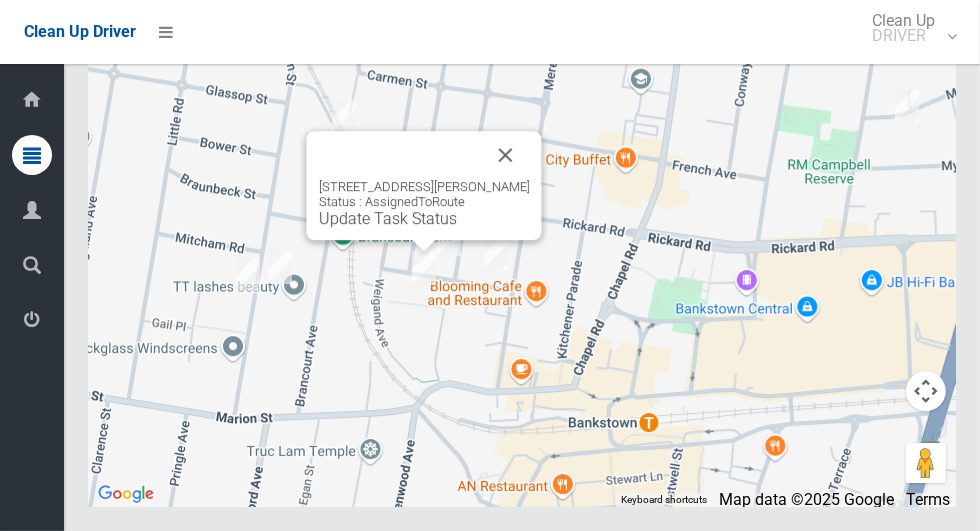 click at bounding box center (506, 155) 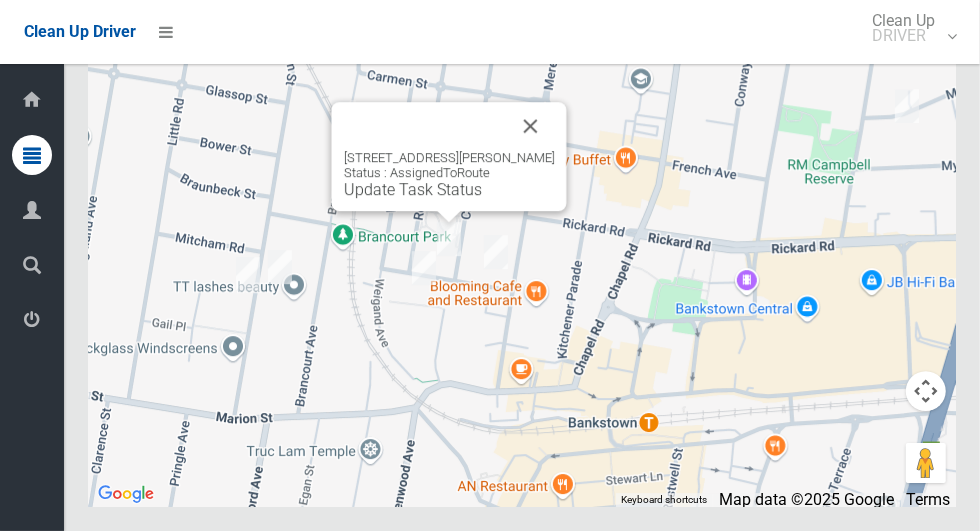 click at bounding box center (531, 126) 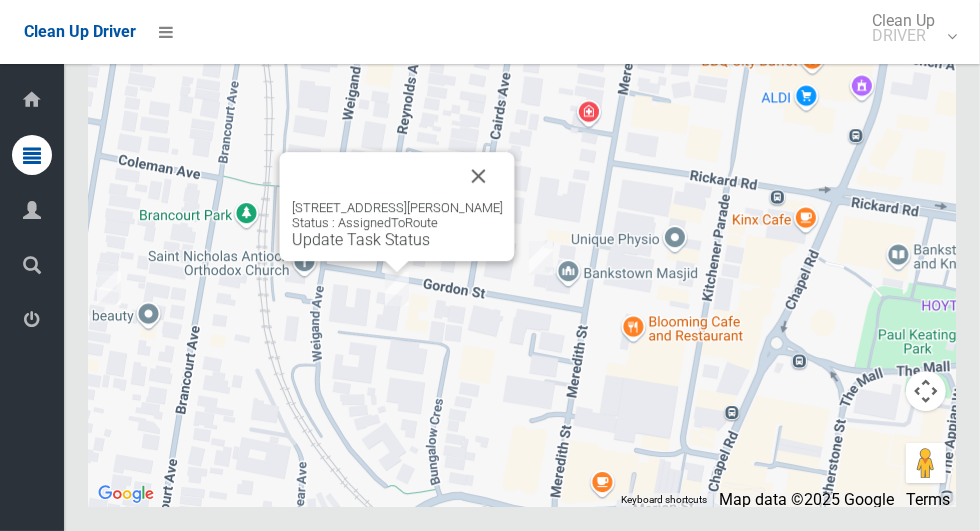 click at bounding box center (479, 176) 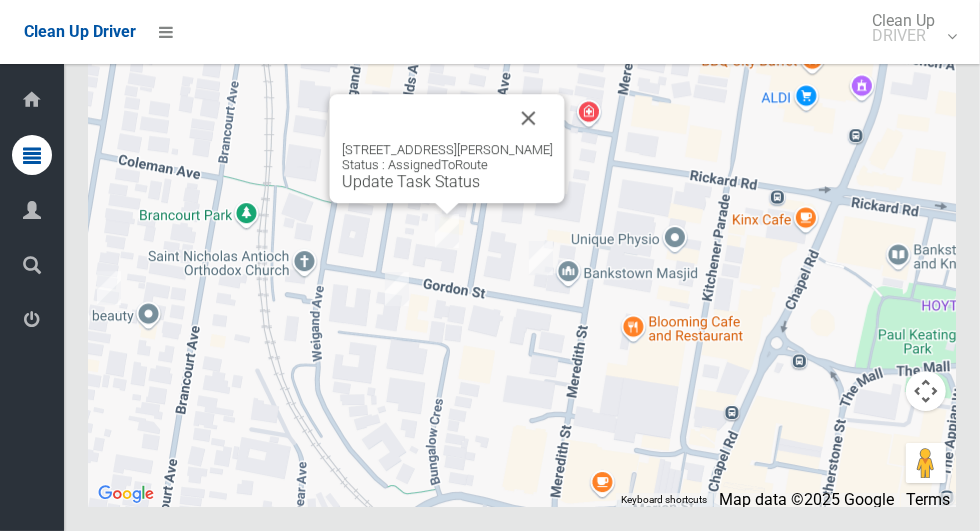 click at bounding box center (529, 118) 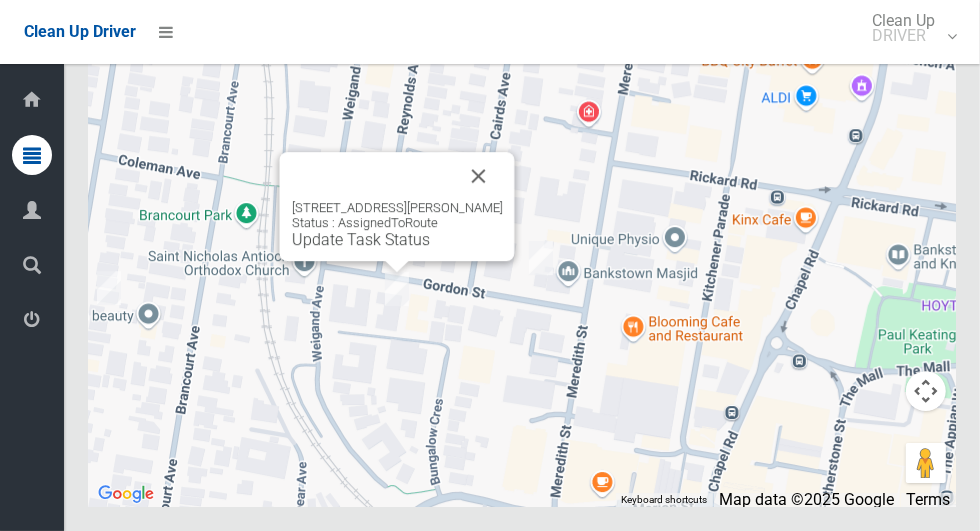 click at bounding box center (479, 176) 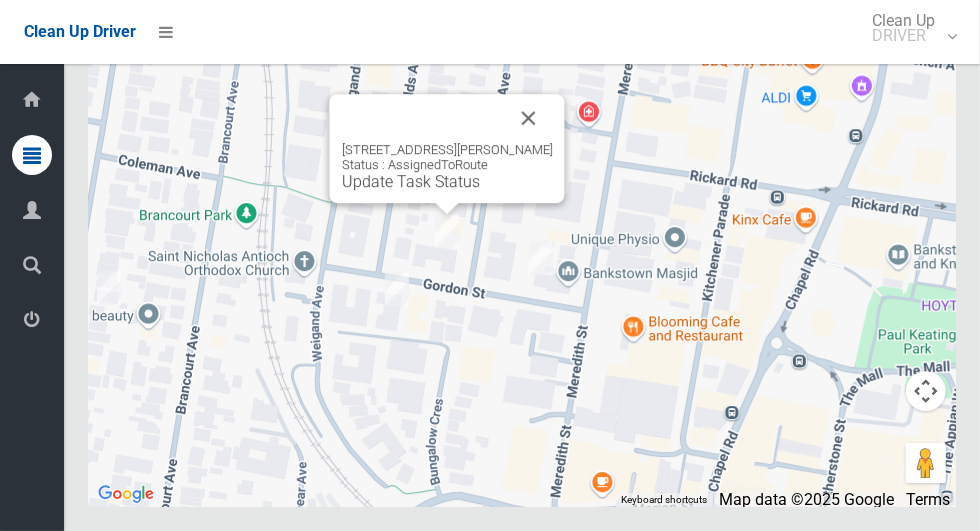 click at bounding box center (529, 118) 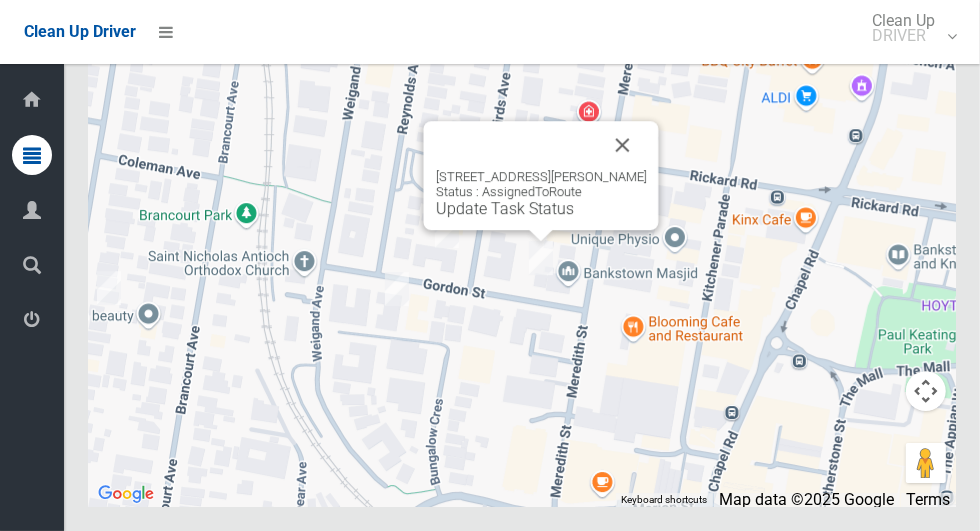 click at bounding box center (623, 145) 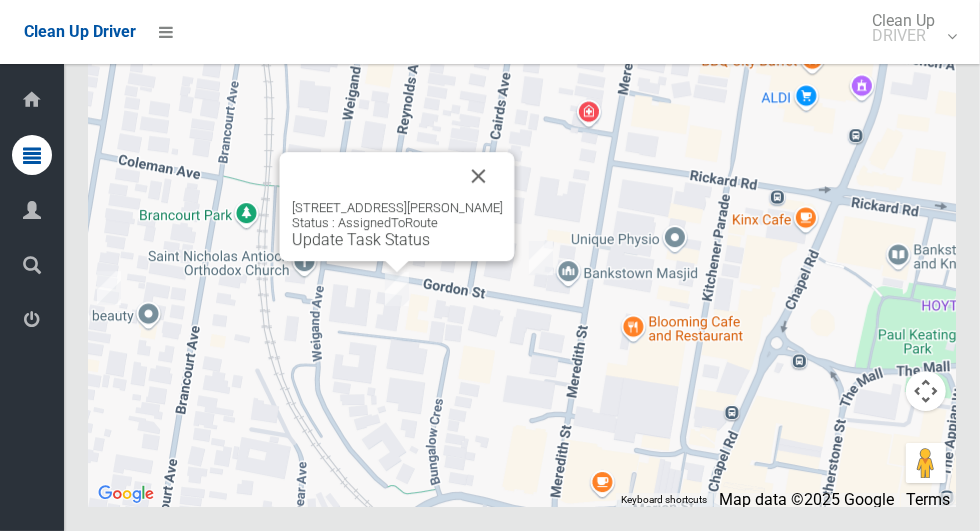 click on "Update Task Status" at bounding box center [361, 239] 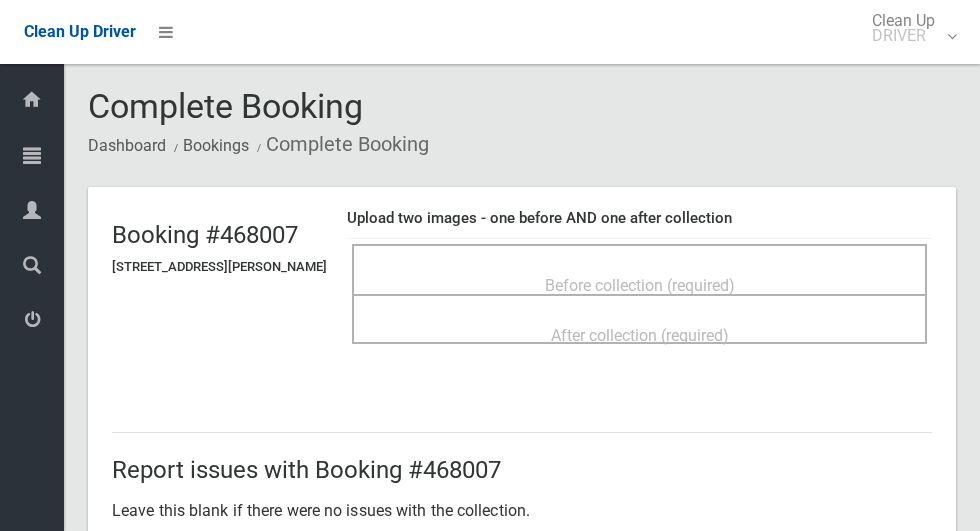 scroll, scrollTop: 0, scrollLeft: 0, axis: both 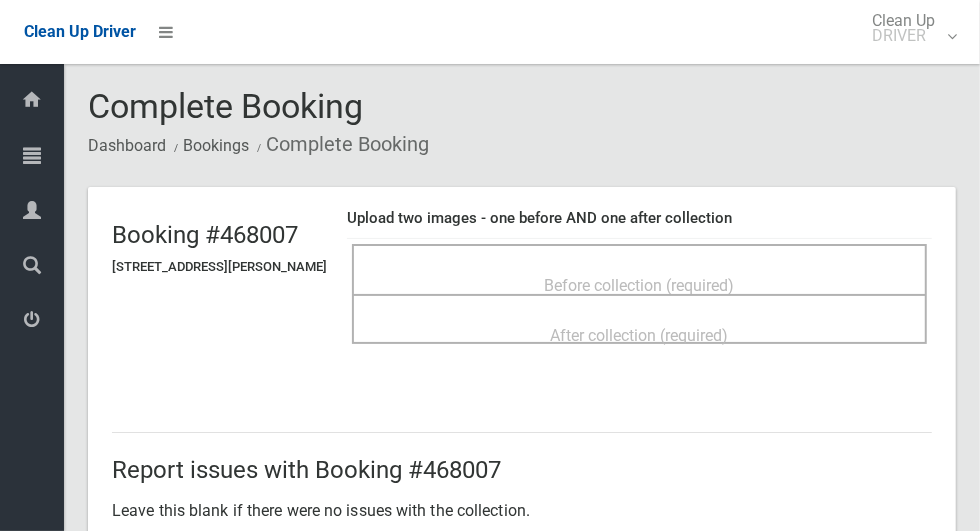 click on "Before collection (required)" at bounding box center [640, 285] 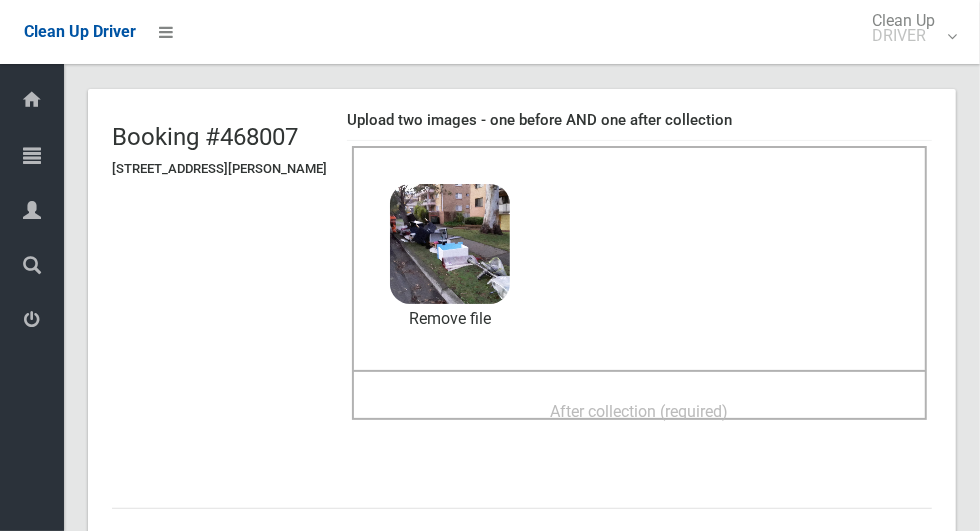 scroll, scrollTop: 100, scrollLeft: 0, axis: vertical 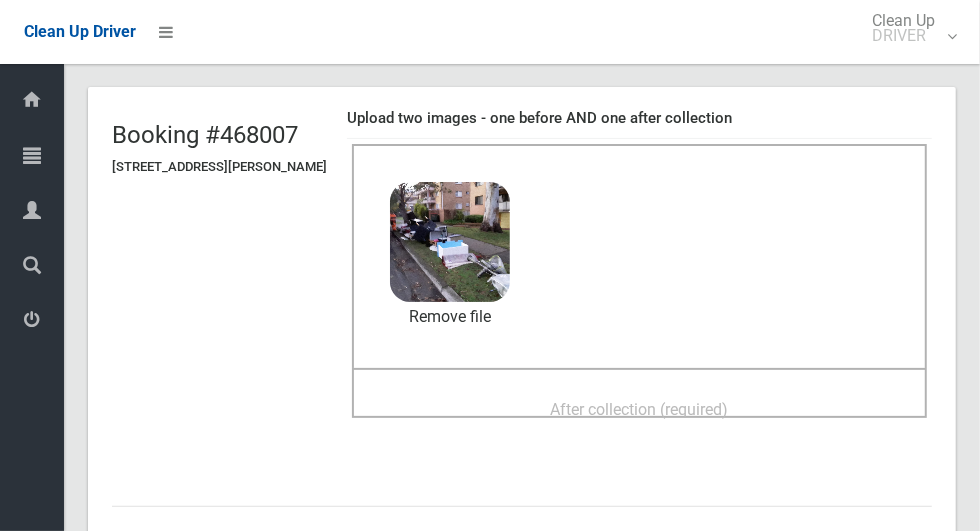 click on "After collection (required)" at bounding box center (640, 409) 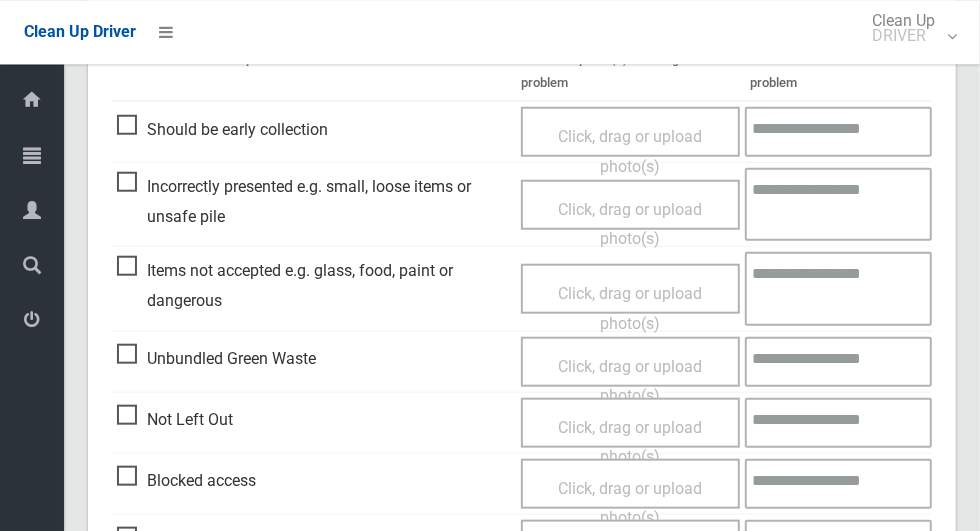 scroll, scrollTop: 895, scrollLeft: 0, axis: vertical 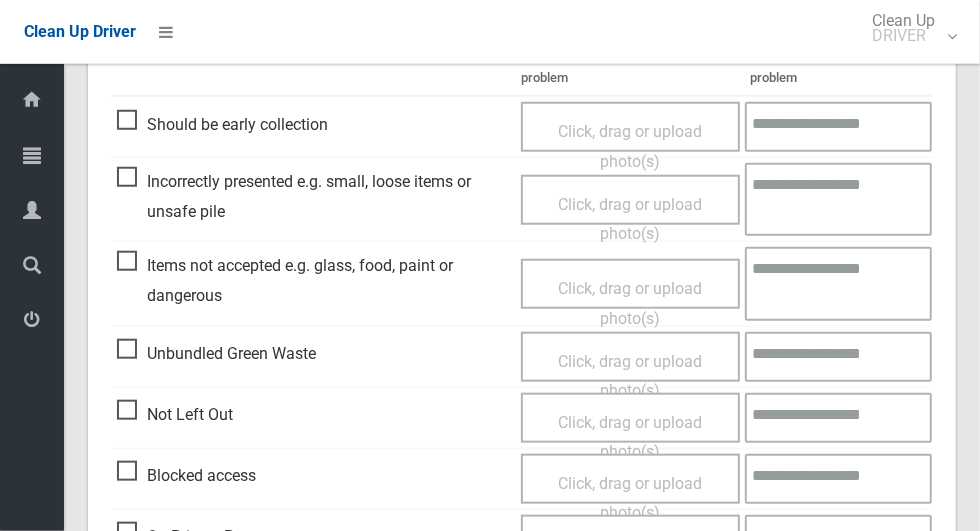 click on "Items not accepted e.g. glass, food, paint or dangerous" at bounding box center (314, 280) 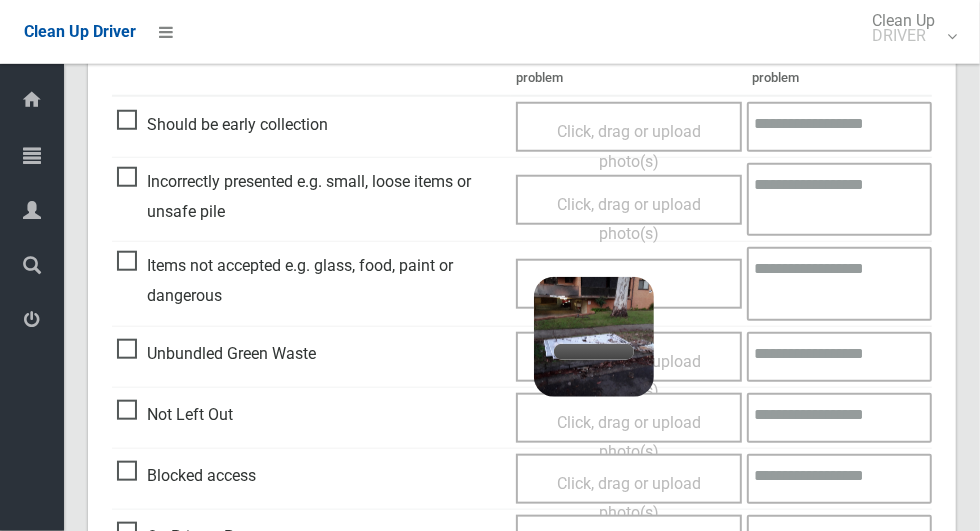 click at bounding box center (839, 283) 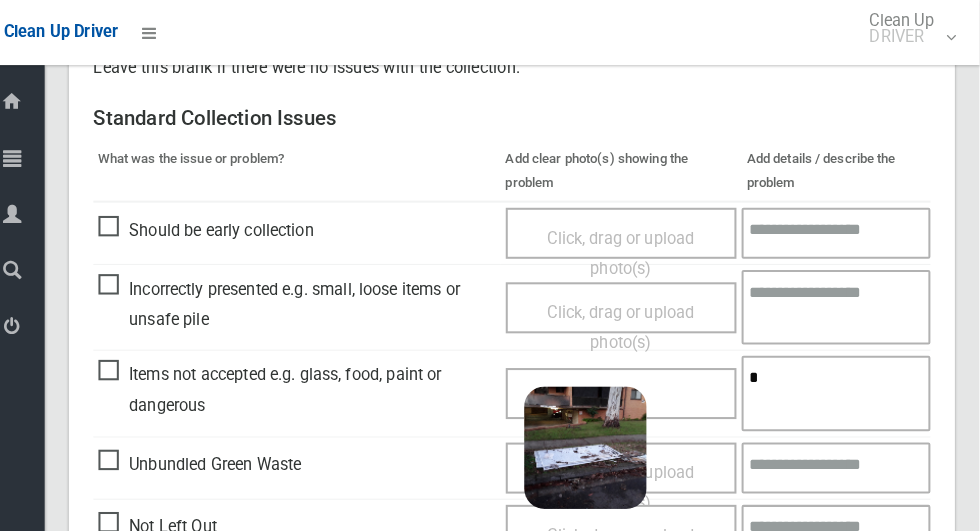 scroll, scrollTop: 940, scrollLeft: 0, axis: vertical 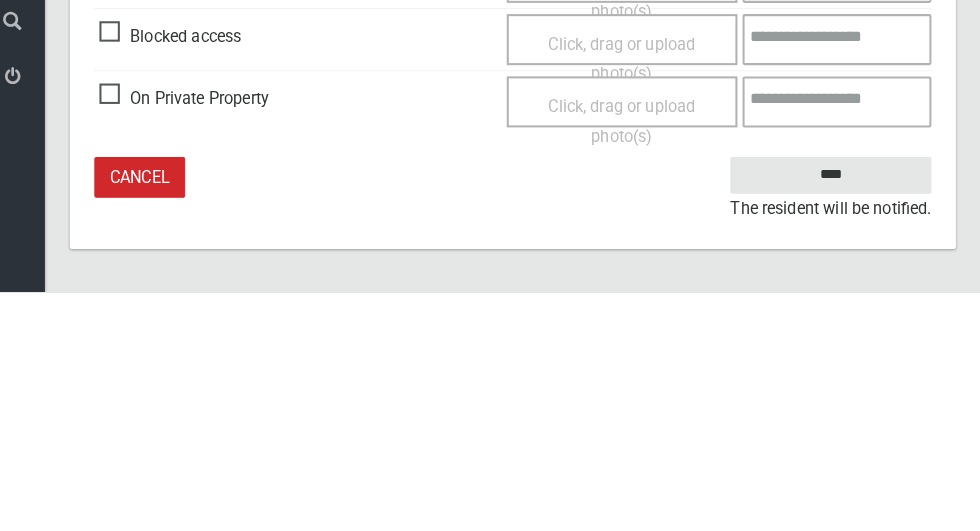 type on "**********" 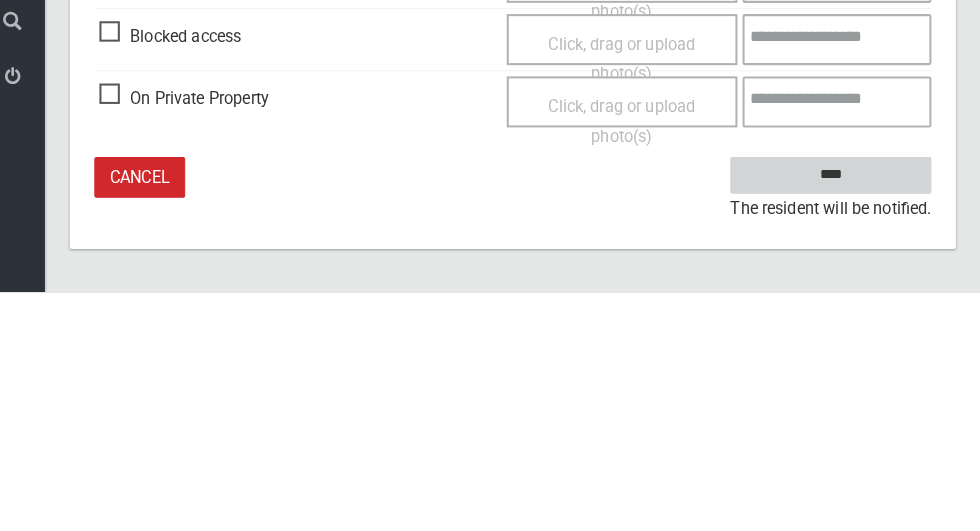 click on "****" at bounding box center [833, 417] 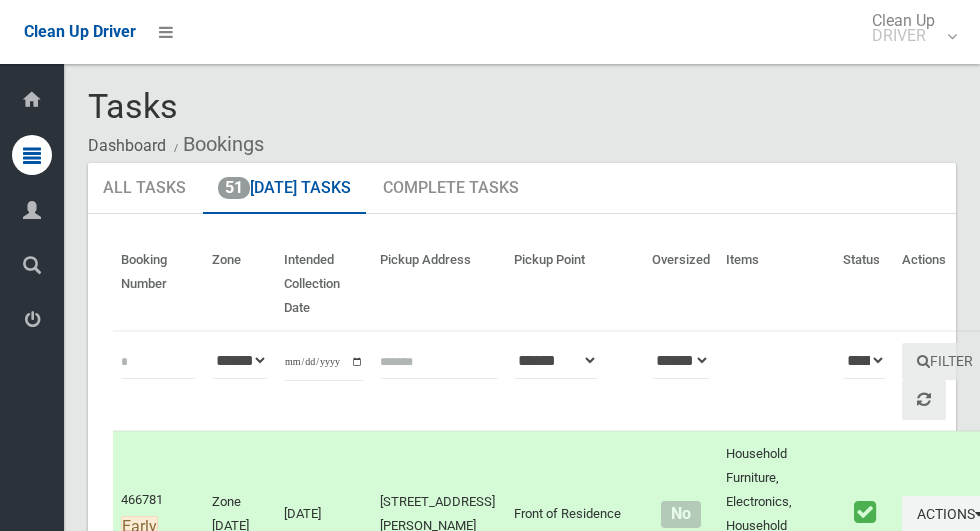 scroll, scrollTop: 0, scrollLeft: 0, axis: both 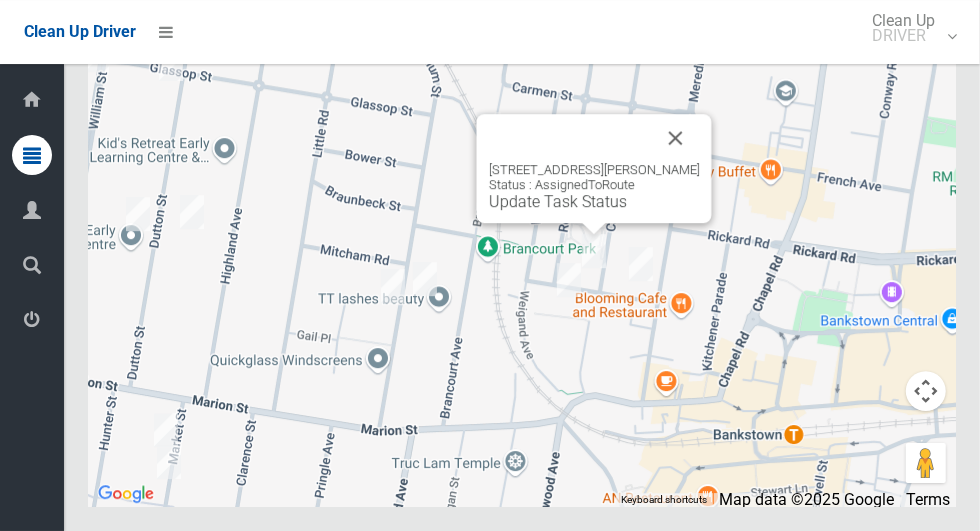 click on "Update Task Status" at bounding box center (558, 201) 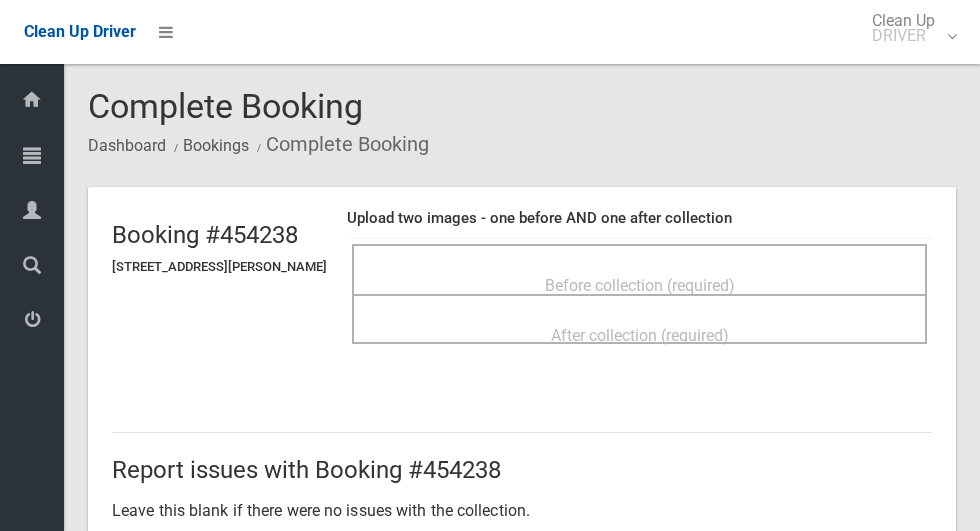 scroll, scrollTop: 0, scrollLeft: 0, axis: both 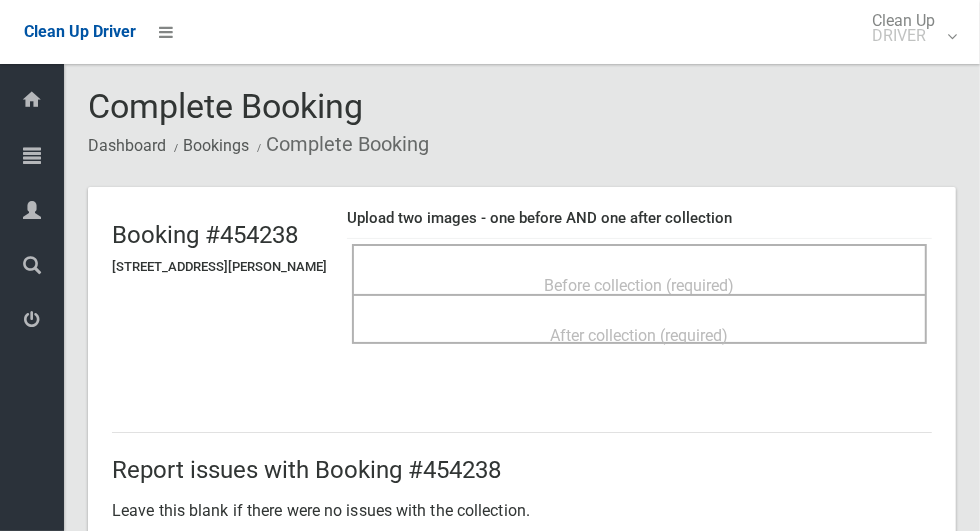 click on "Before collection (required)" at bounding box center (640, 285) 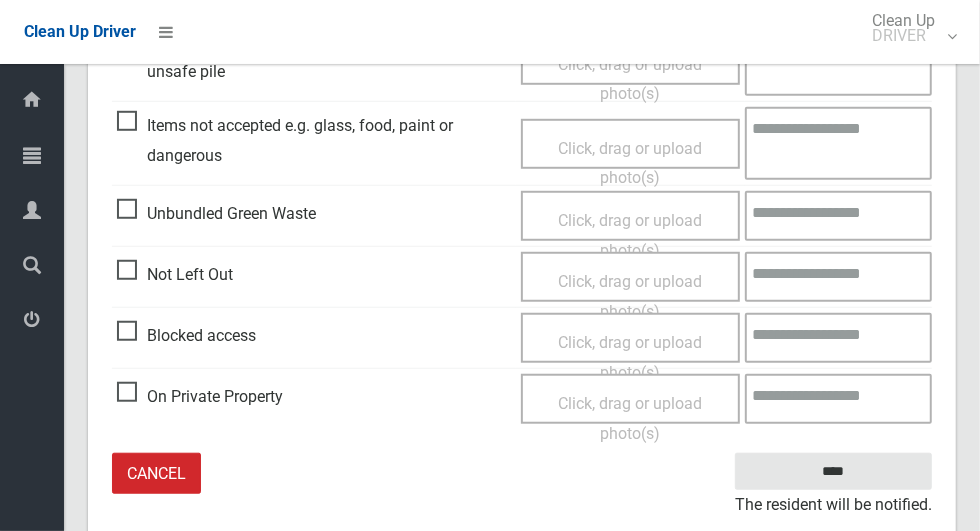 scroll, scrollTop: 686, scrollLeft: 0, axis: vertical 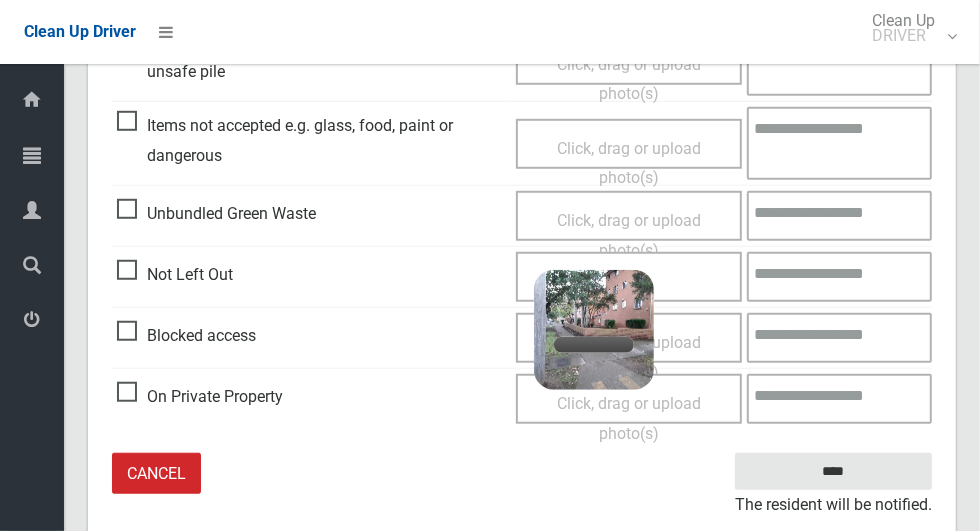 click on "Click, drag or upload photo(s)
3.1  MB      2025-07-0706.57.442815810230031993373.jpg                         Check                                                      Error                                                           Cancel upload" at bounding box center [629, 277] 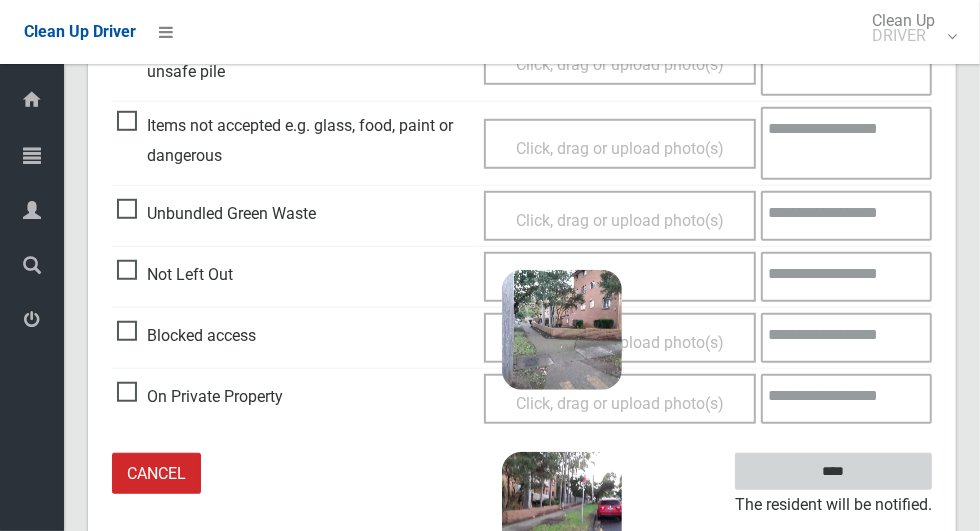click on "****" at bounding box center (833, 471) 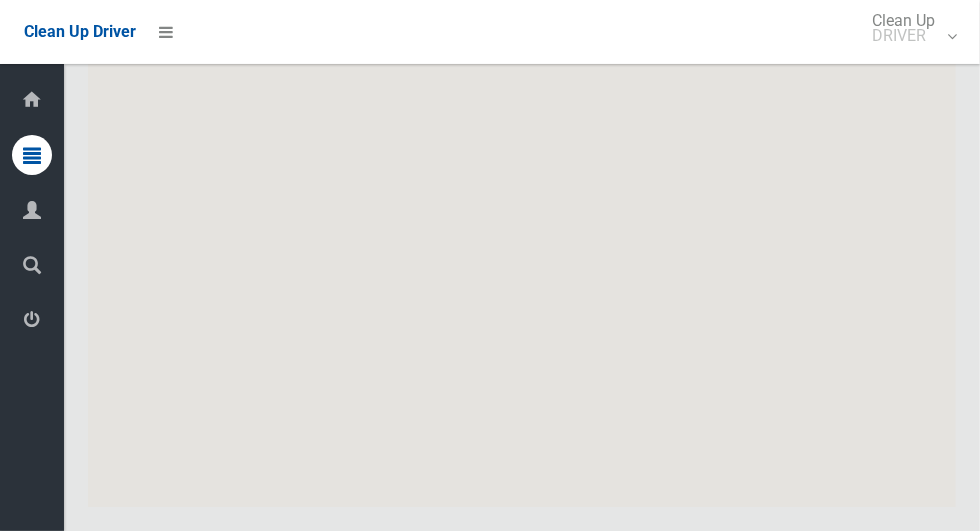 scroll, scrollTop: 11912, scrollLeft: 0, axis: vertical 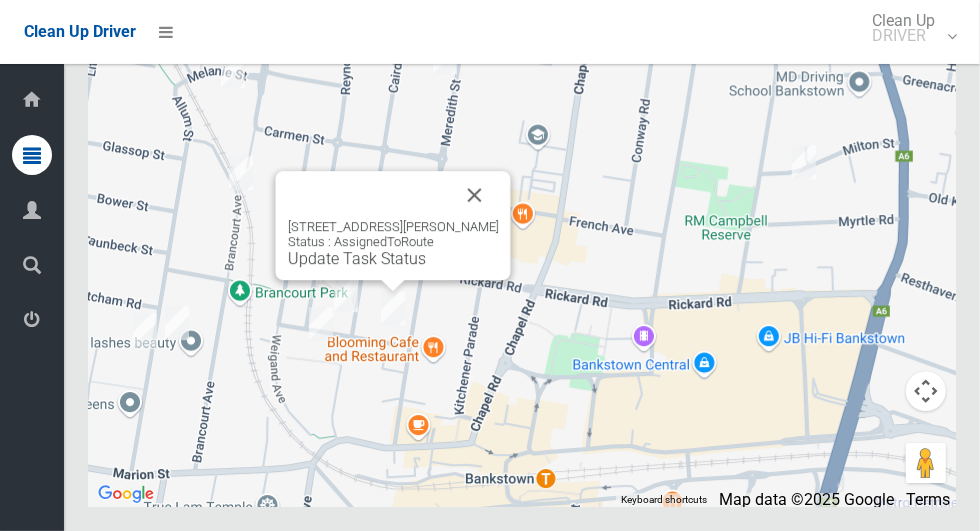 click on "Update Task Status" at bounding box center (357, 258) 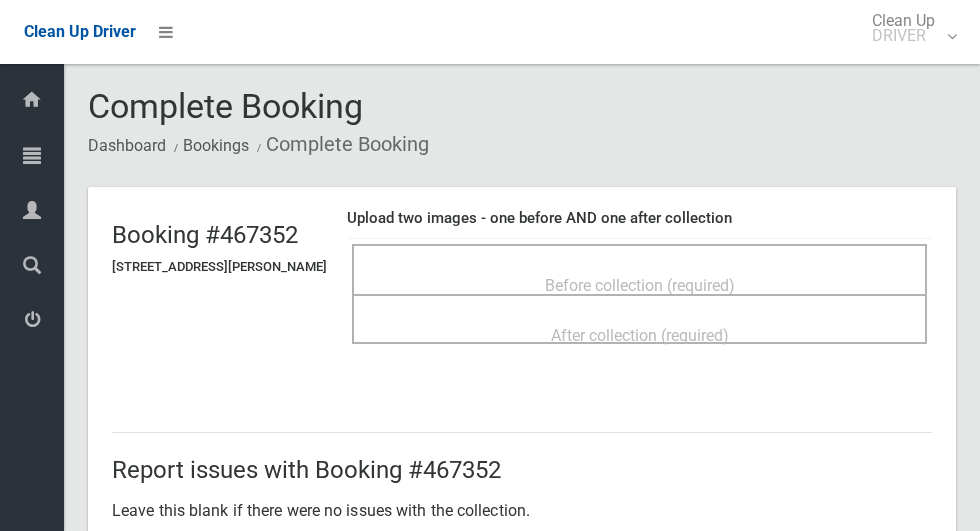 scroll, scrollTop: 0, scrollLeft: 0, axis: both 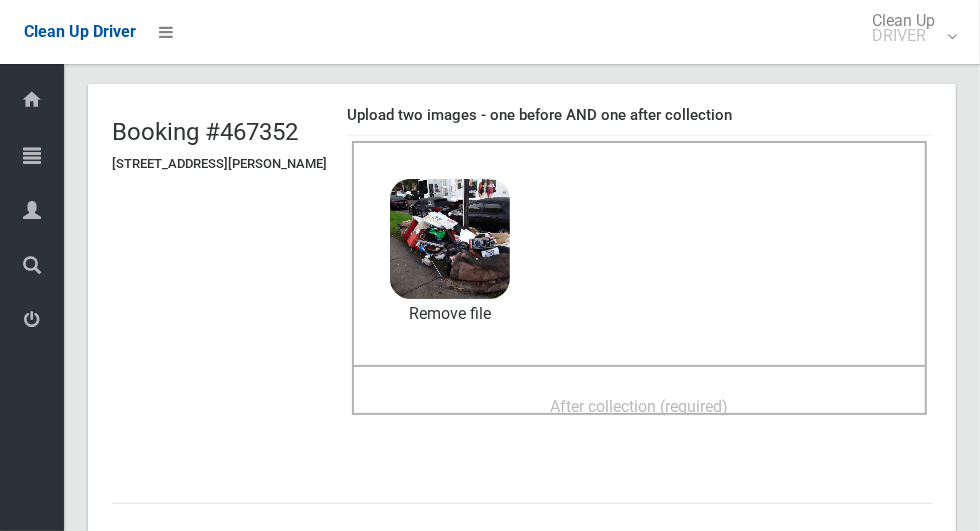 click on "After collection (required)" at bounding box center (639, 405) 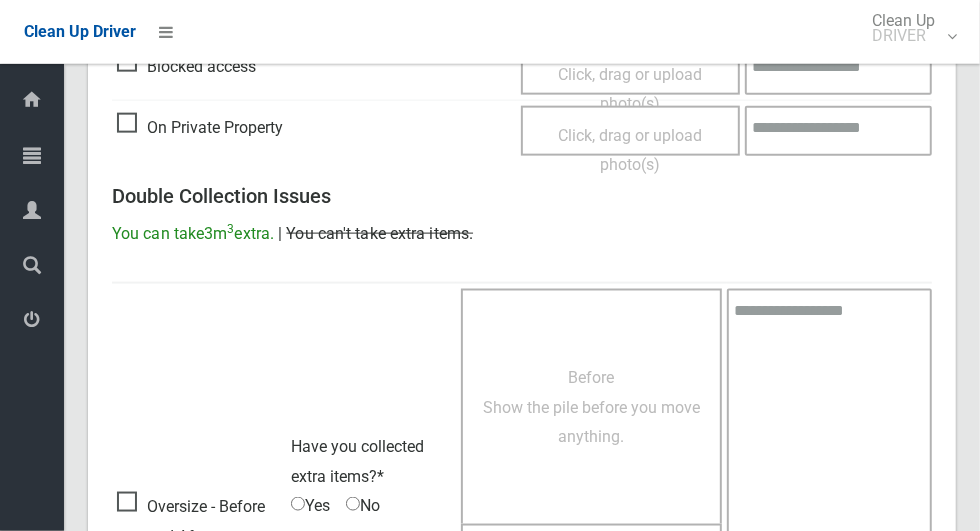 scroll, scrollTop: 1636, scrollLeft: 0, axis: vertical 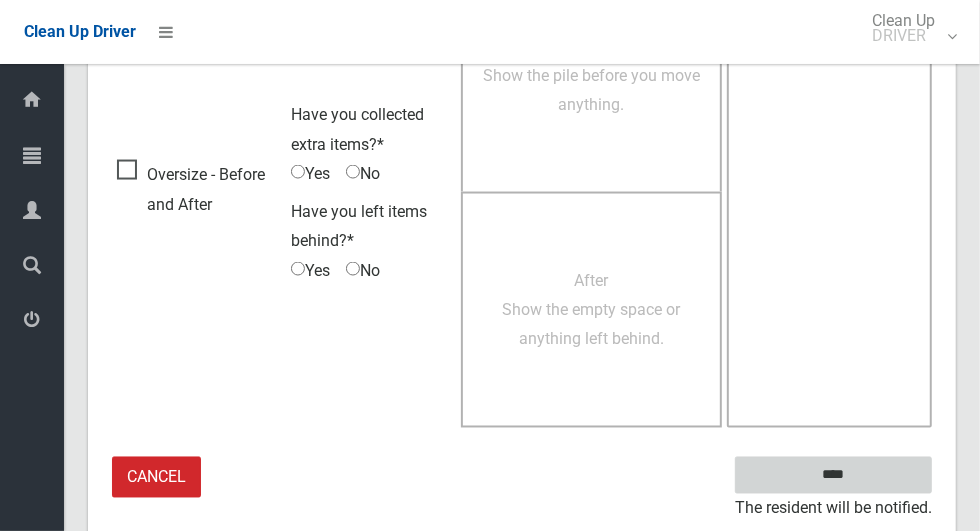 click on "****" at bounding box center (833, 475) 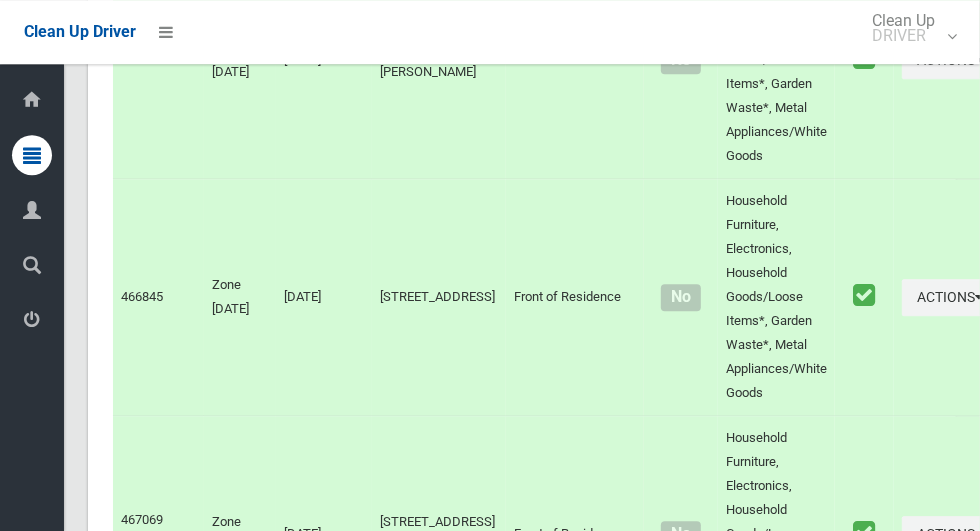 scroll, scrollTop: 11912, scrollLeft: 0, axis: vertical 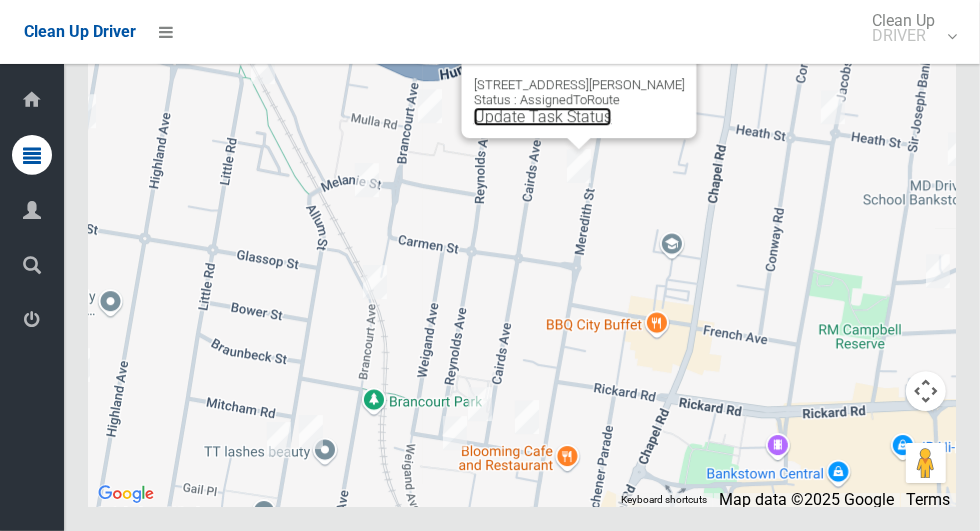 click on "Update Task Status" at bounding box center [543, 116] 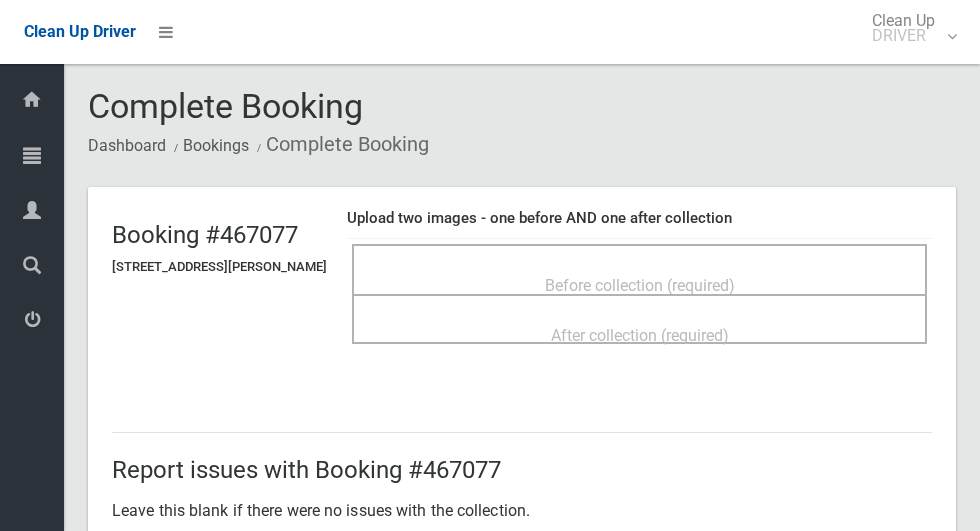 click on "Before collection (required)" at bounding box center [639, 284] 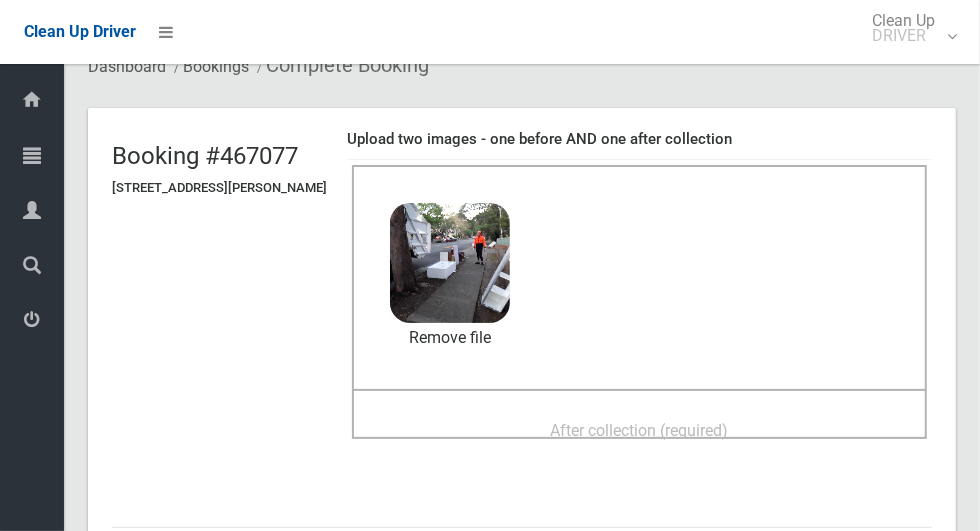 scroll, scrollTop: 82, scrollLeft: 0, axis: vertical 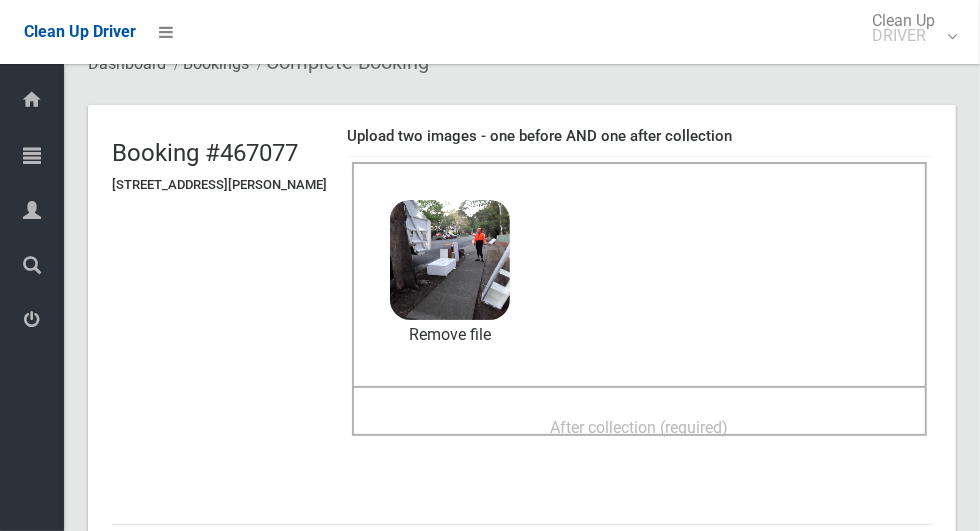 click on "After collection (required)" at bounding box center [639, 426] 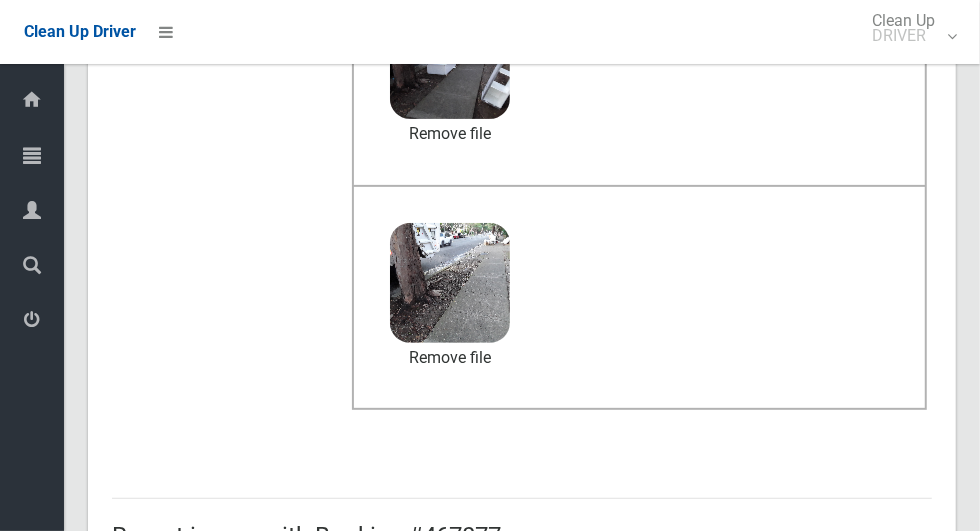 scroll, scrollTop: 1033, scrollLeft: 0, axis: vertical 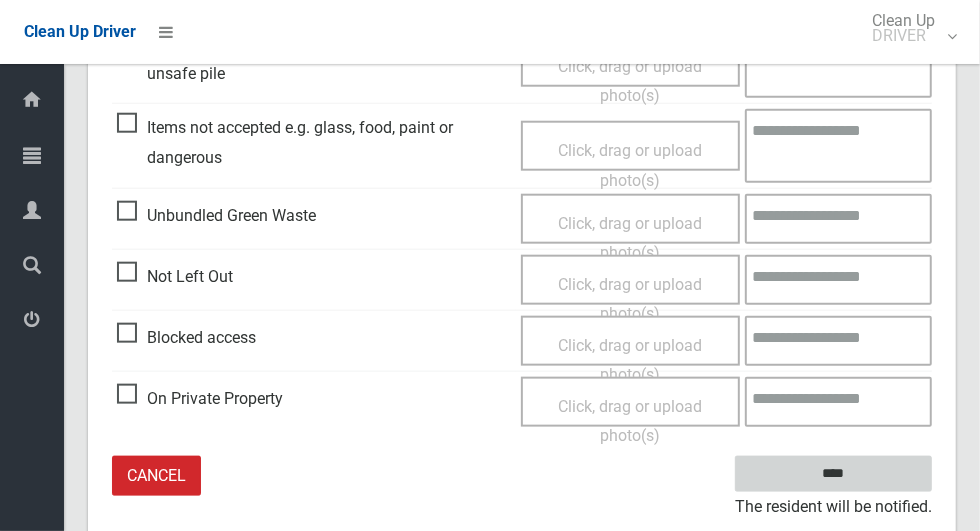 click on "****" at bounding box center [833, 474] 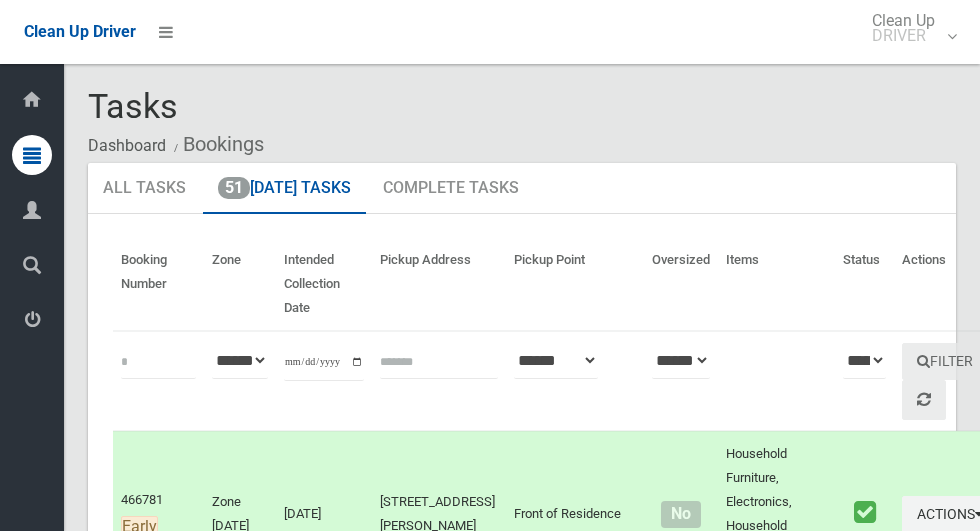 scroll, scrollTop: 0, scrollLeft: 0, axis: both 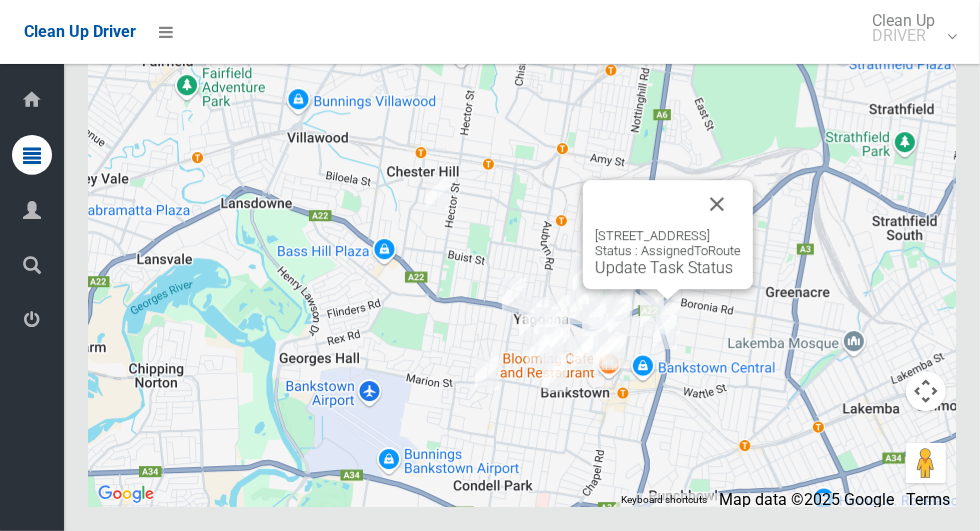 click at bounding box center [717, 204] 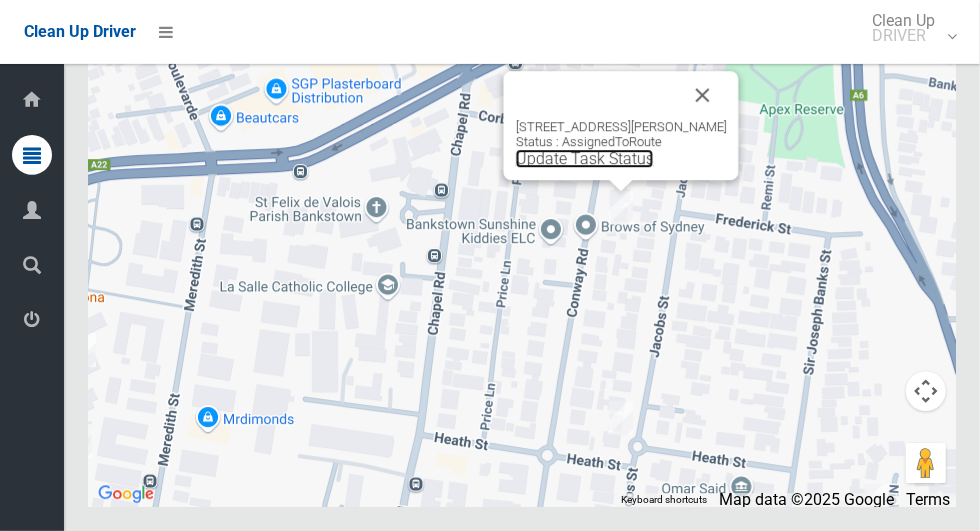 click on "Update Task Status" at bounding box center [585, 158] 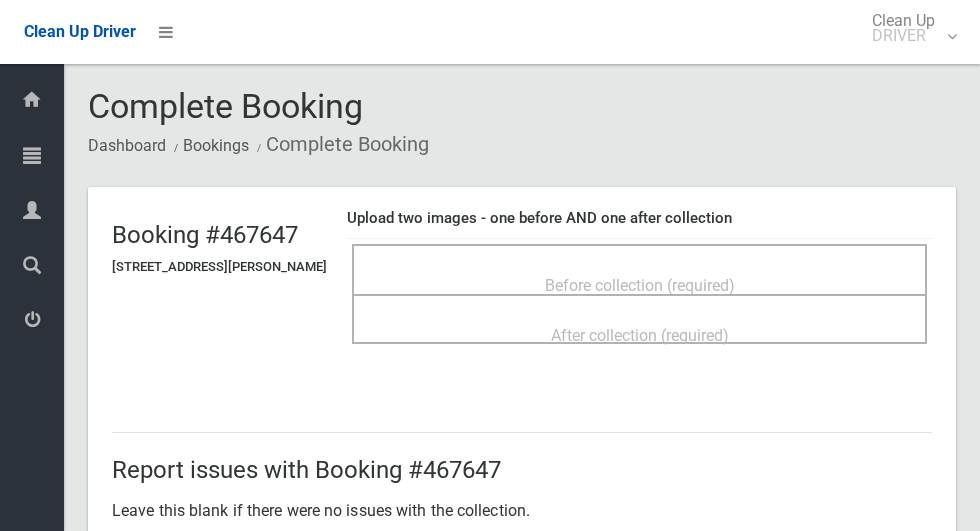 scroll, scrollTop: 0, scrollLeft: 0, axis: both 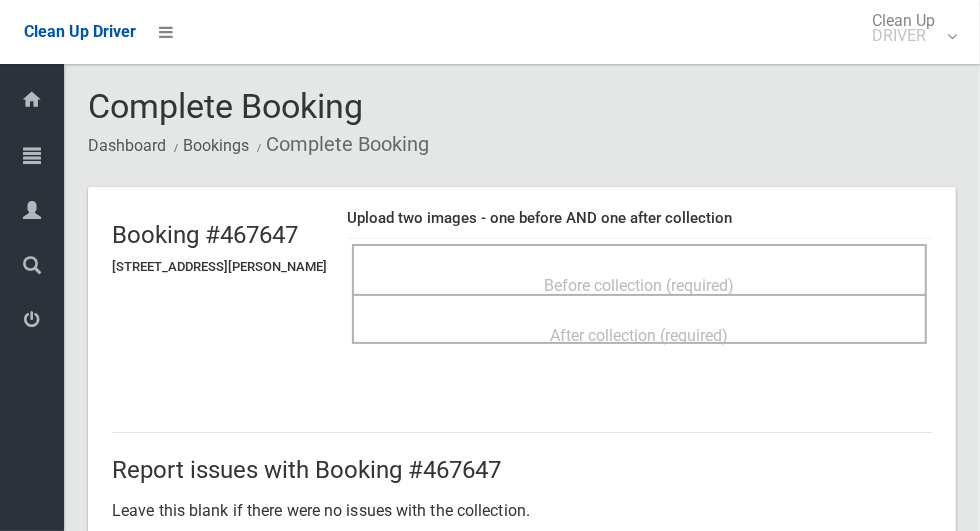 click on "Before collection (required)" at bounding box center [639, 284] 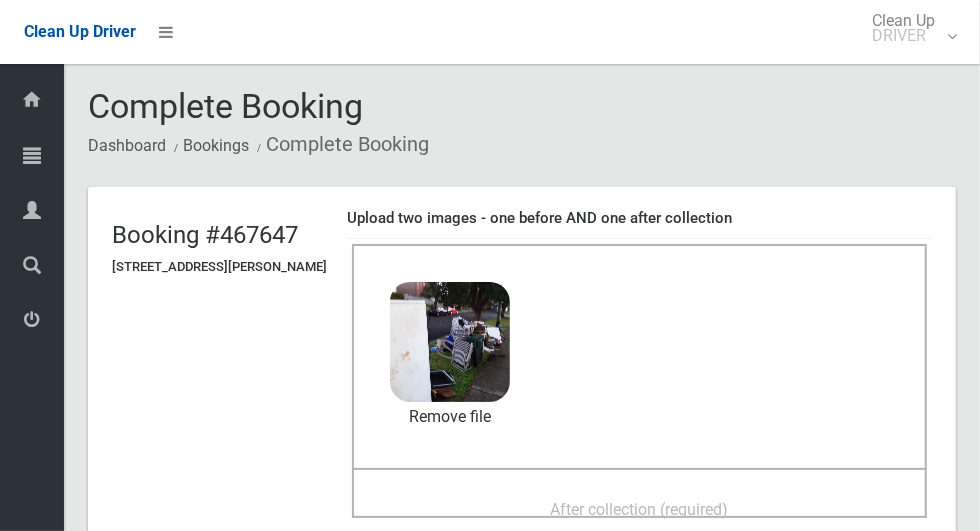 click on "After collection (required)" at bounding box center (640, 509) 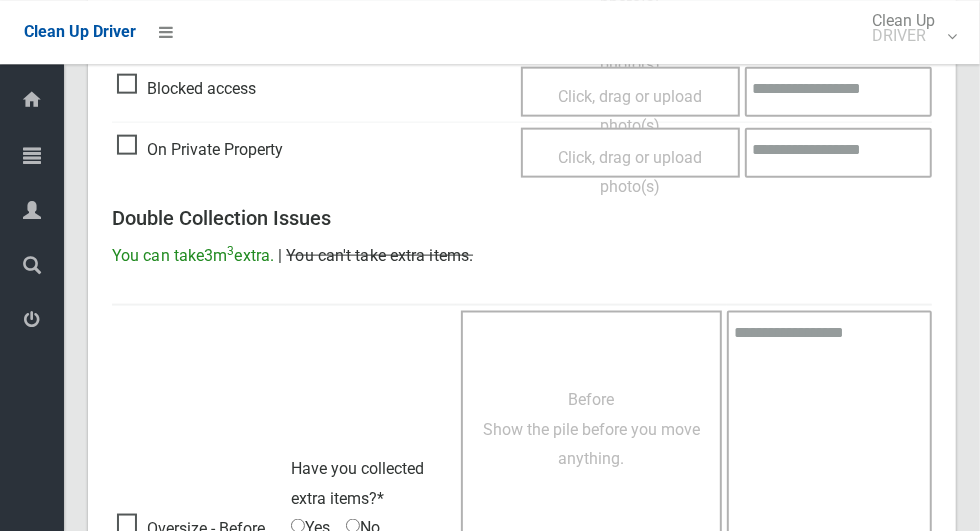 scroll, scrollTop: 1636, scrollLeft: 0, axis: vertical 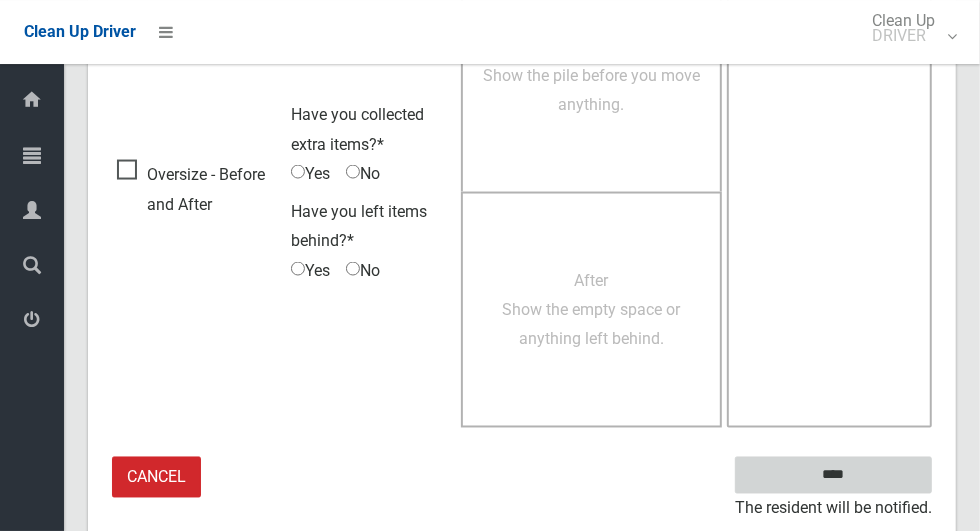 click on "****" at bounding box center (833, 475) 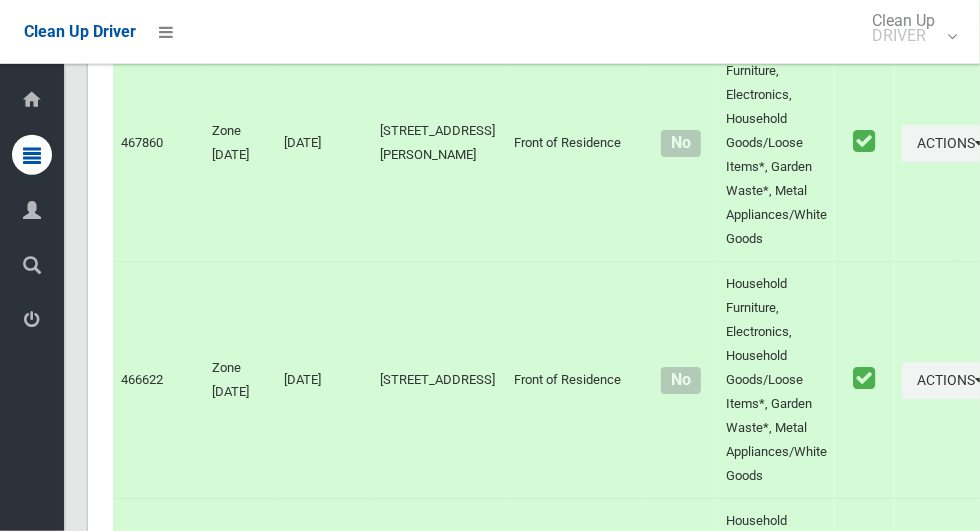 scroll, scrollTop: 11912, scrollLeft: 0, axis: vertical 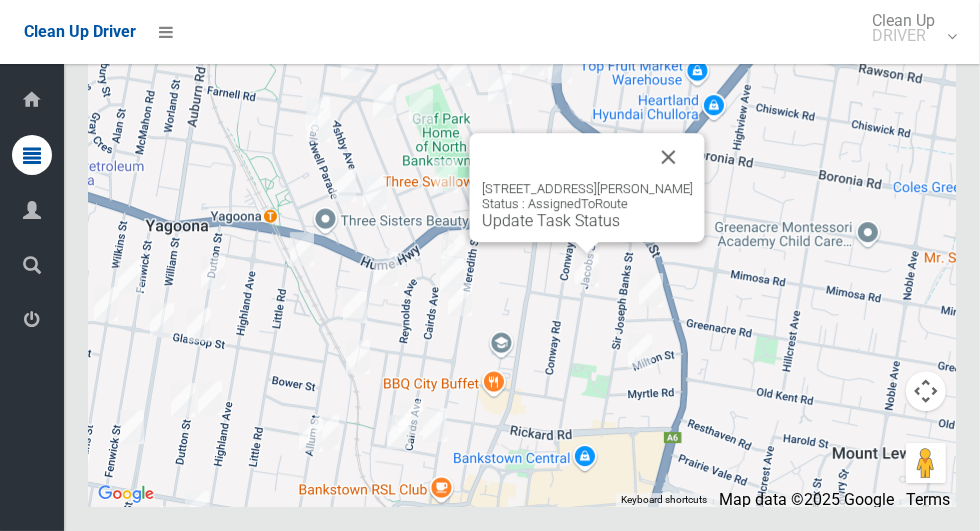 click at bounding box center (669, 157) 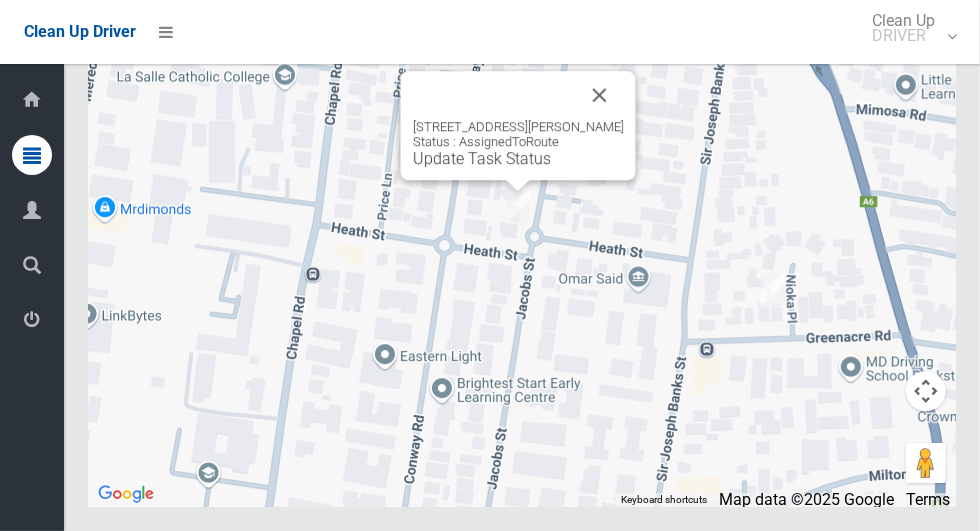 click on "Update Task Status" at bounding box center (482, 158) 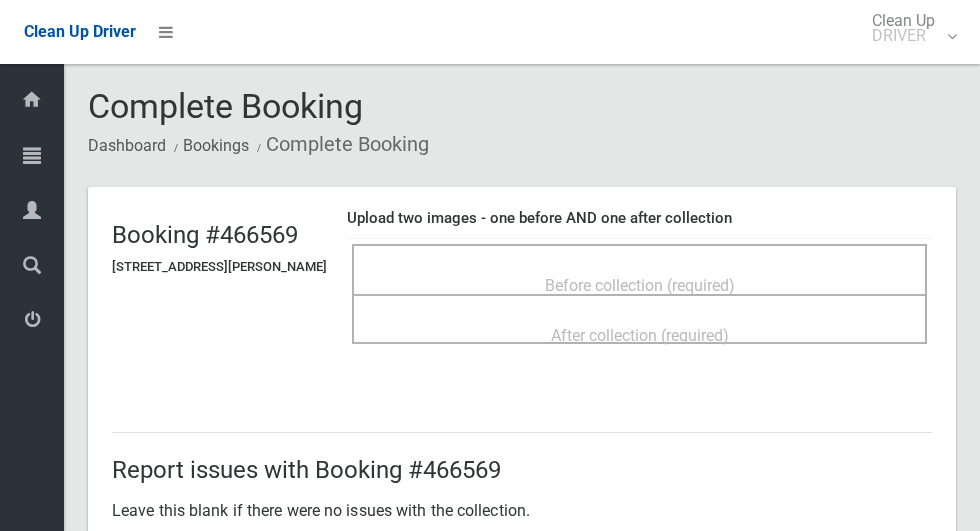 scroll, scrollTop: 0, scrollLeft: 0, axis: both 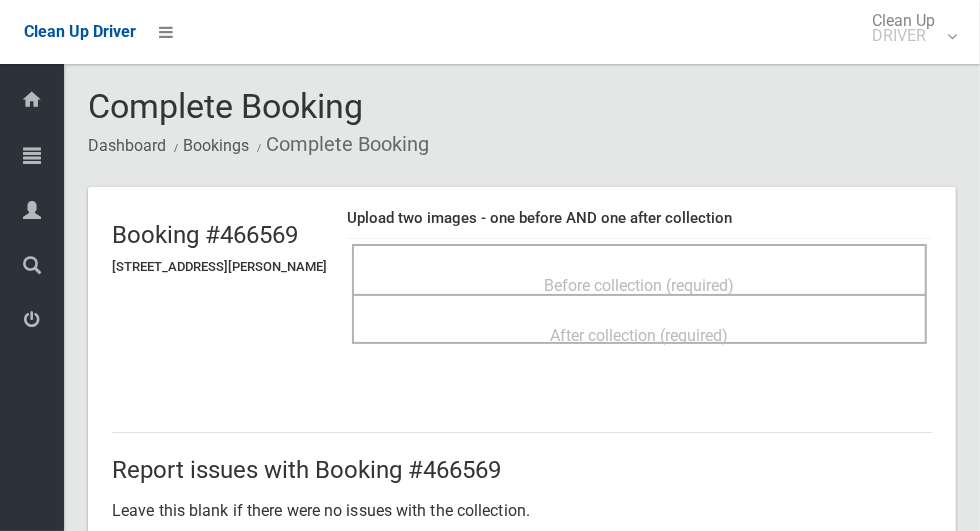 click on "Before collection (required)" at bounding box center (639, 284) 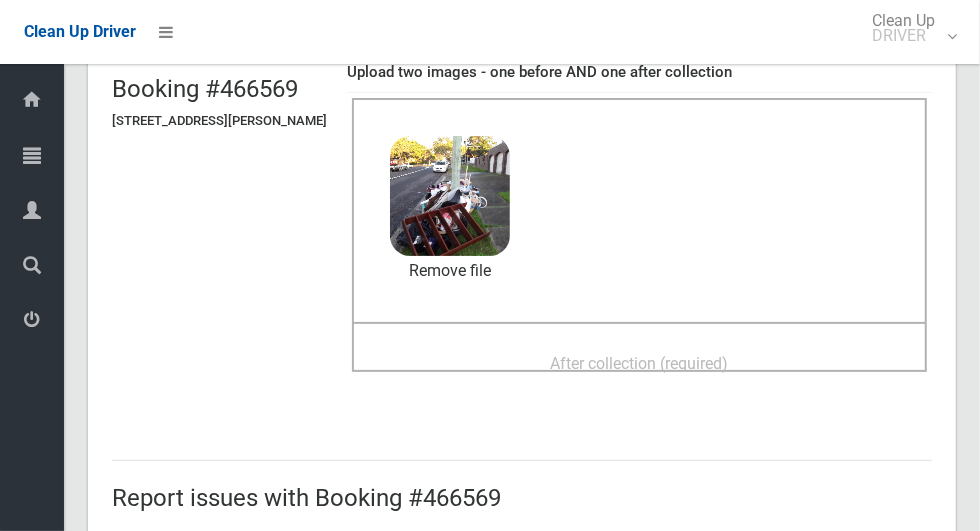 scroll, scrollTop: 153, scrollLeft: 0, axis: vertical 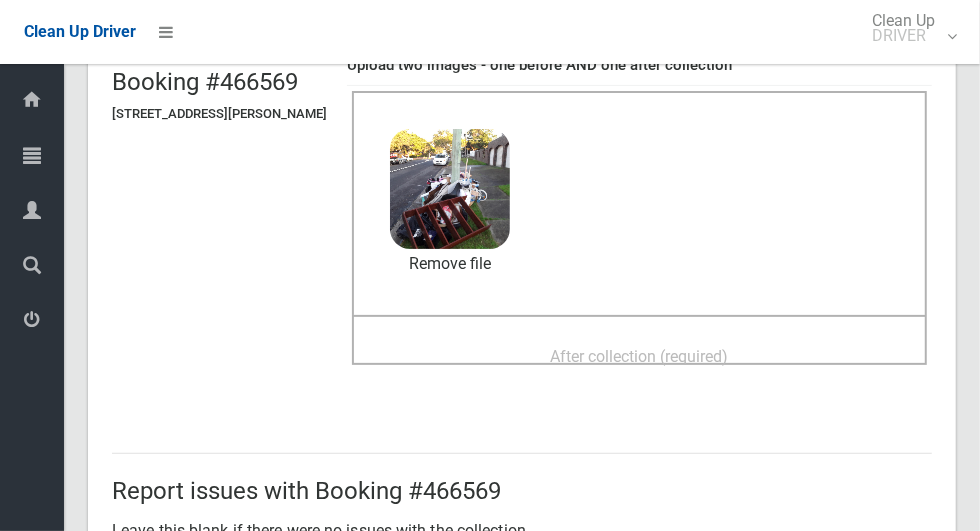 click on "After collection (required)" at bounding box center (640, 356) 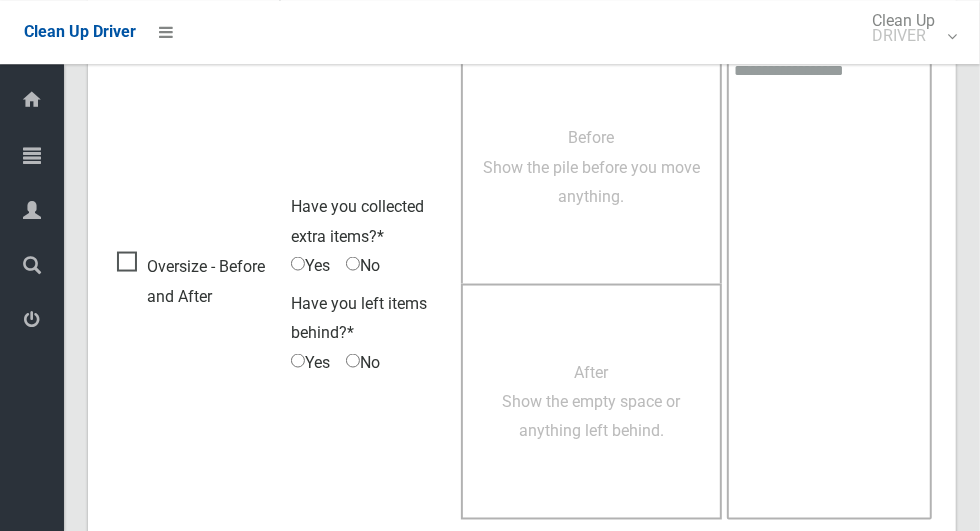 scroll, scrollTop: 1636, scrollLeft: 0, axis: vertical 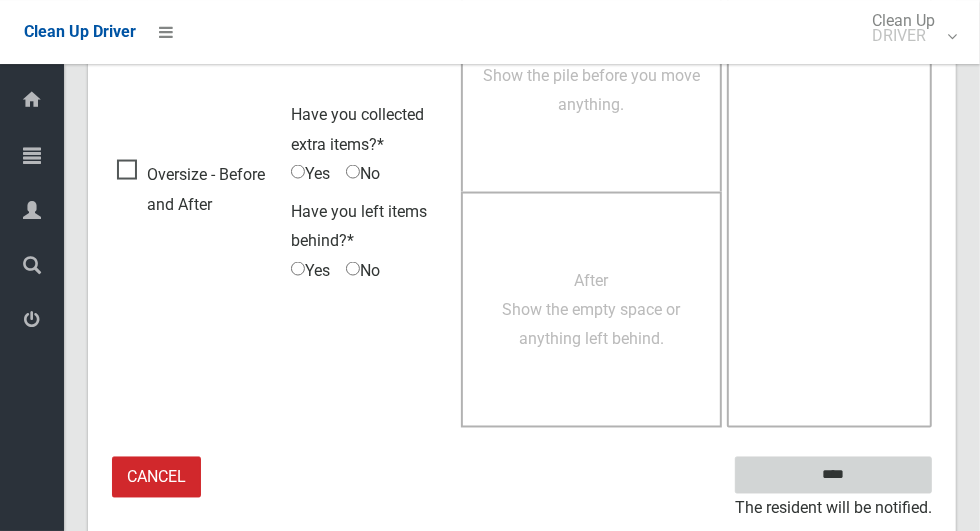click on "****" at bounding box center (833, 475) 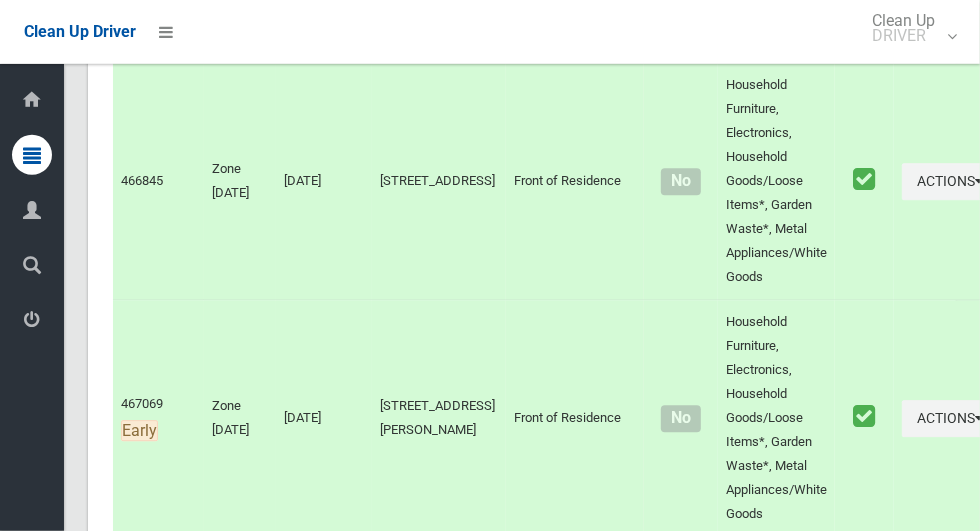scroll, scrollTop: 11912, scrollLeft: 0, axis: vertical 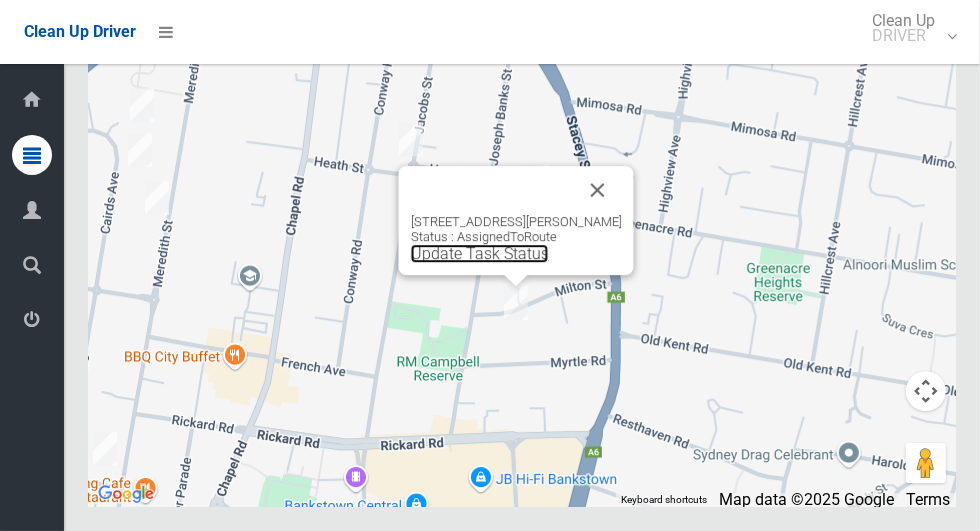 click on "Update Task Status" at bounding box center (480, 253) 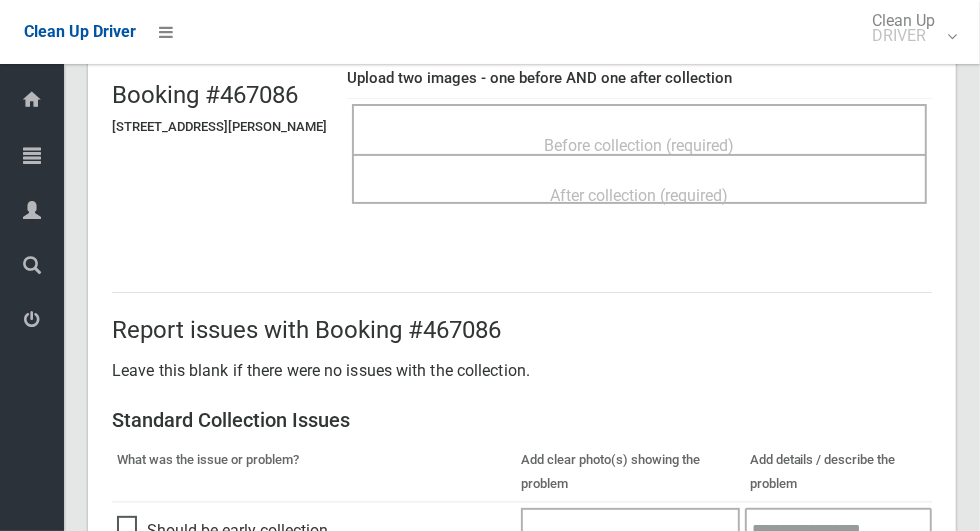 scroll, scrollTop: 156, scrollLeft: 0, axis: vertical 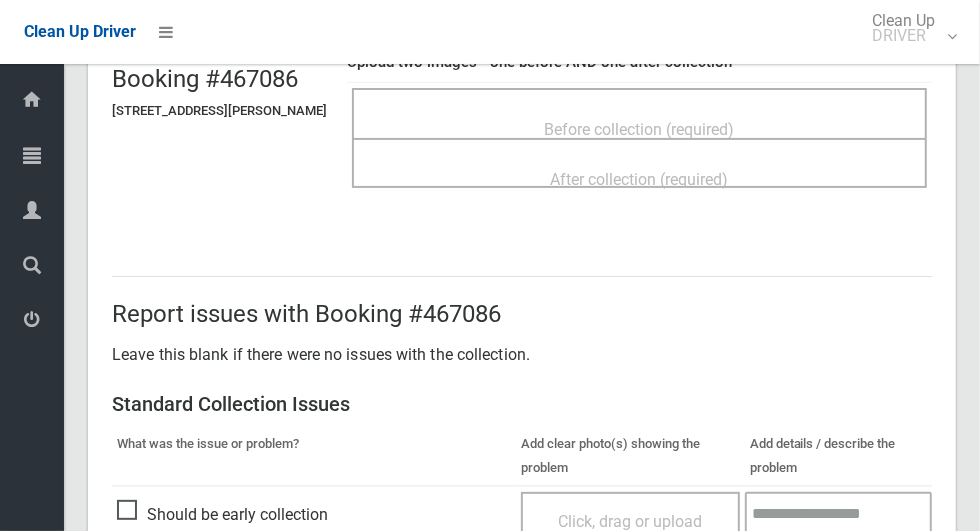 click on "Before collection (required)" at bounding box center (640, 129) 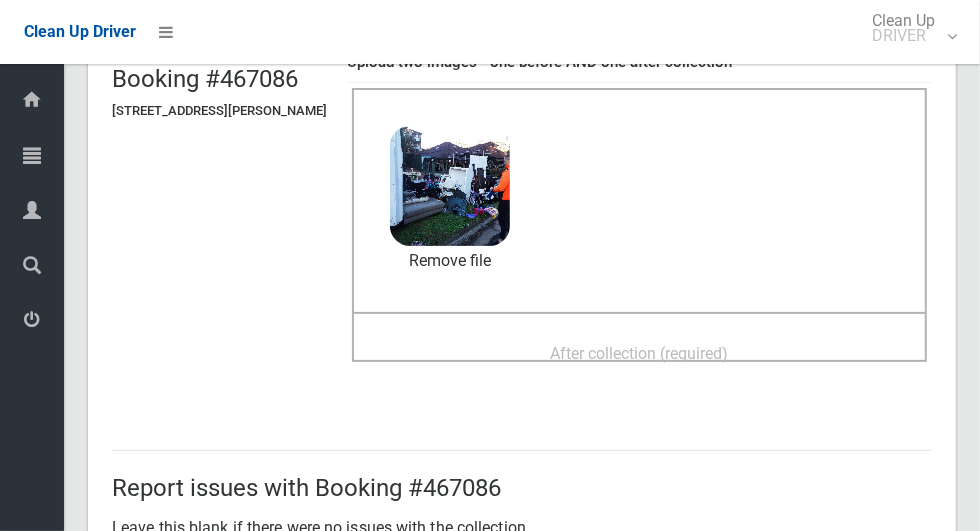 click on "After collection (required)" at bounding box center [640, 353] 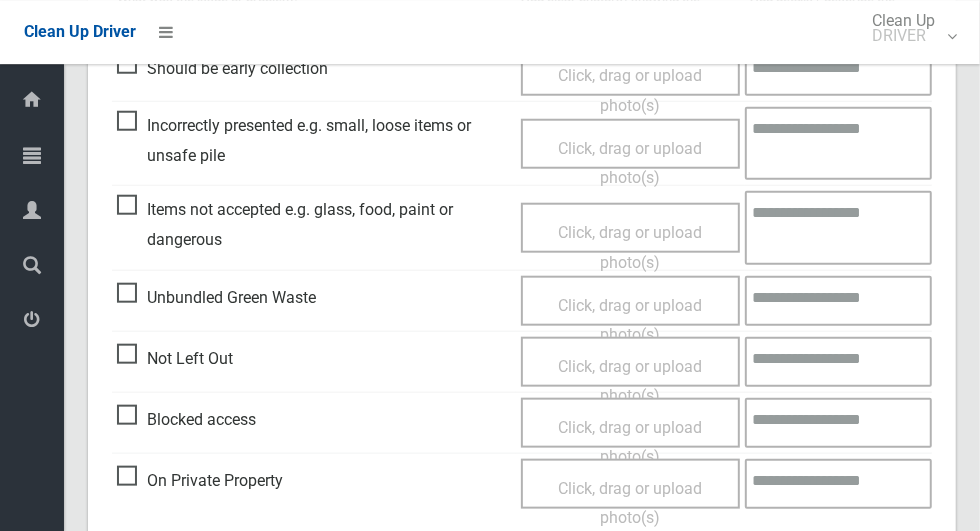 scroll, scrollTop: 1636, scrollLeft: 0, axis: vertical 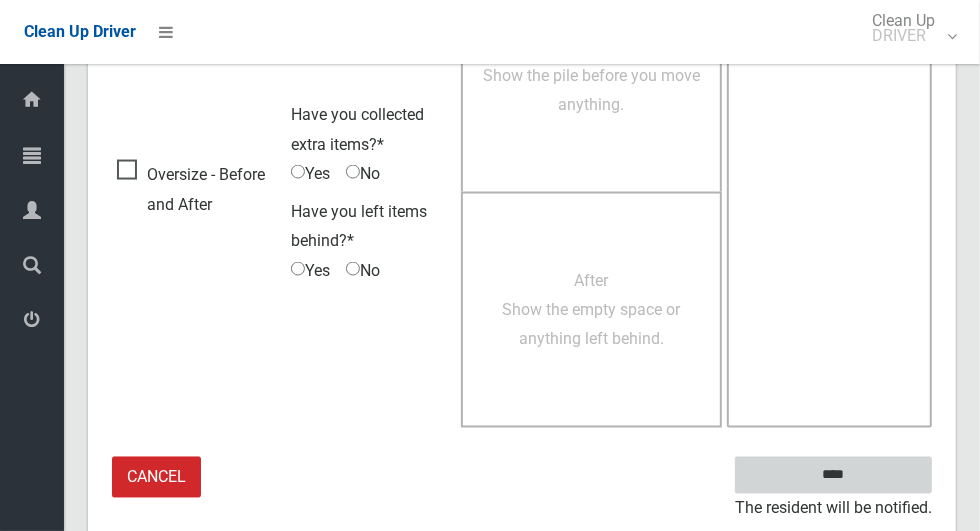 click on "****" at bounding box center (833, 475) 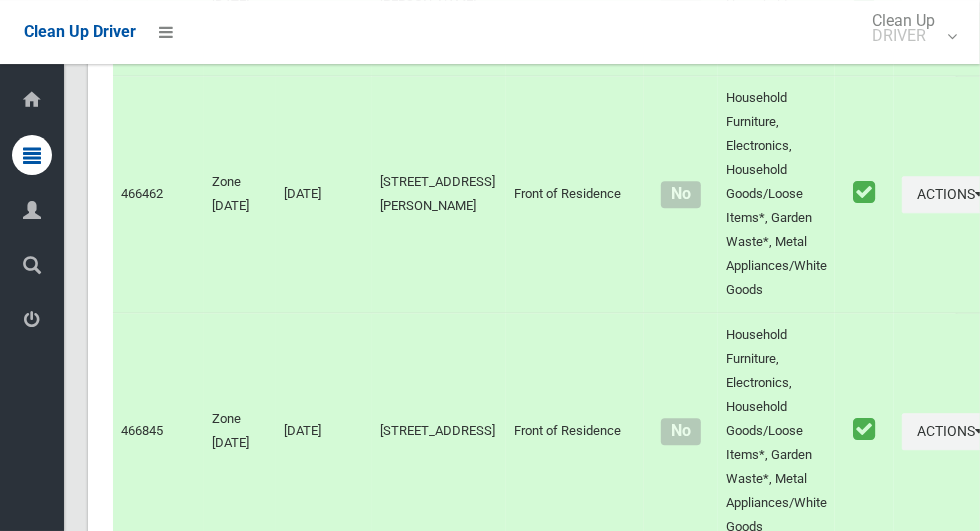 scroll, scrollTop: 11912, scrollLeft: 0, axis: vertical 